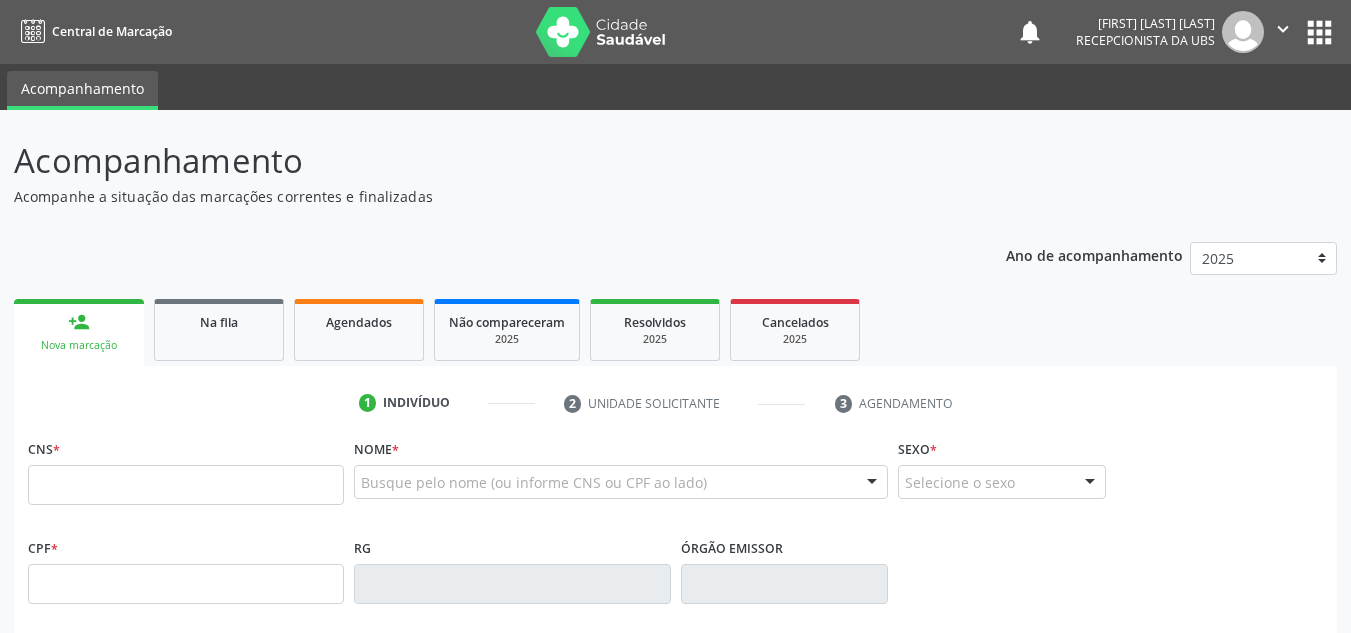 scroll, scrollTop: 0, scrollLeft: 0, axis: both 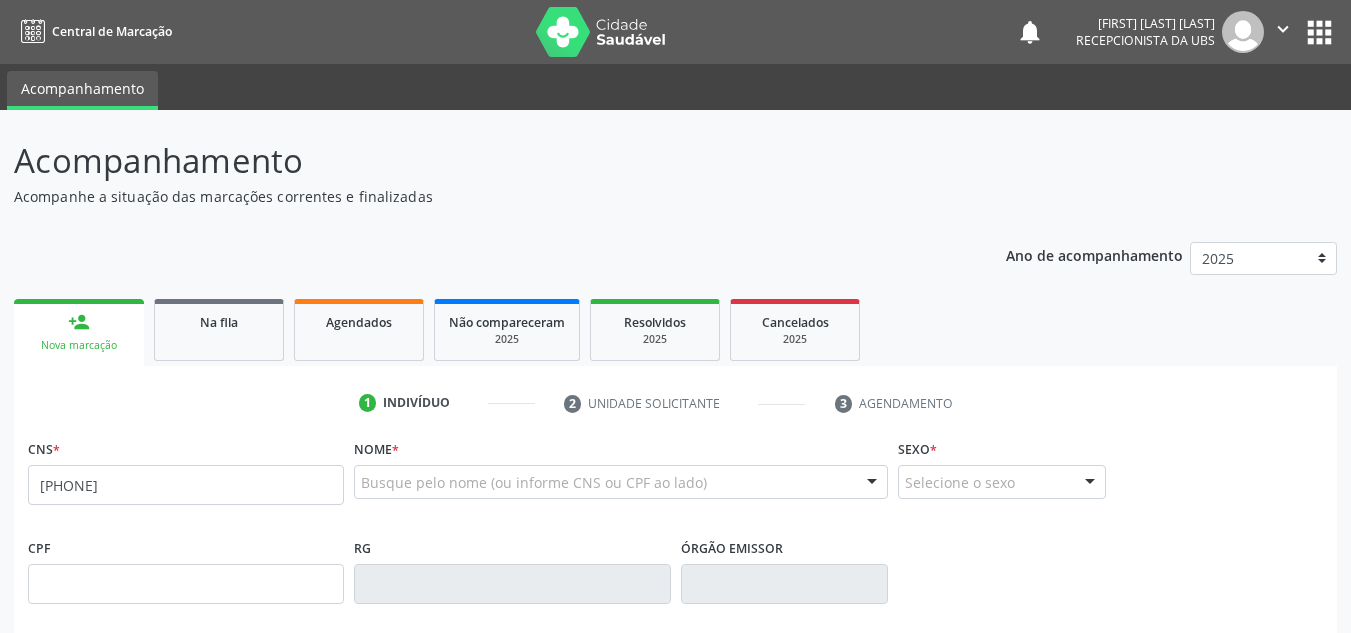 type on "[PHONE]" 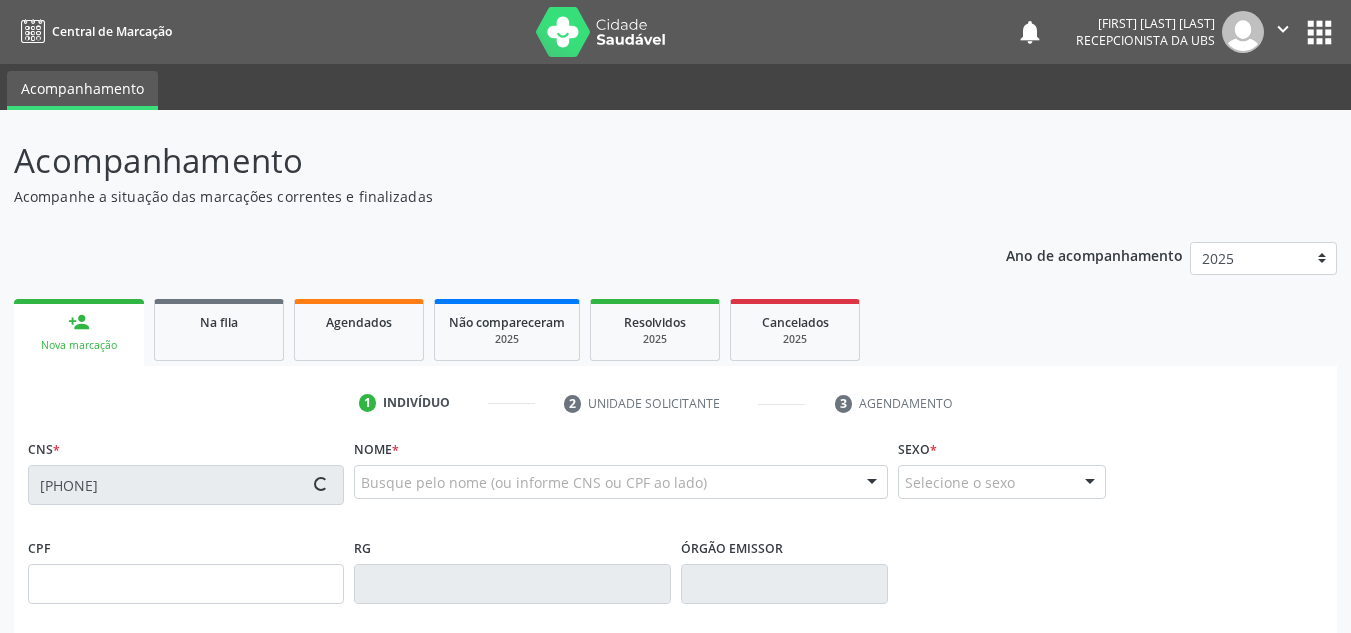 type on "[DATE]" 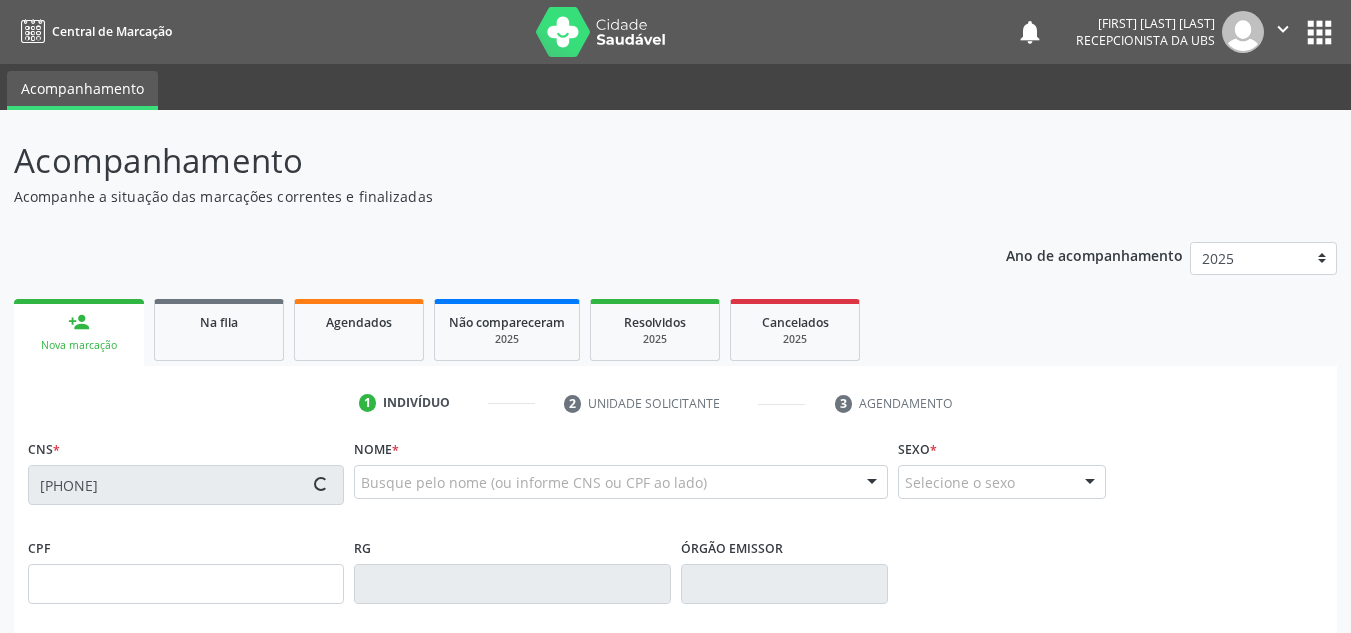 type on "[FIRST] [LAST] [LAST]" 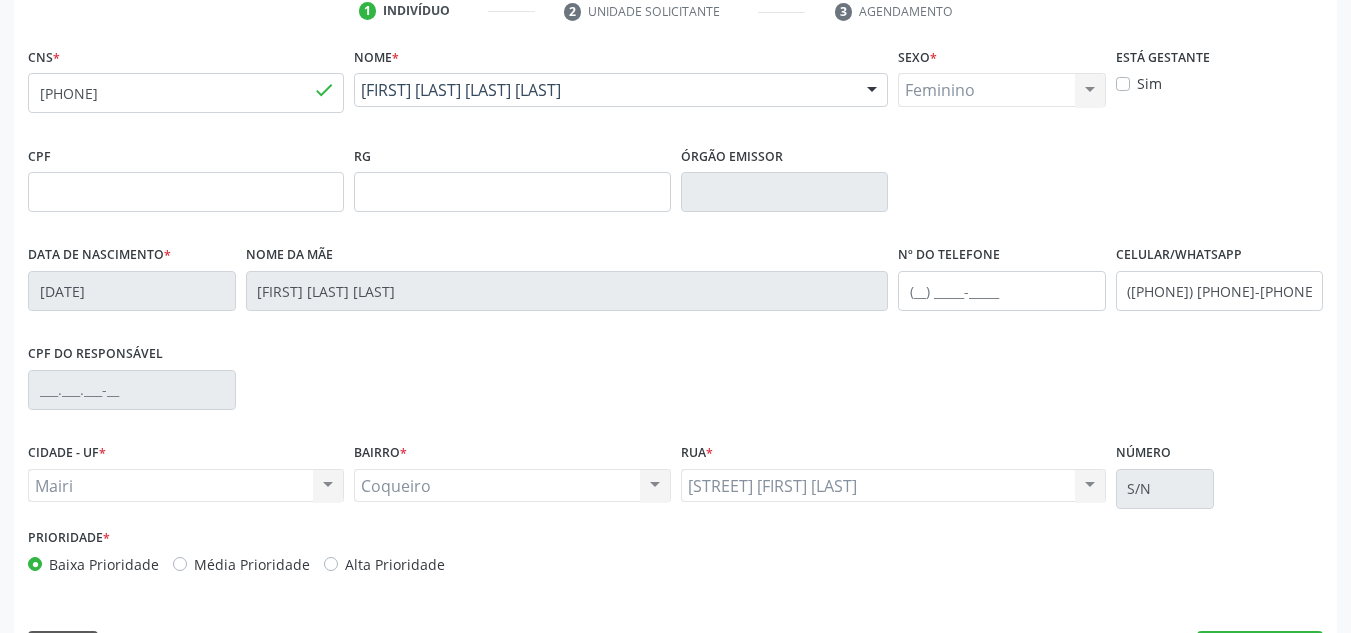 scroll, scrollTop: 400, scrollLeft: 0, axis: vertical 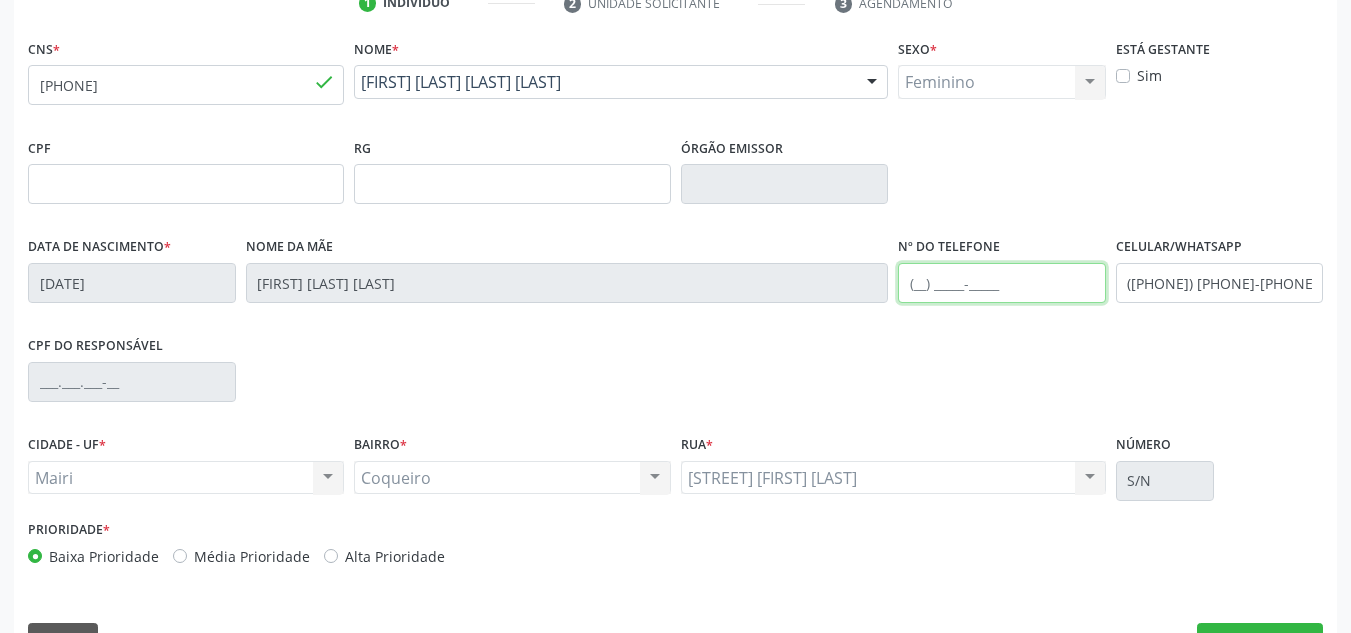 click at bounding box center (1002, 283) 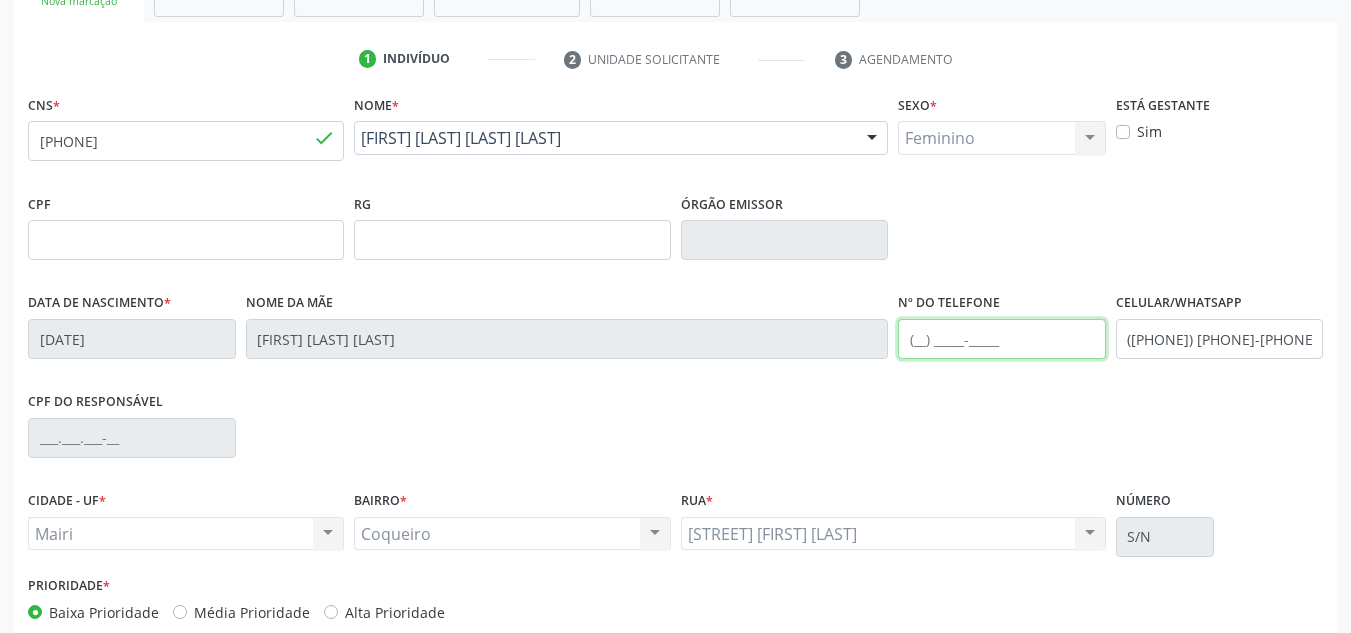 scroll, scrollTop: 300, scrollLeft: 0, axis: vertical 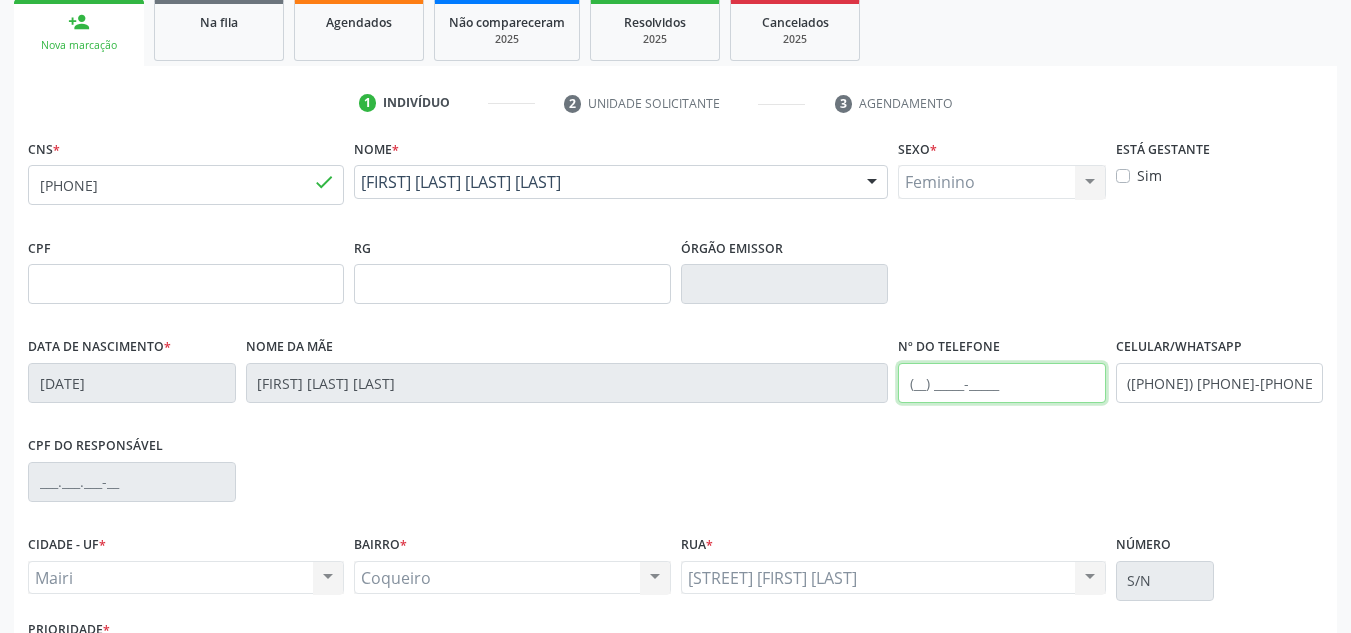 click at bounding box center [1002, 383] 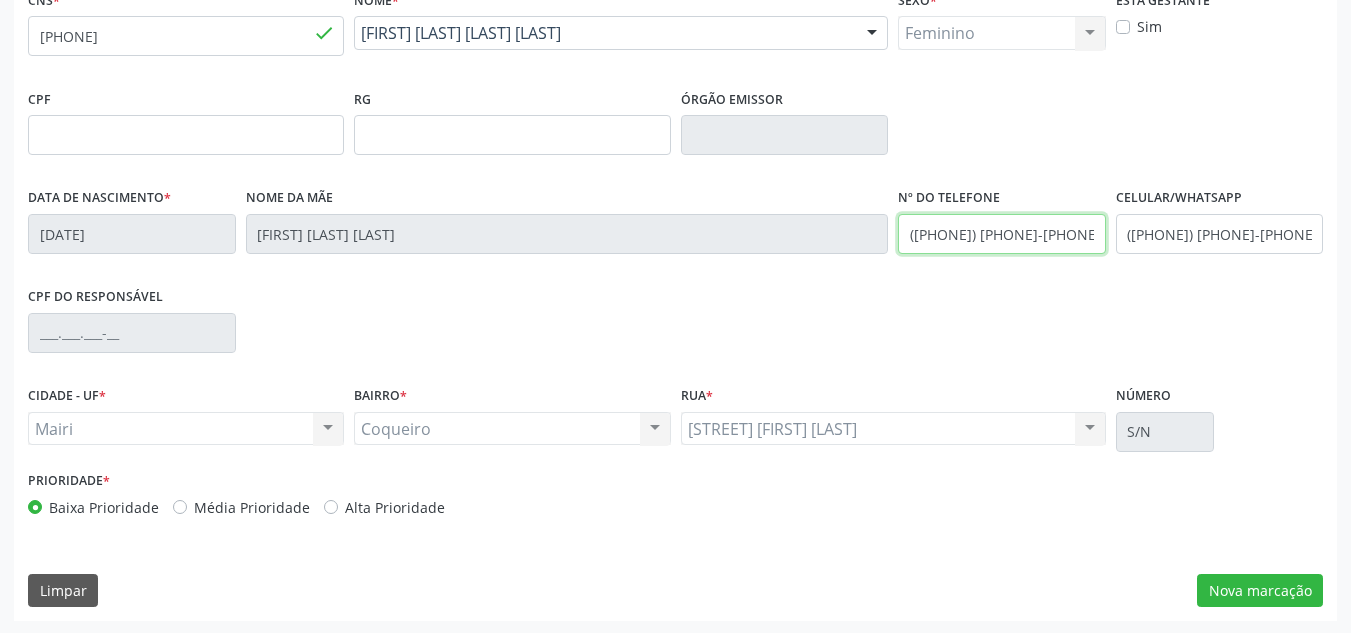 scroll, scrollTop: 451, scrollLeft: 0, axis: vertical 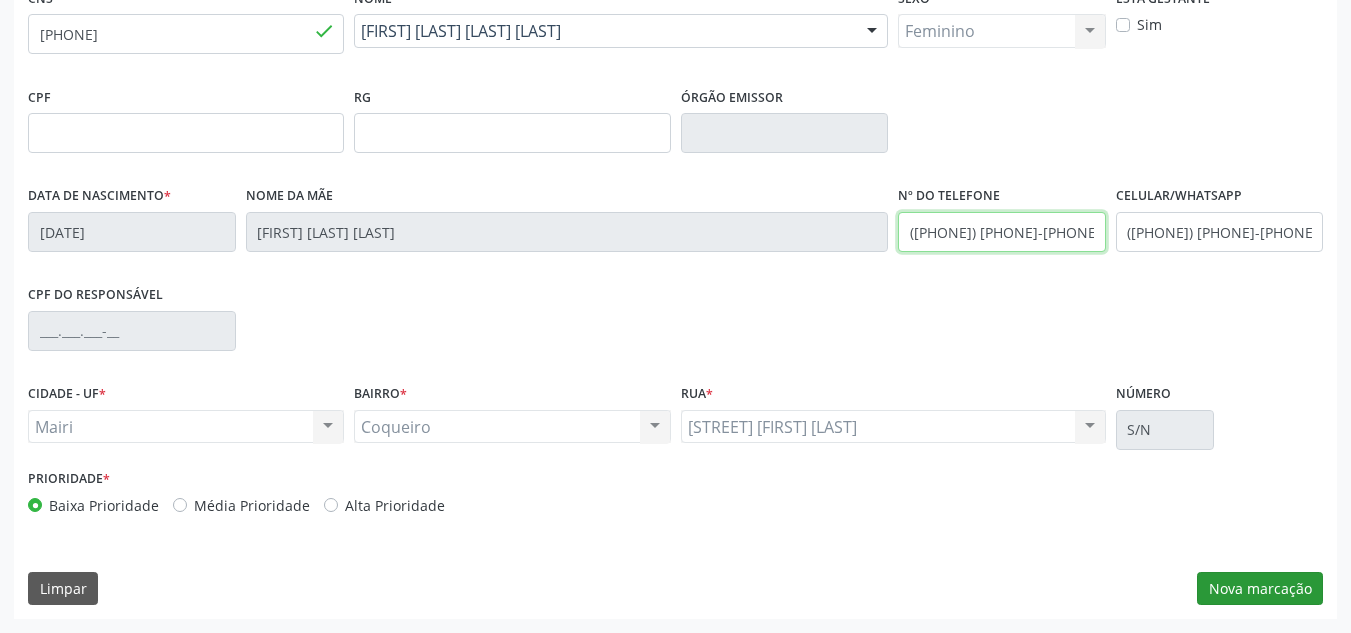 type on "([PHONE]) [PHONE]-[PHONE]" 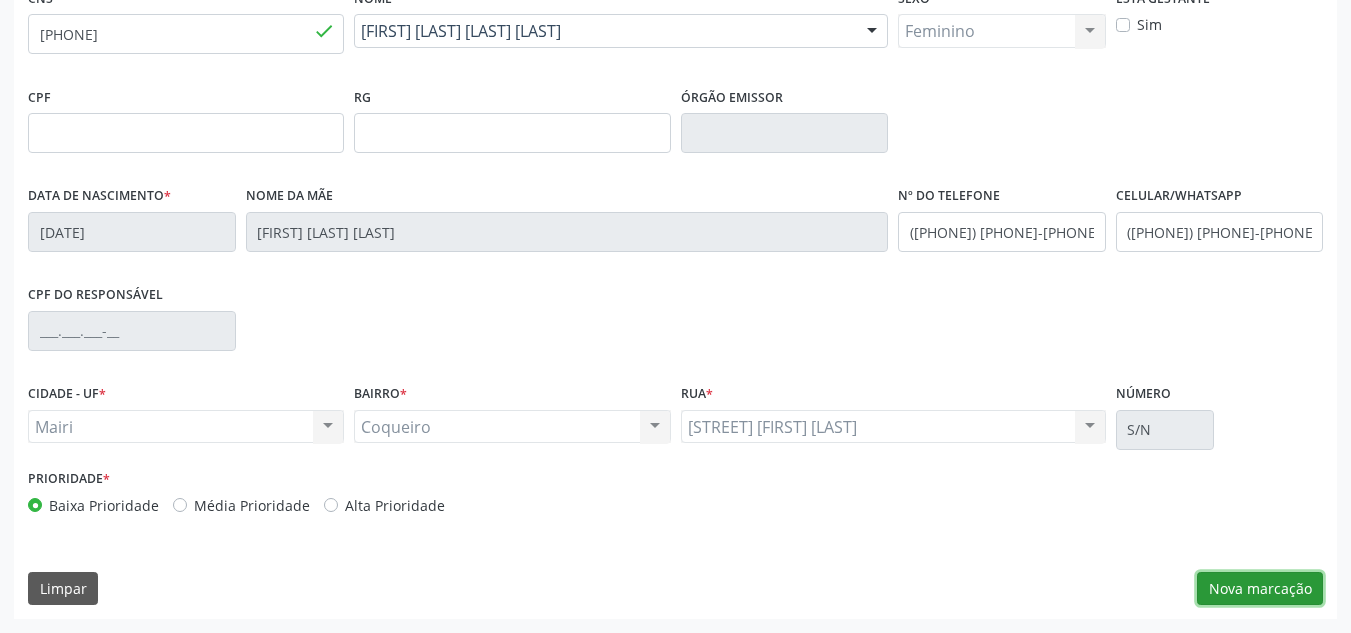 click on "Nova marcação" at bounding box center (1260, 589) 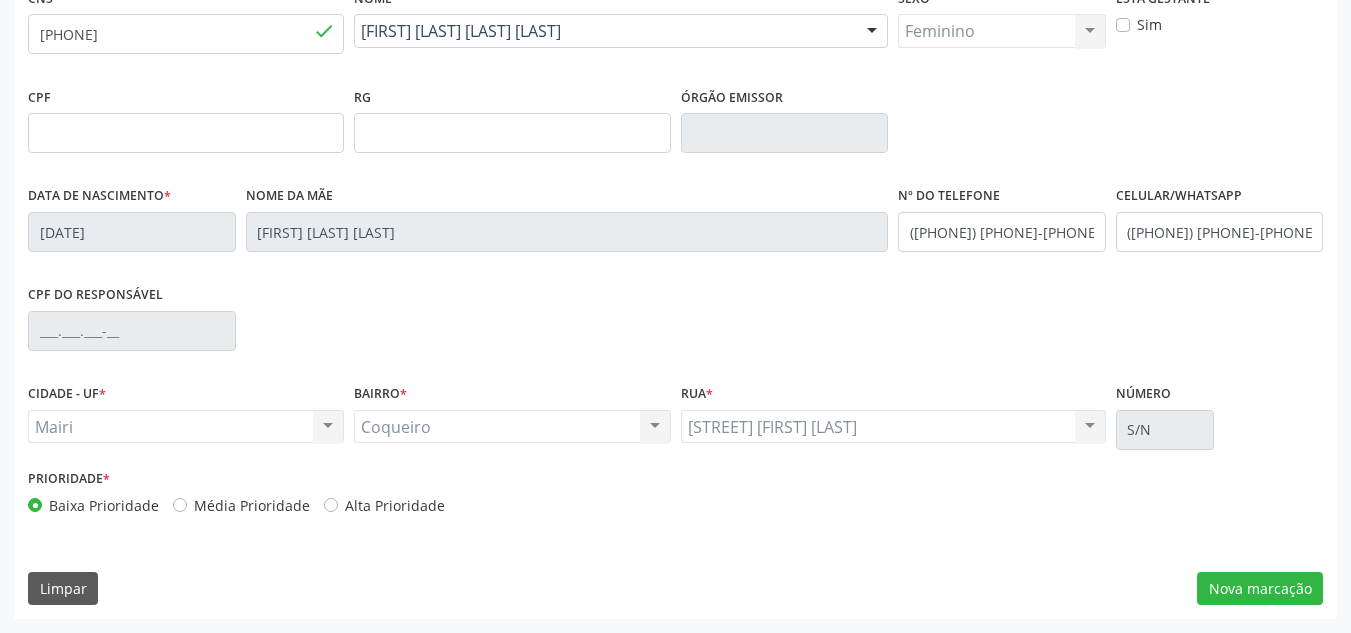 scroll, scrollTop: 273, scrollLeft: 0, axis: vertical 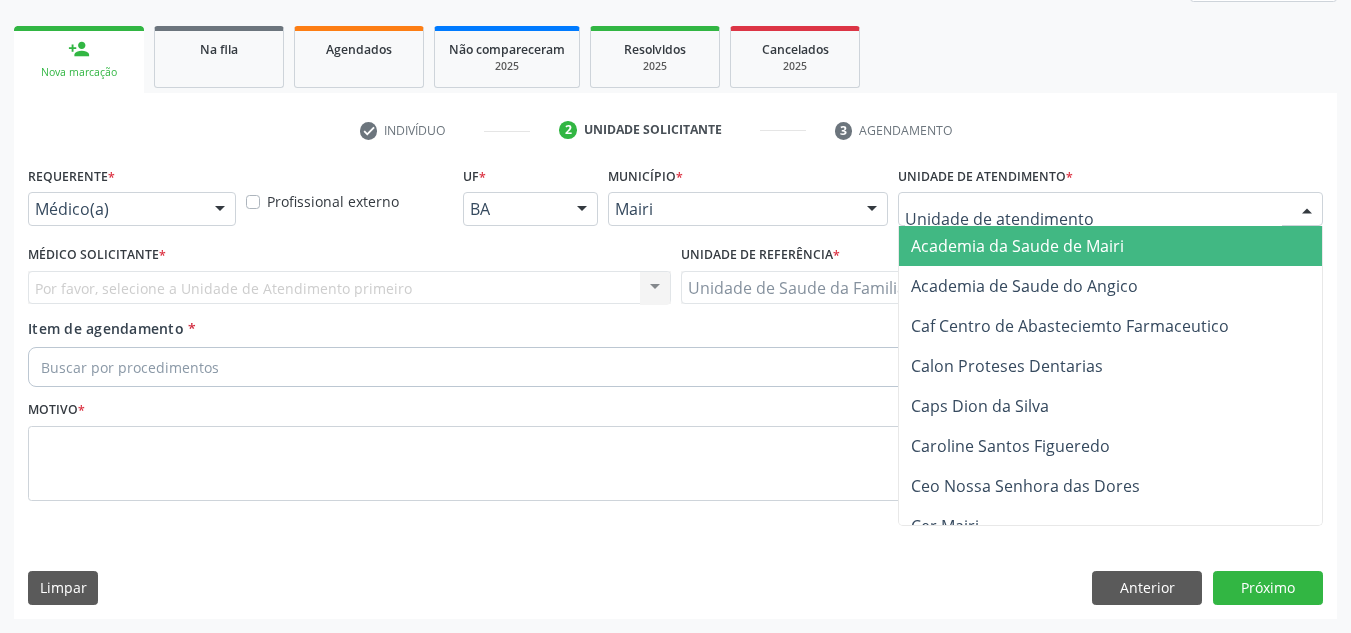 type on "j" 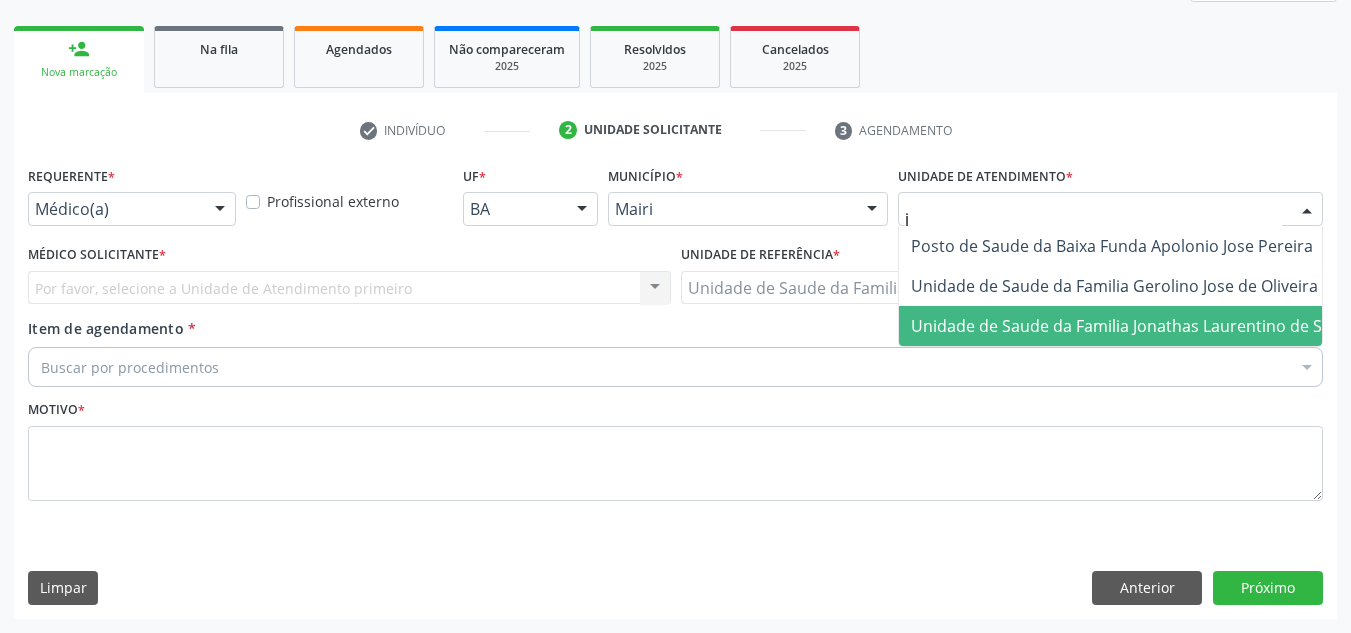 click on "Unidade de Saude da Familia Jonathas Laurentino de Santana" at bounding box center (1143, 326) 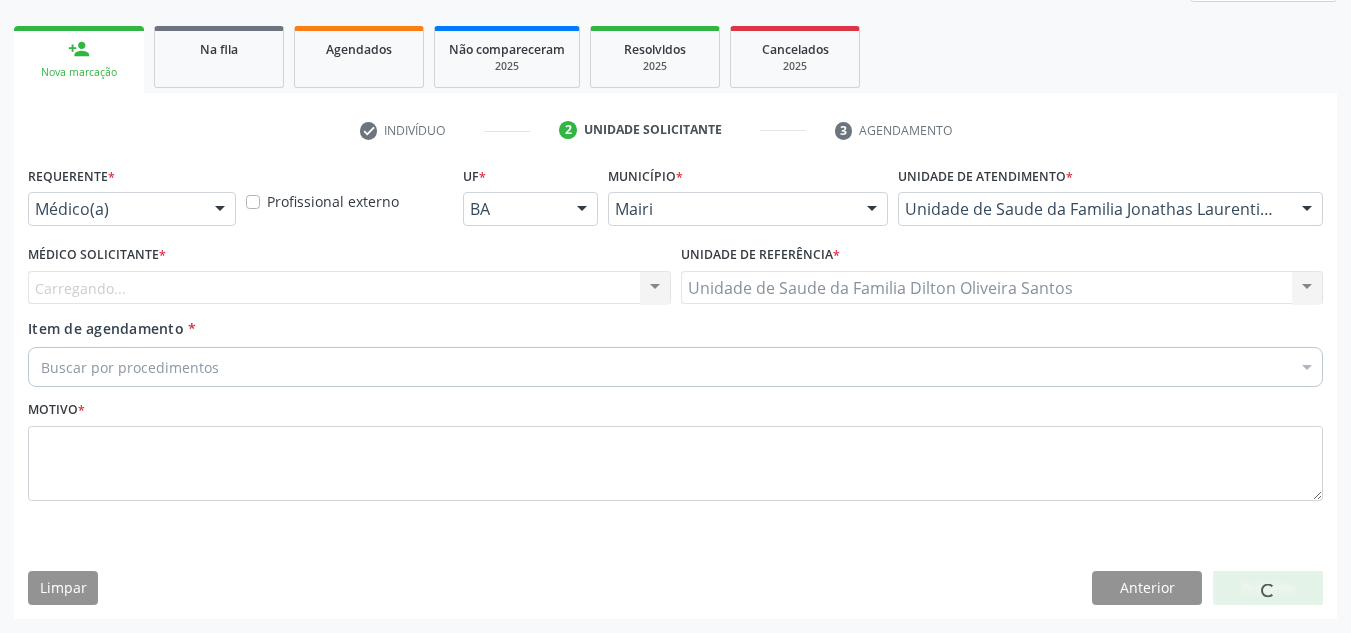 click on "Carregando...
Nenhum resultado encontrado para: "   "
Não há nenhuma opção para ser exibida." at bounding box center [349, 288] 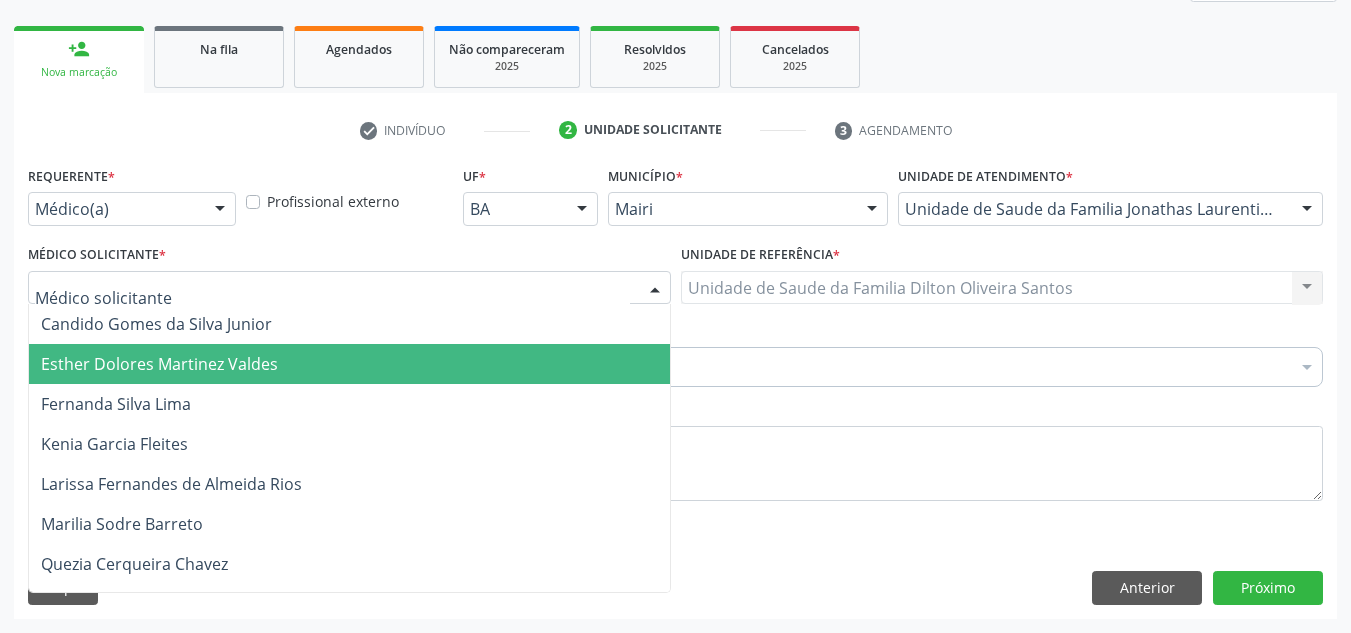 click on "Esther Dolores Martinez Valdes" at bounding box center [159, 364] 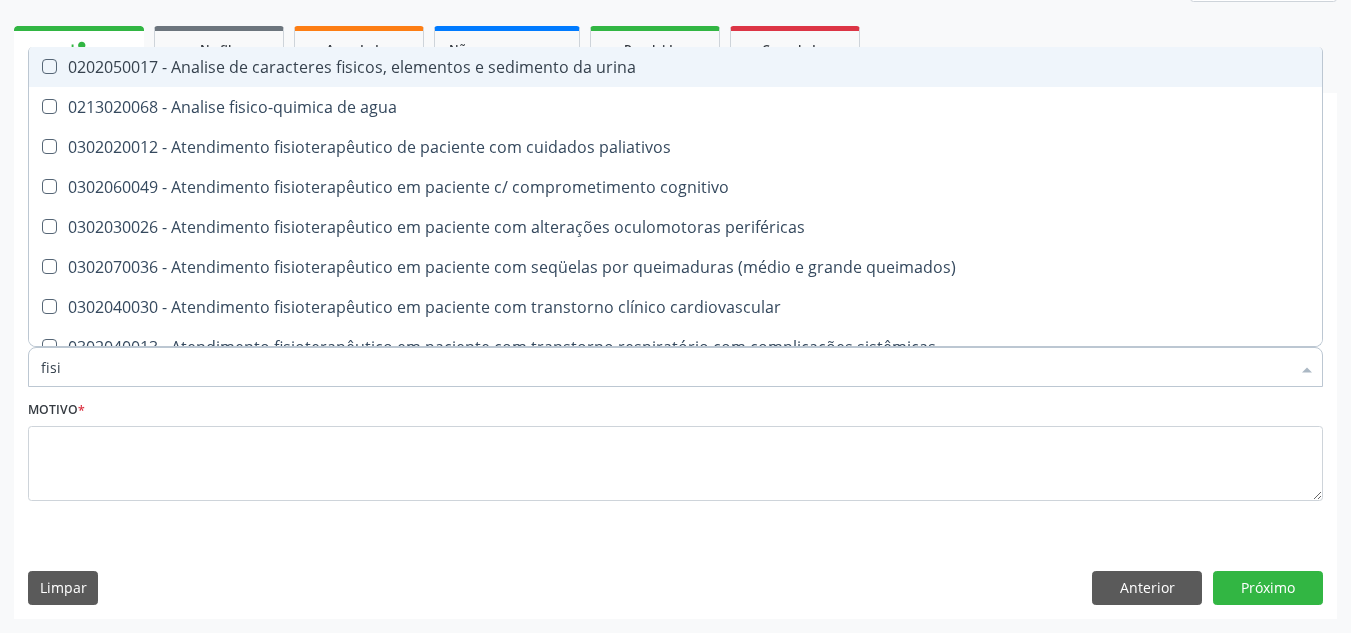 type on "fisio" 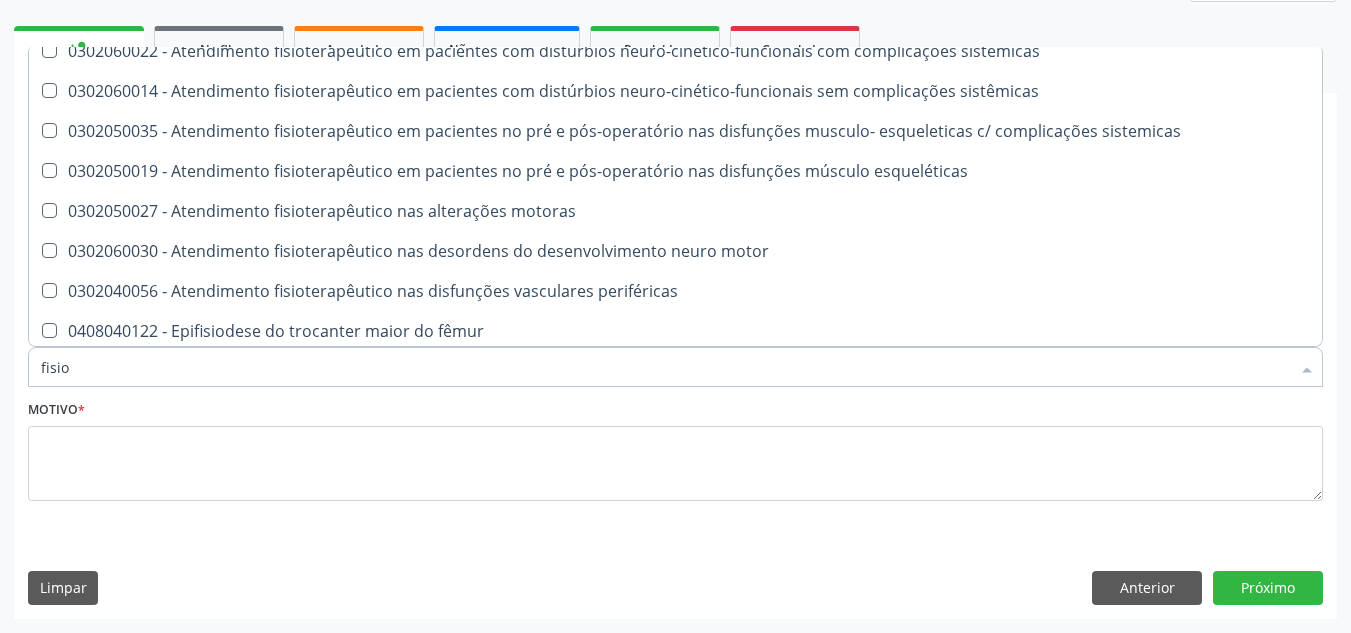 scroll, scrollTop: 700, scrollLeft: 0, axis: vertical 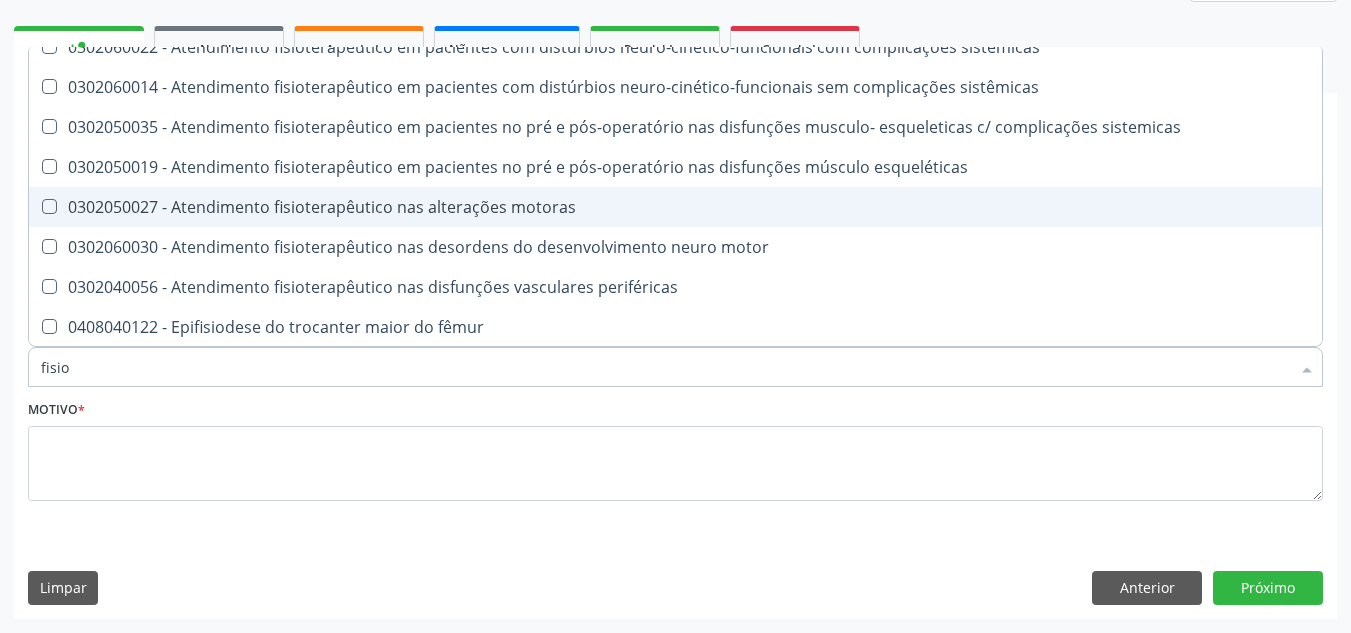 click on "0302050027 - Atendimento fisioterapêutico nas alterações motoras" at bounding box center (675, 207) 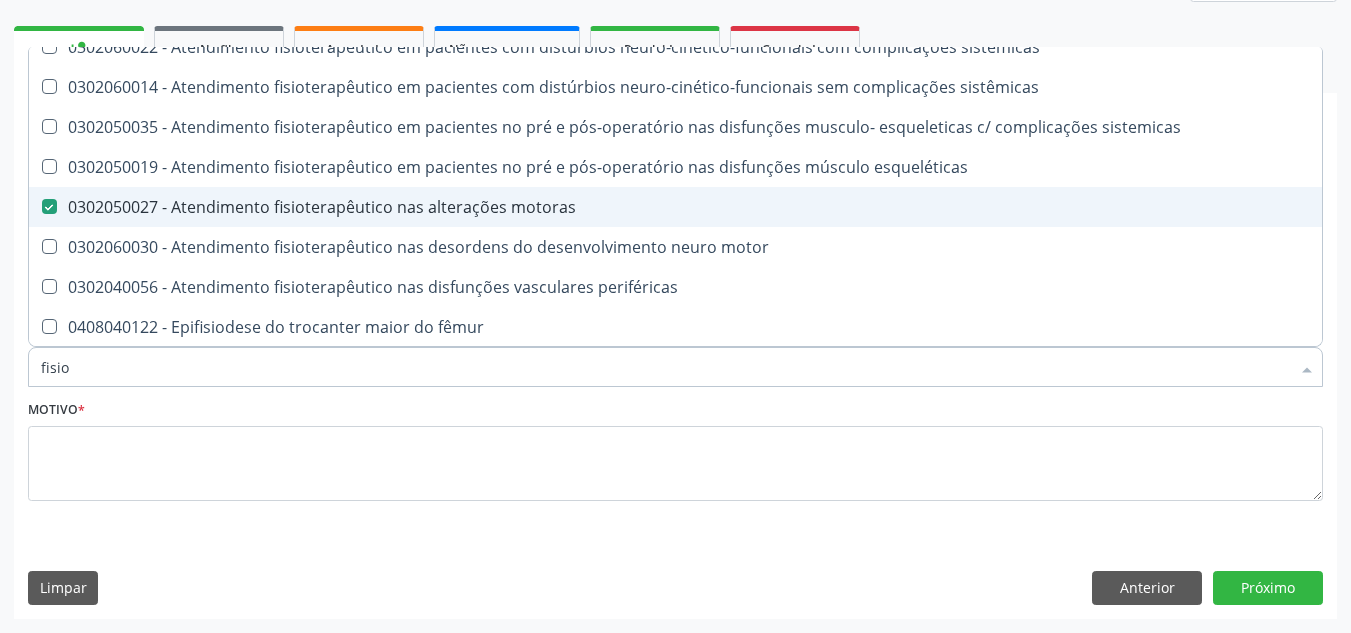 checkbox on "true" 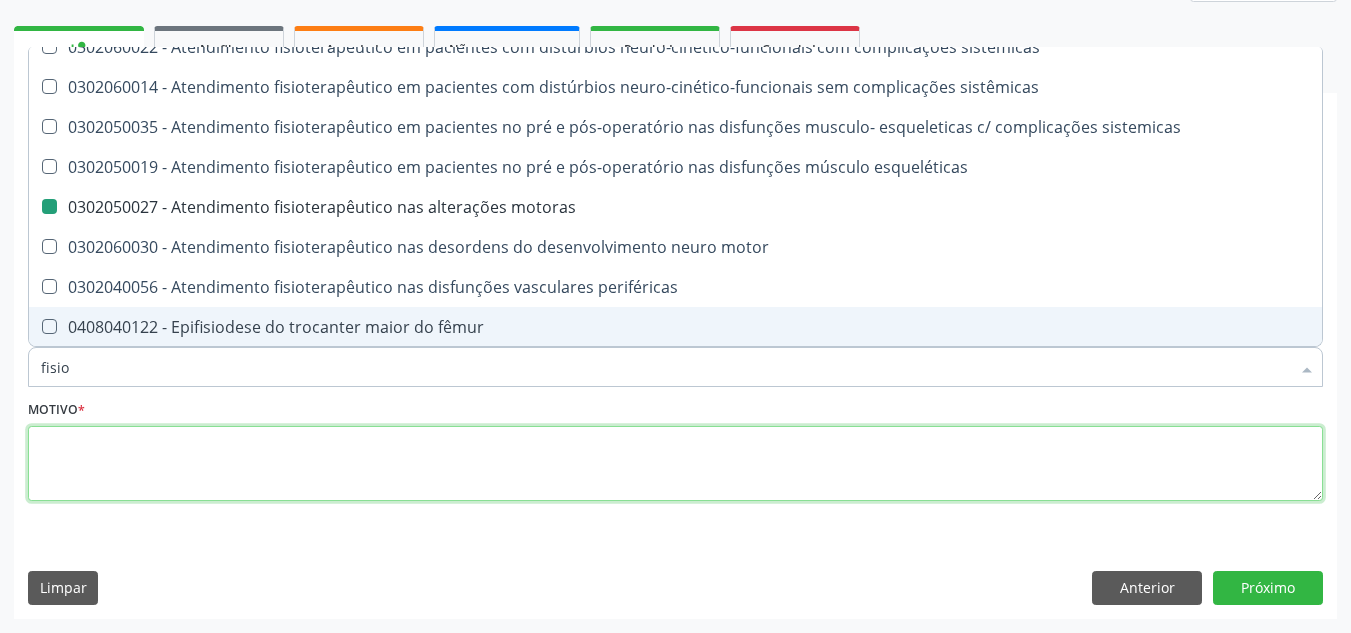 click at bounding box center (675, 464) 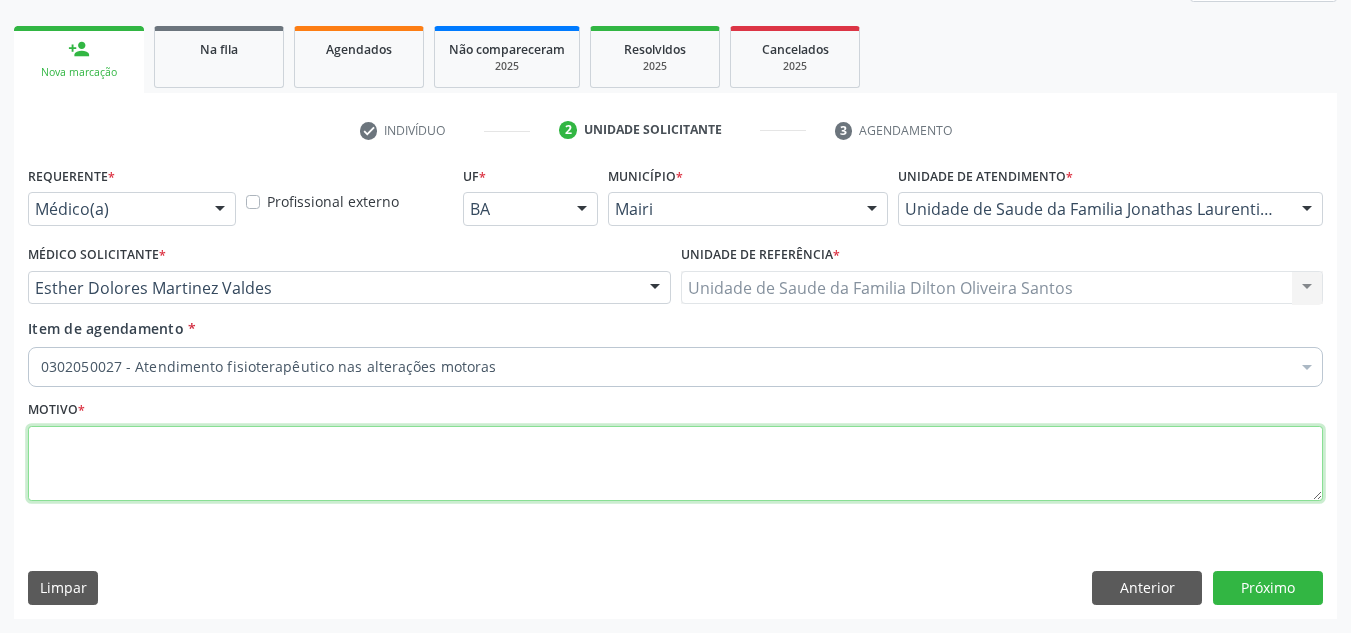 scroll, scrollTop: 0, scrollLeft: 0, axis: both 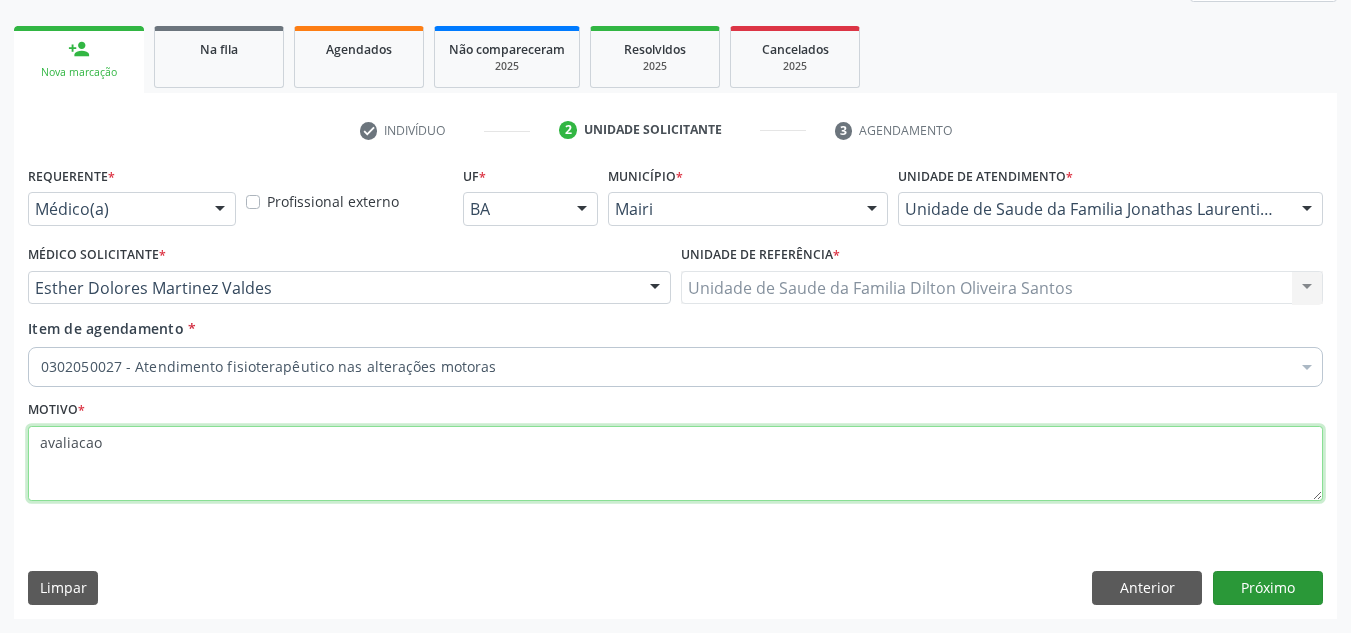 type on "avaliacao" 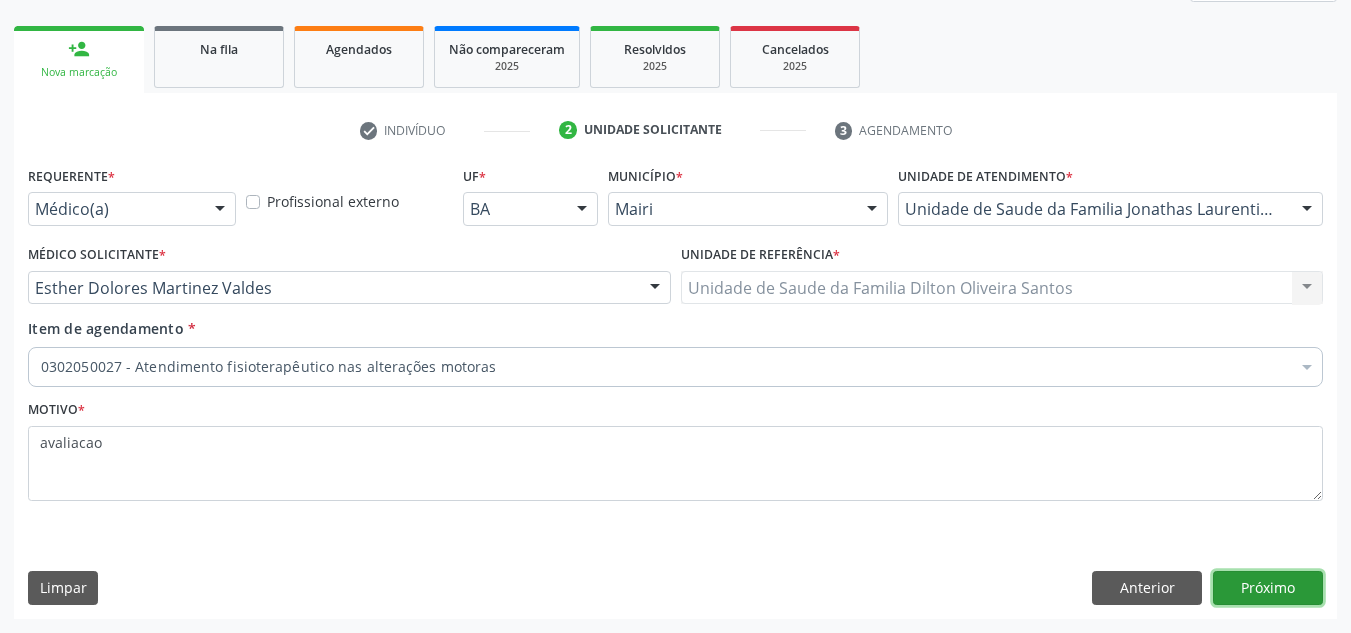 click on "Próximo" at bounding box center [1268, 588] 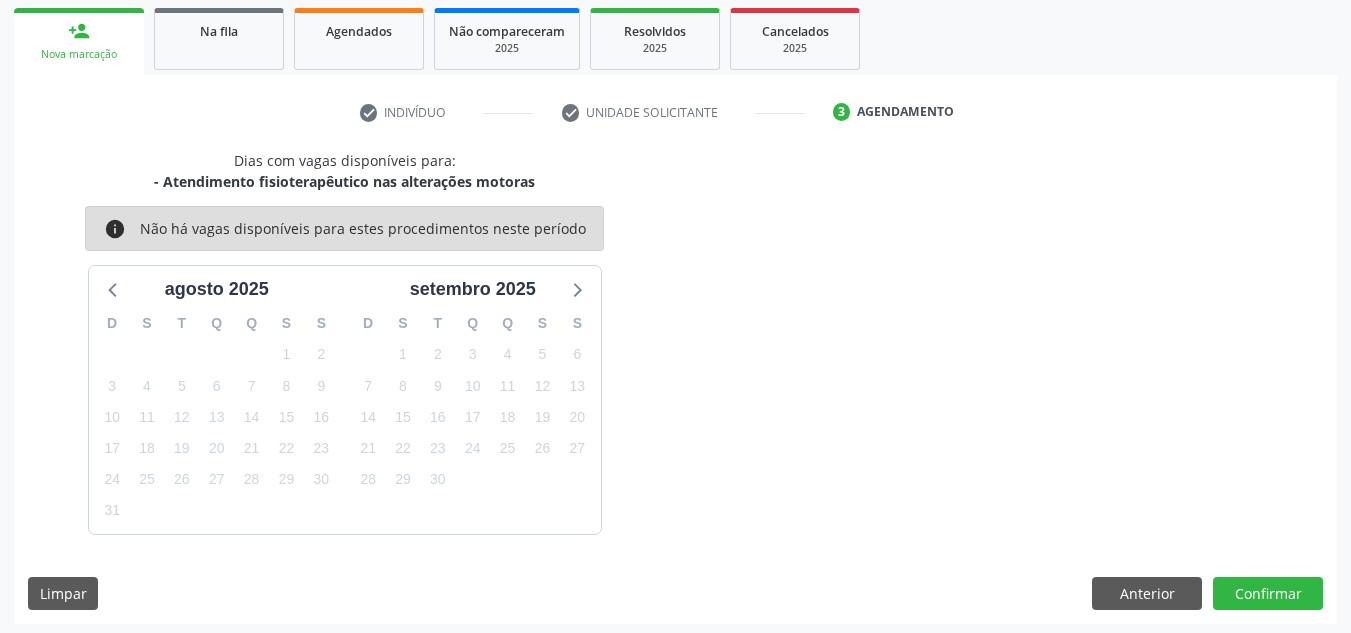 scroll, scrollTop: 296, scrollLeft: 0, axis: vertical 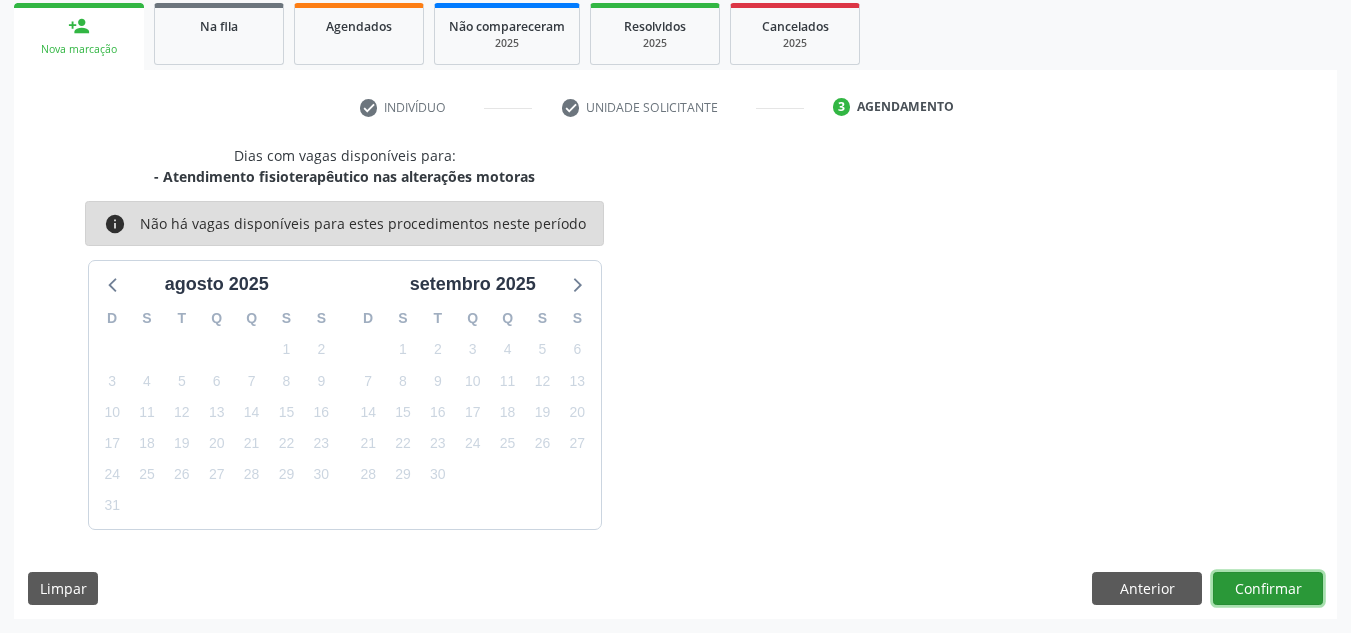 click on "Confirmar" at bounding box center (1268, 589) 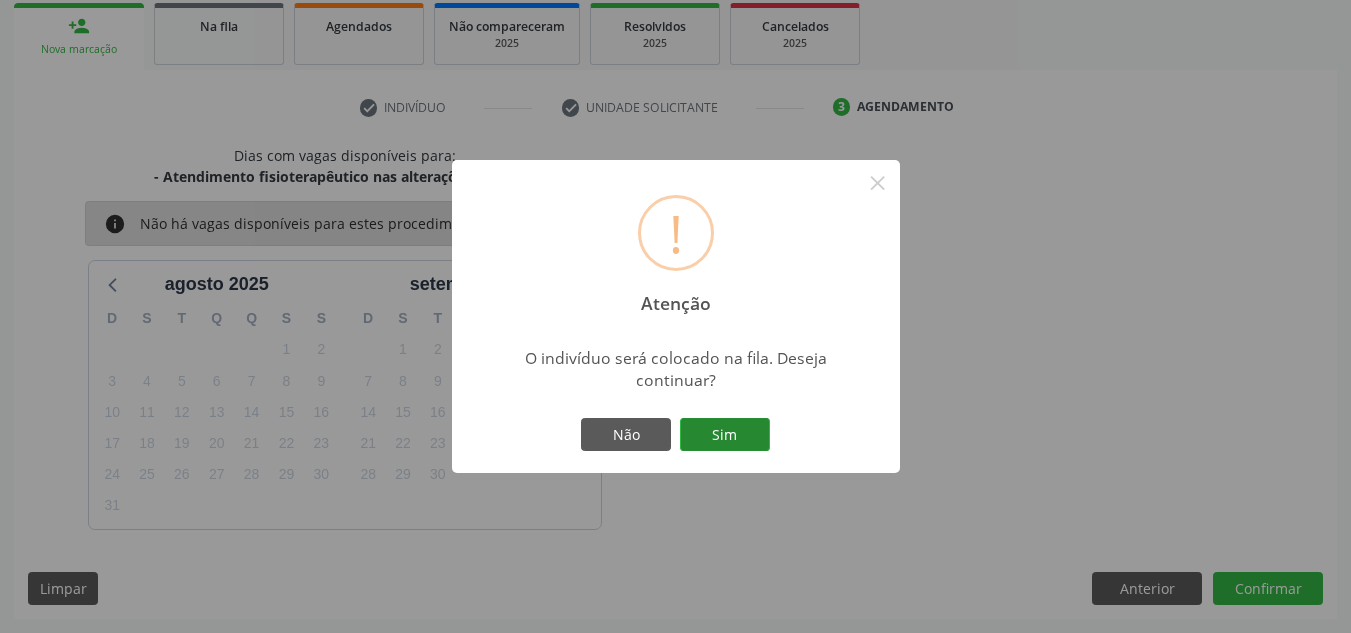 click on "Sim" at bounding box center (725, 435) 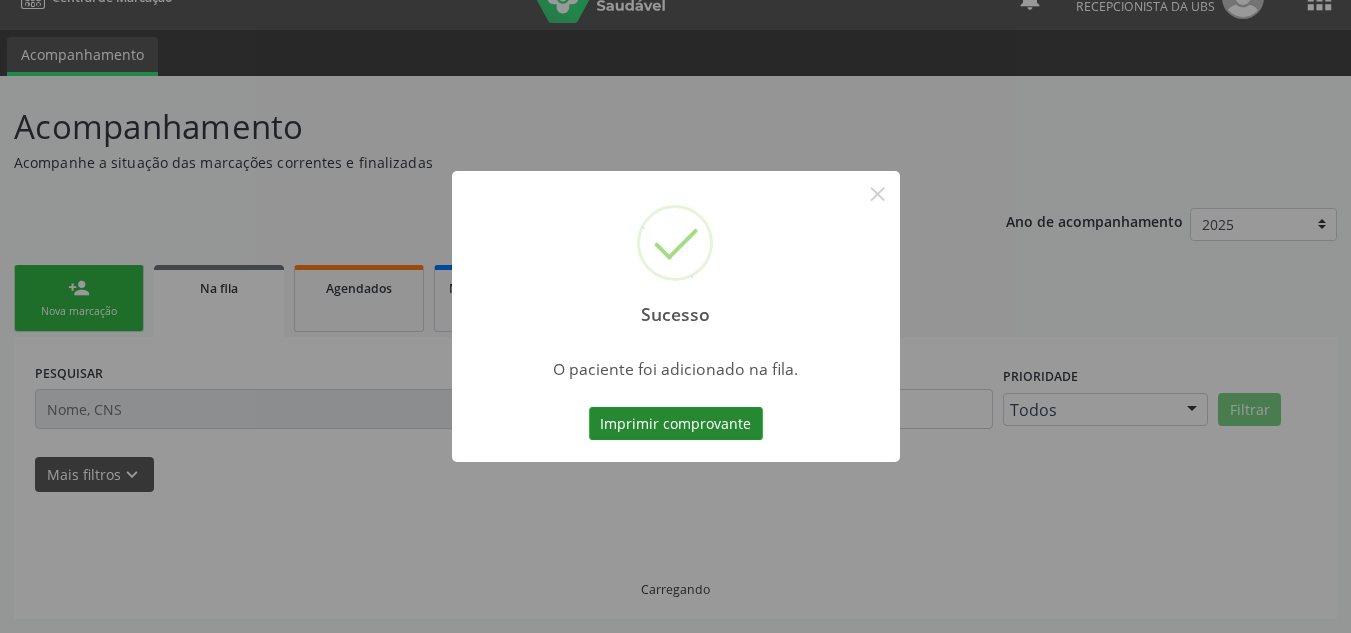 scroll, scrollTop: 34, scrollLeft: 0, axis: vertical 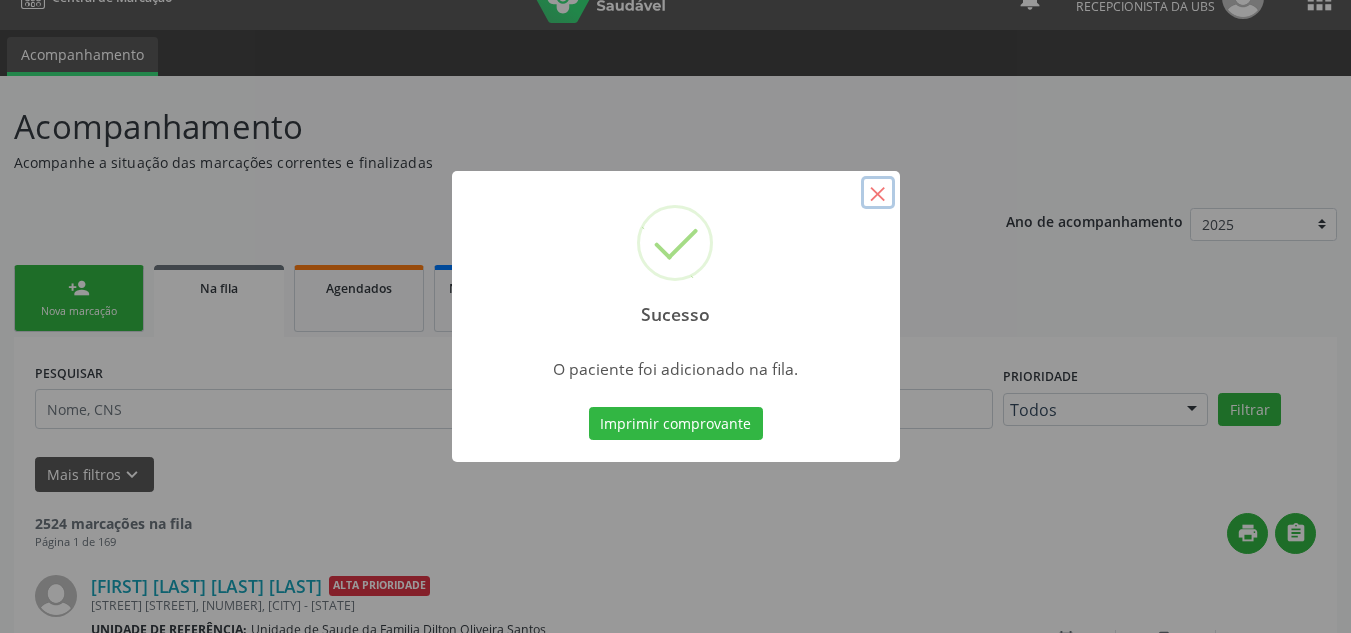 click on "×" at bounding box center [878, 193] 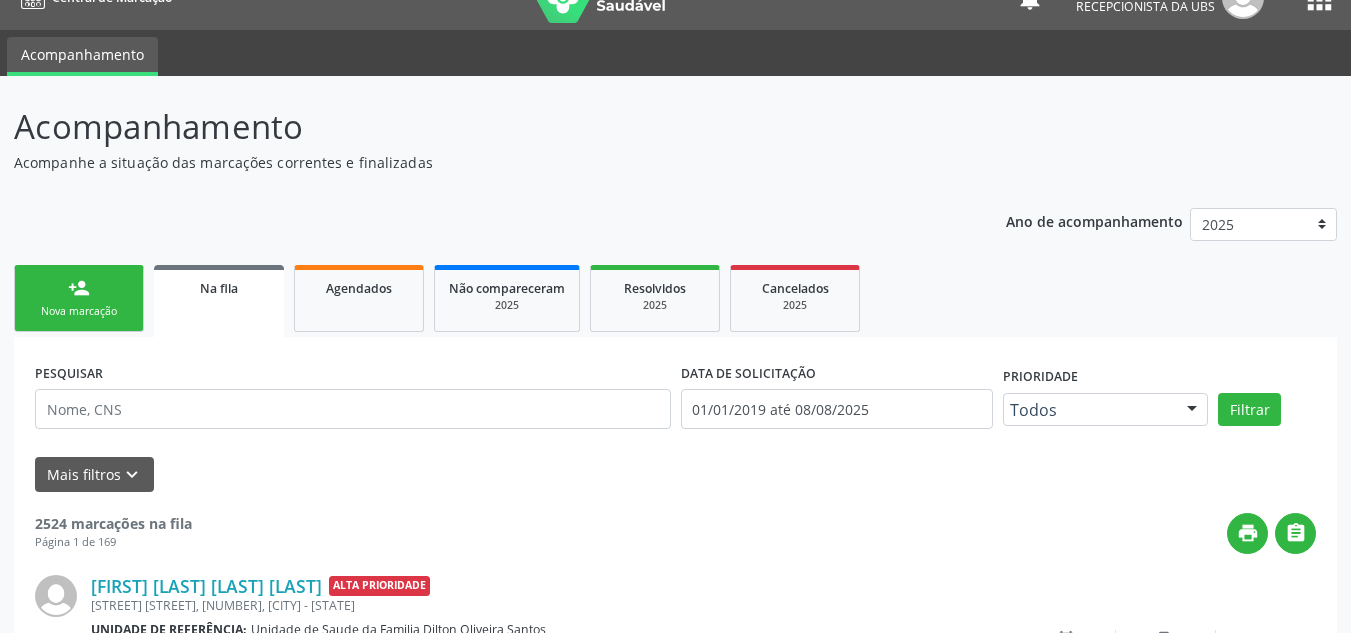click on "person_add
Nova marcação" at bounding box center (79, 298) 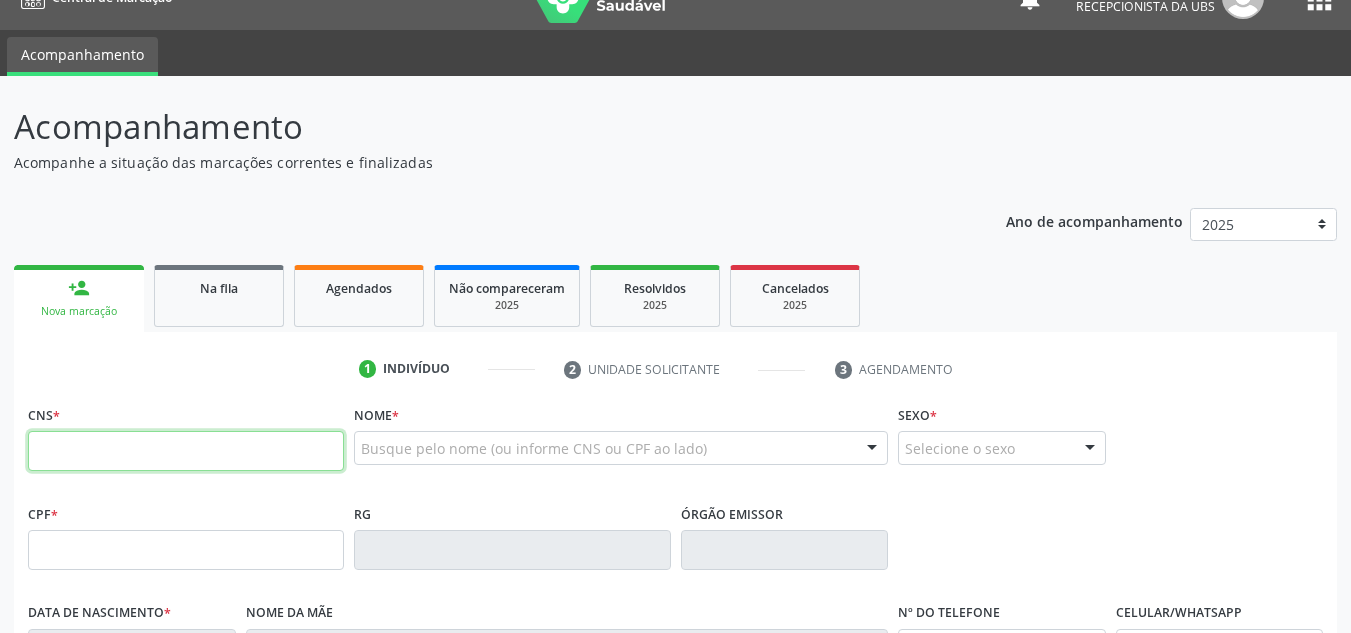click at bounding box center [186, 451] 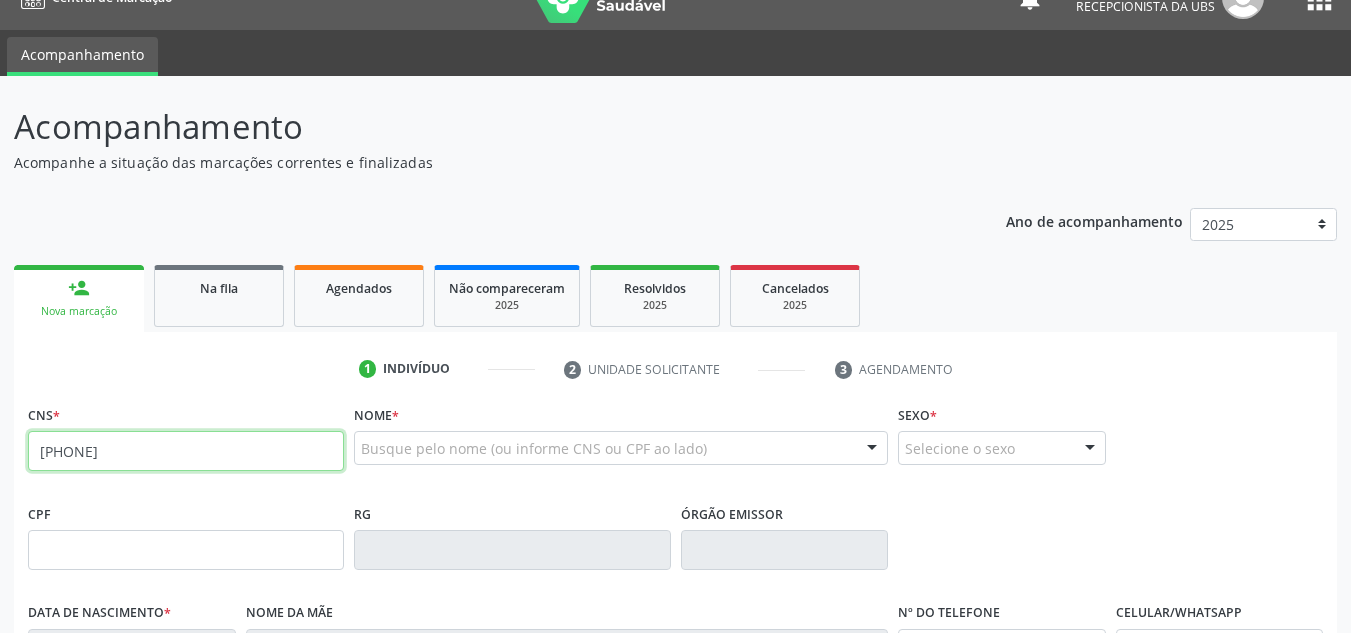 type on "[PHONE]" 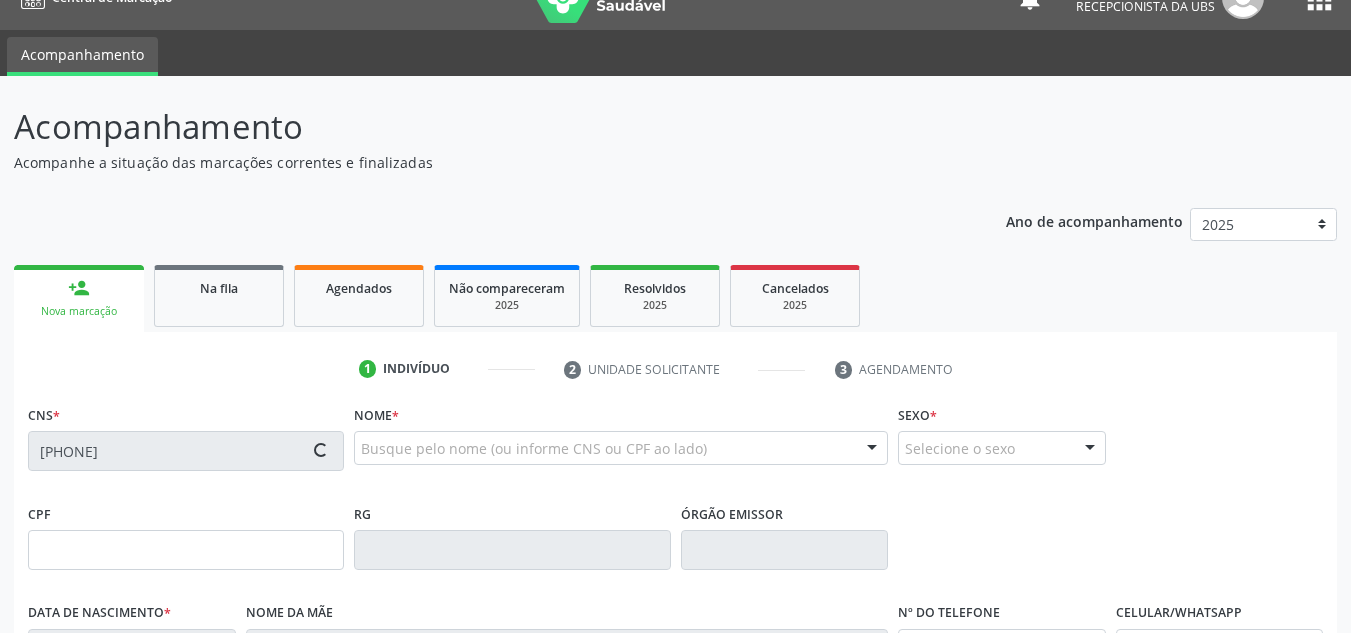 type on "[DATE]" 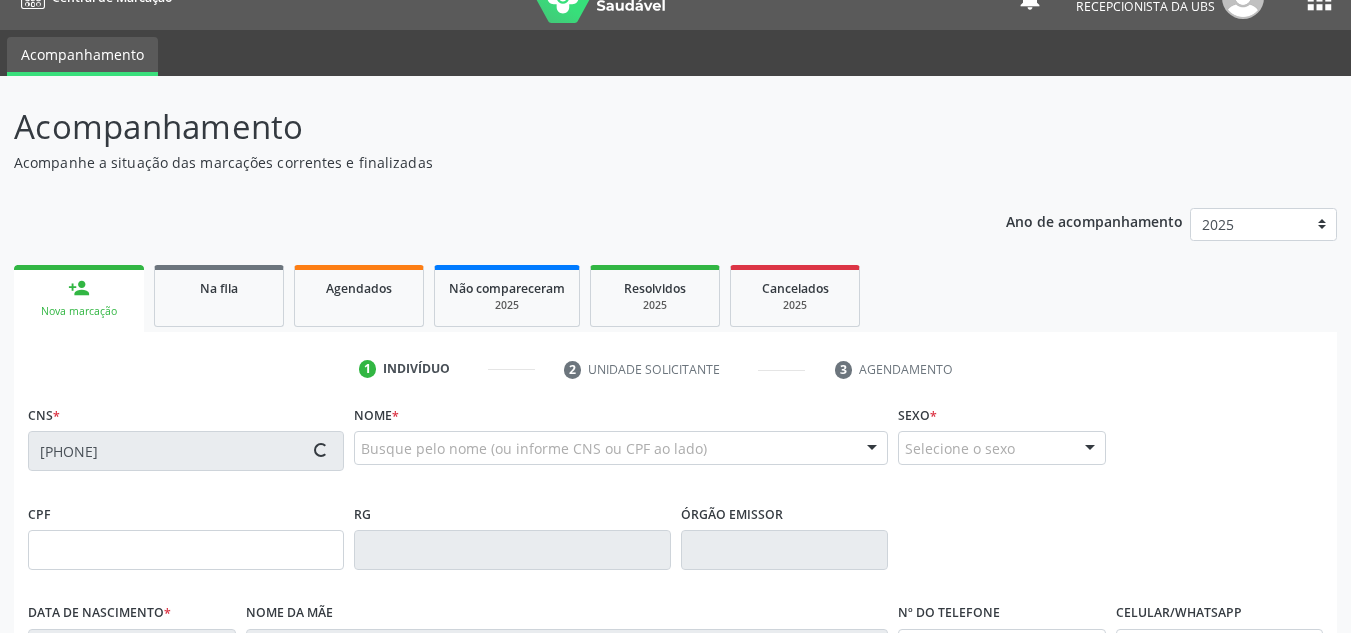type on "[FIRST] [LAST] [LAST]" 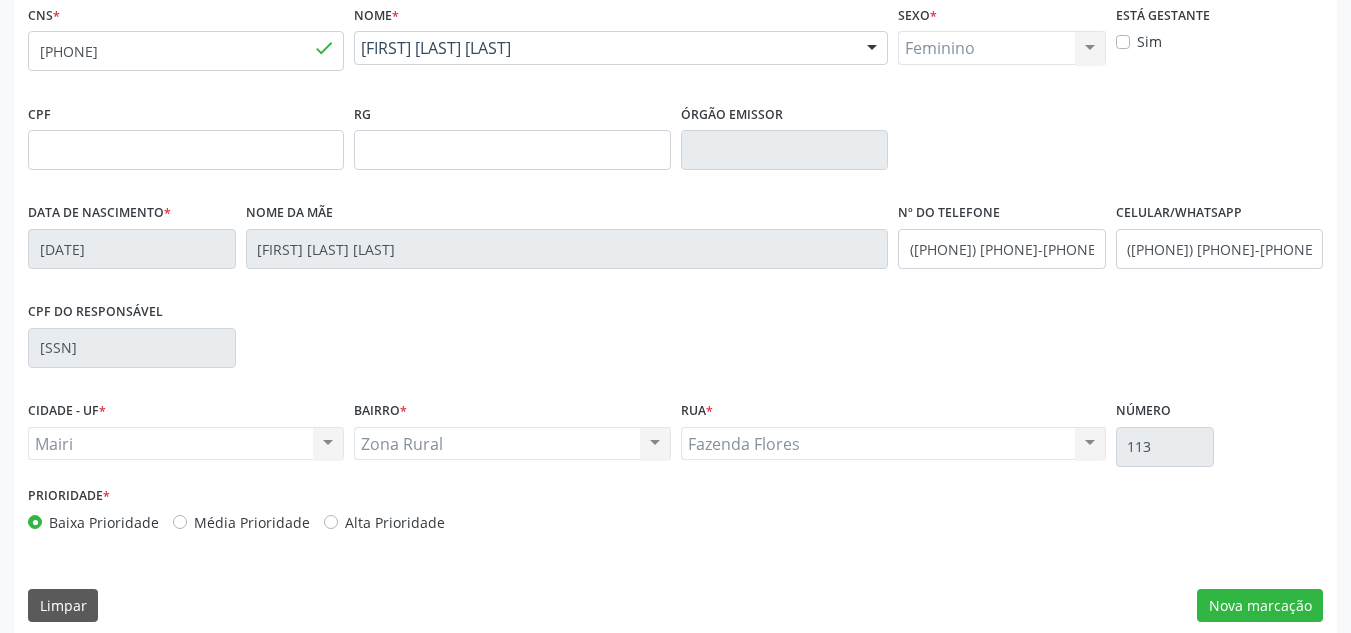 scroll, scrollTop: 451, scrollLeft: 0, axis: vertical 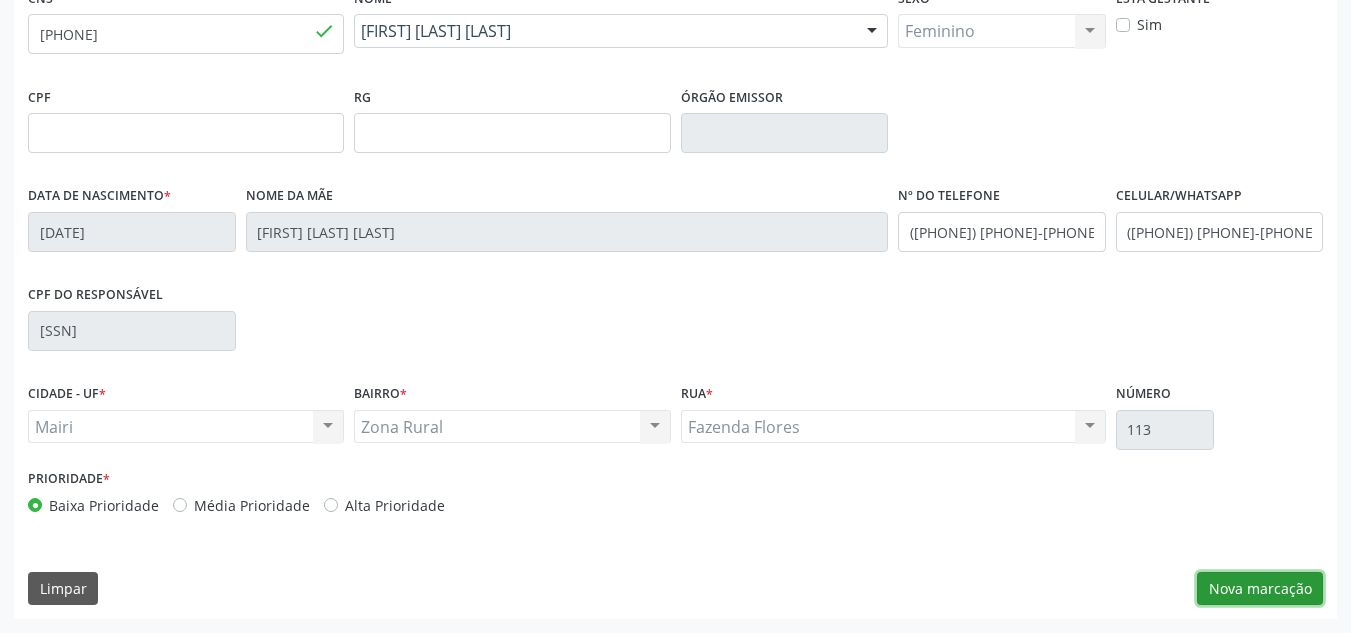click on "Nova marcação" at bounding box center [1260, 589] 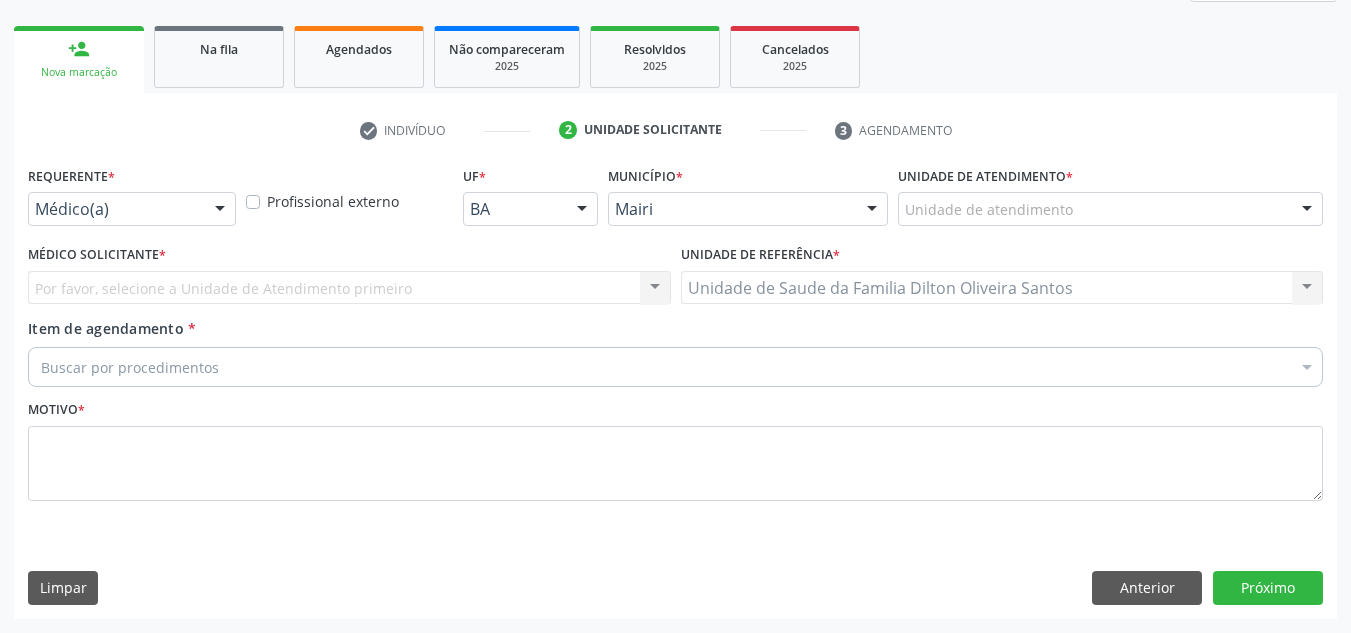 scroll, scrollTop: 273, scrollLeft: 0, axis: vertical 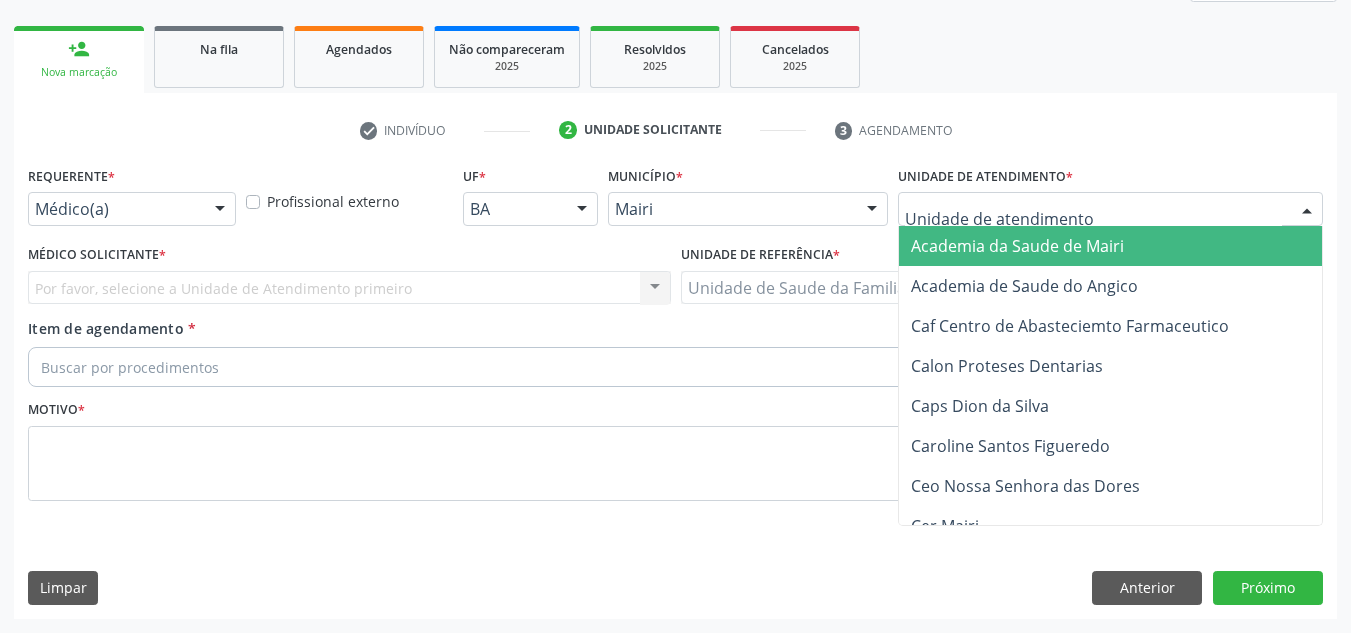 type on "j" 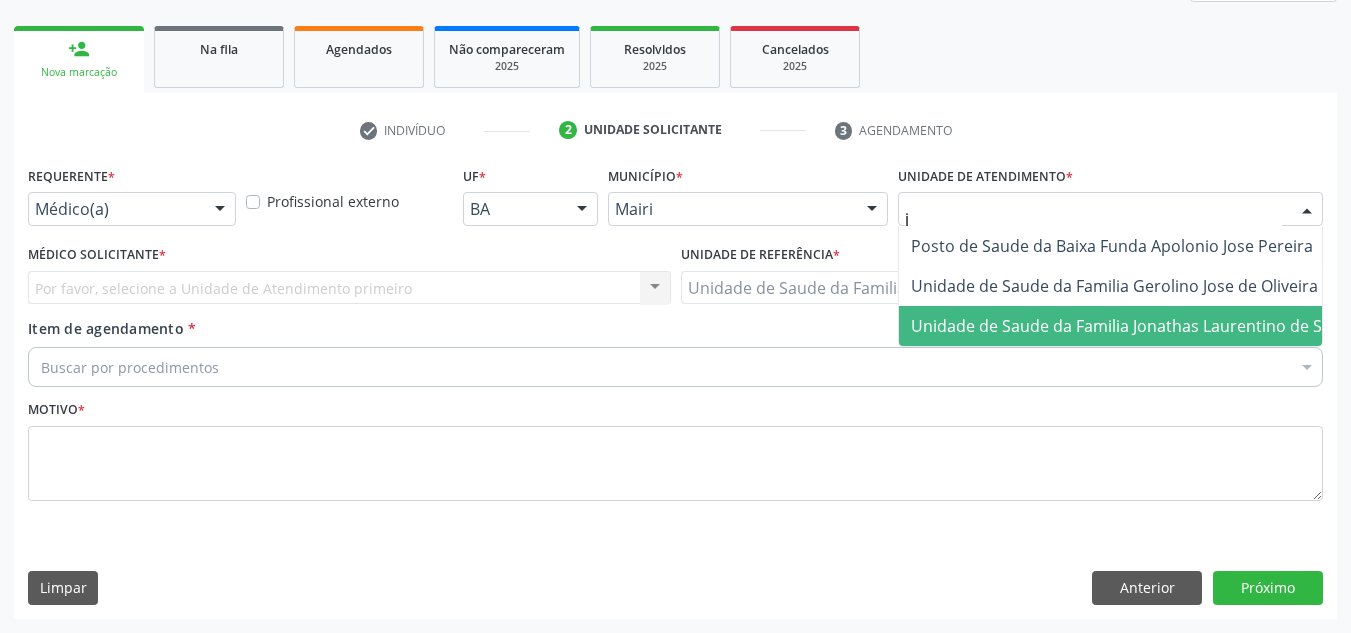 click on "Unidade de Saude da Familia Jonathas Laurentino de Santana" at bounding box center (1143, 326) 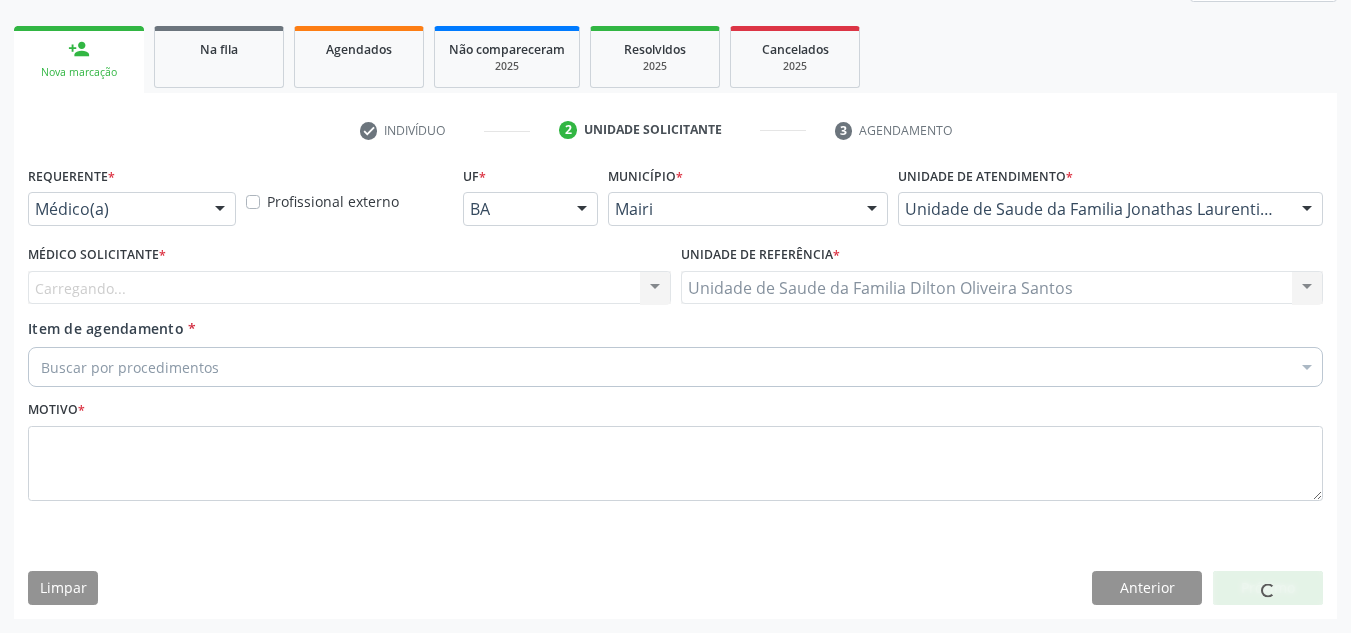 click on "Carregando...
Nenhum resultado encontrado para: "   "
Não há nenhuma opção para ser exibida." at bounding box center (349, 288) 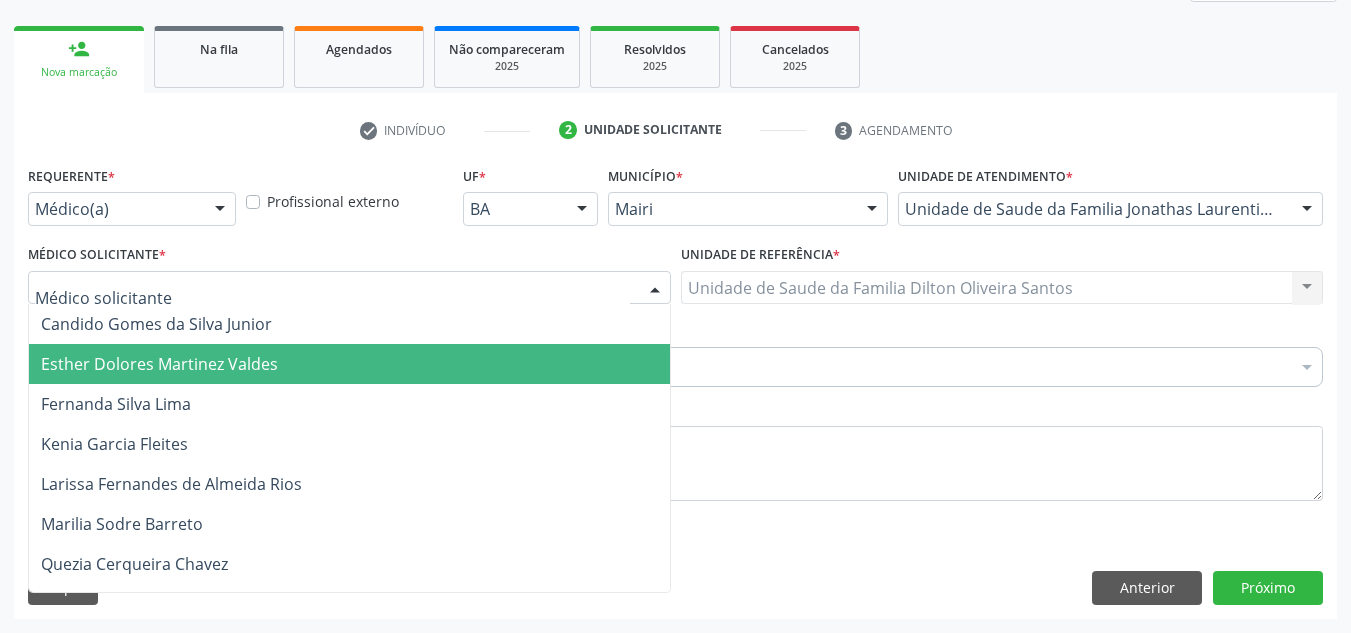 click on "Esther Dolores Martinez Valdes" at bounding box center [159, 364] 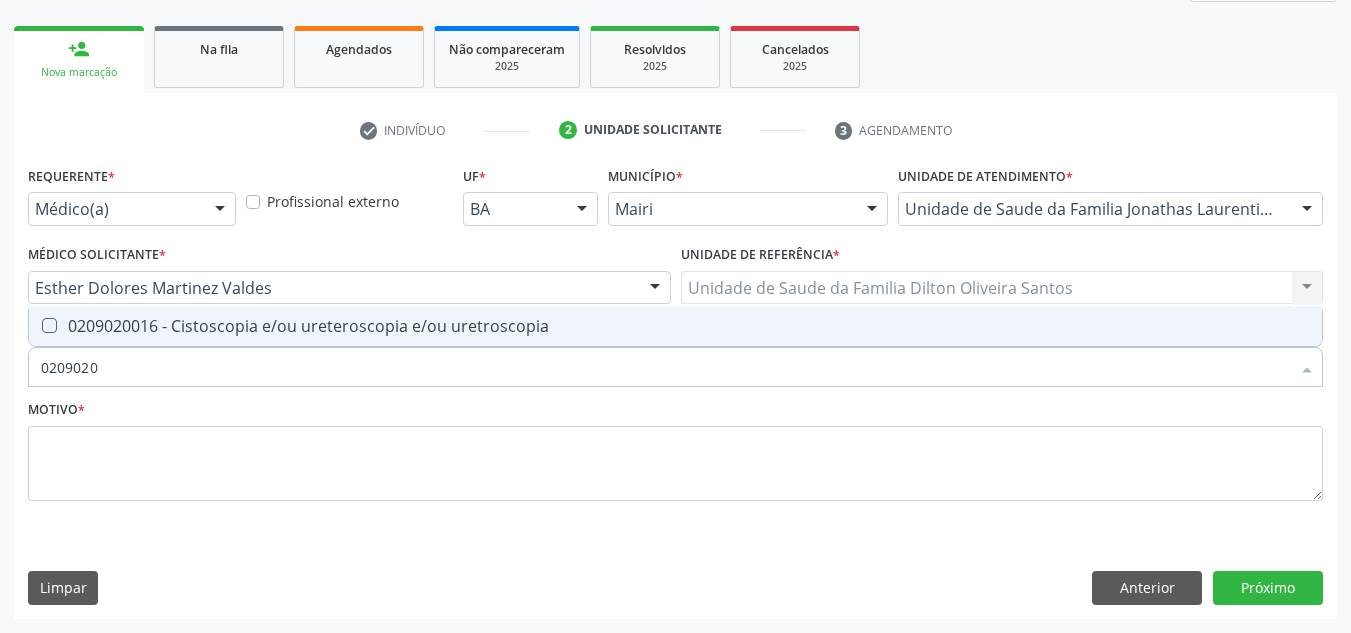 type on "[CODE]" 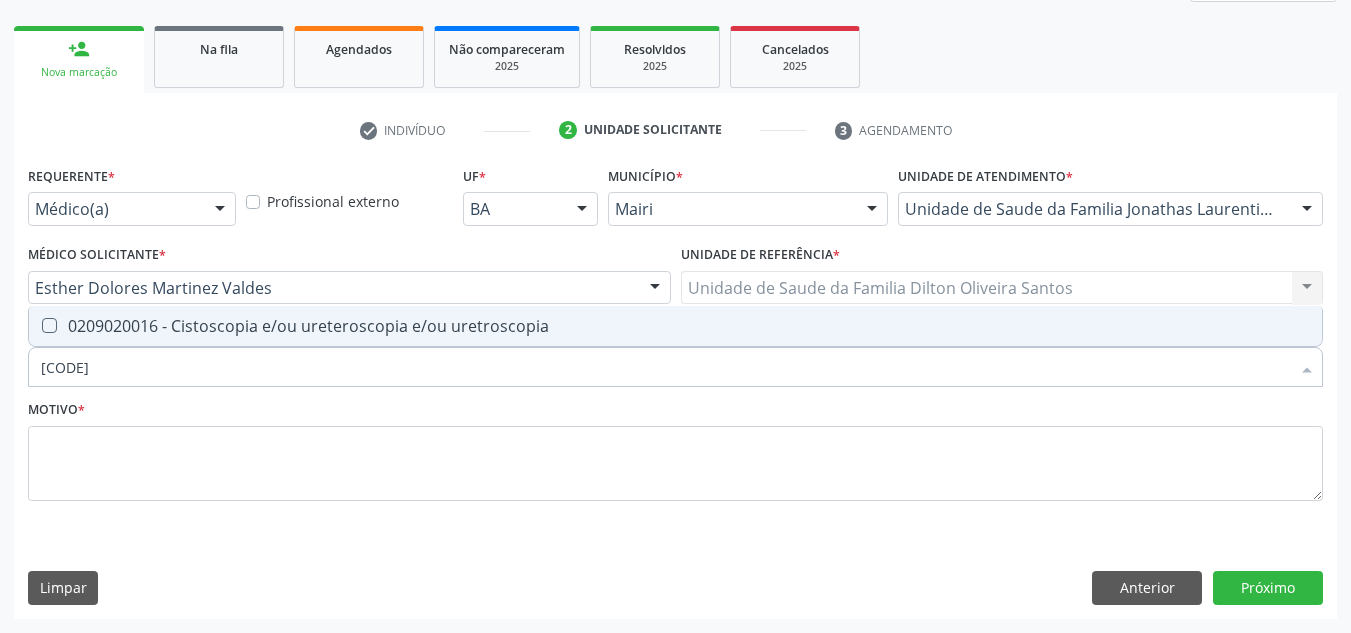 click on "0209020016 - Cistoscopia e/ou ureteroscopia e/ou uretroscopia" at bounding box center (675, 326) 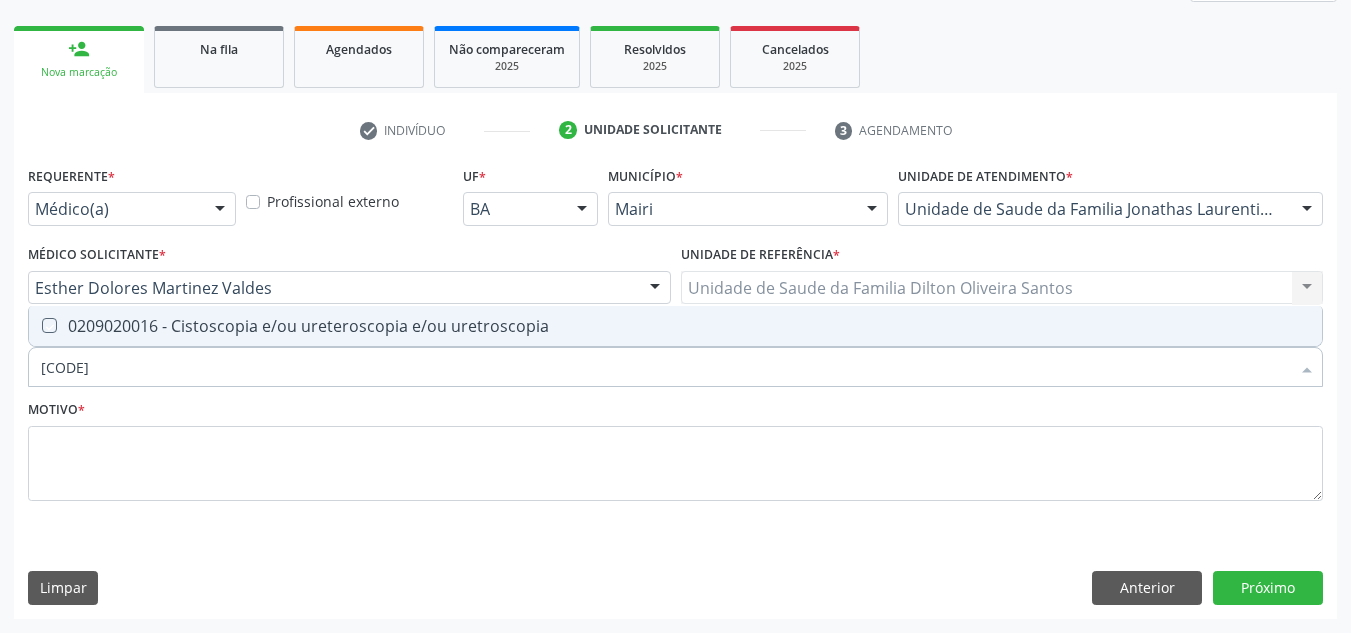 checkbox on "true" 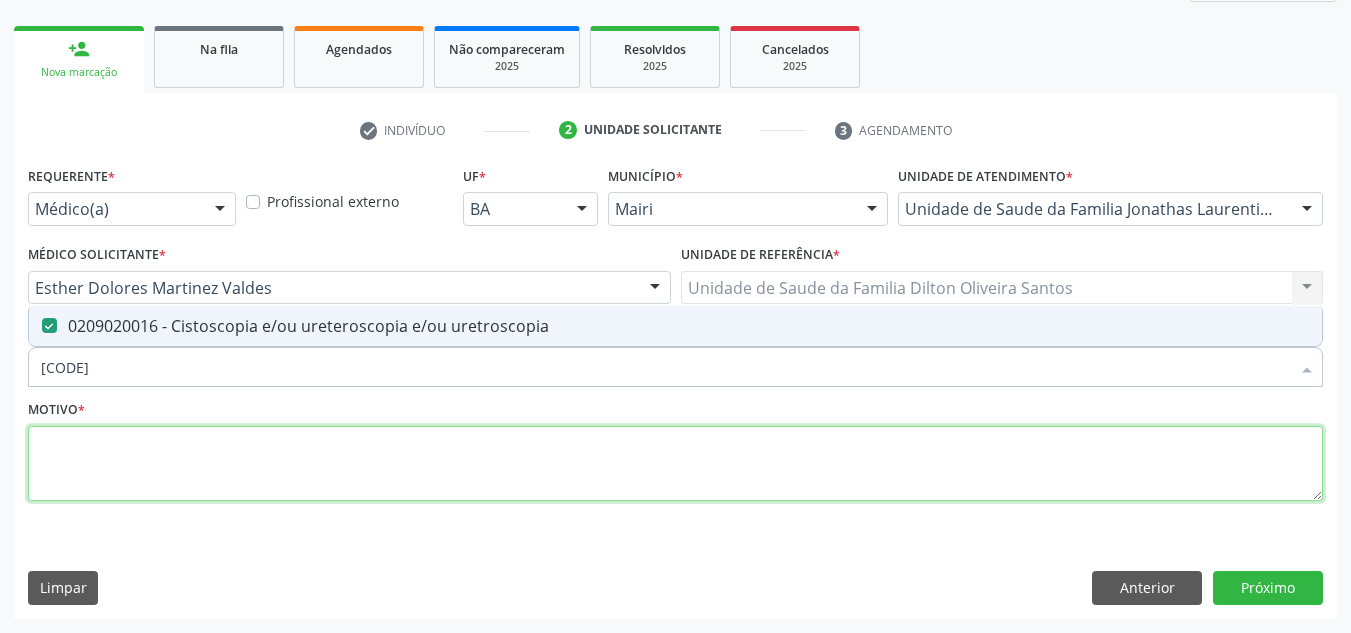 click at bounding box center [675, 464] 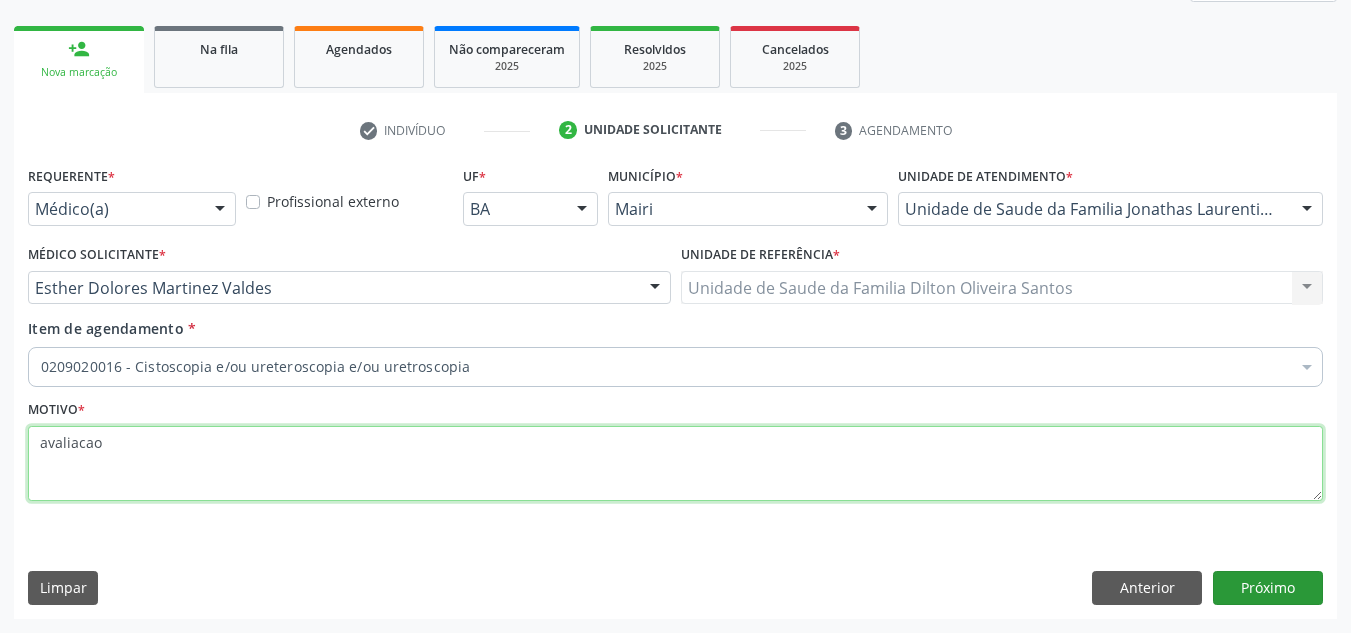 type on "avaliacao" 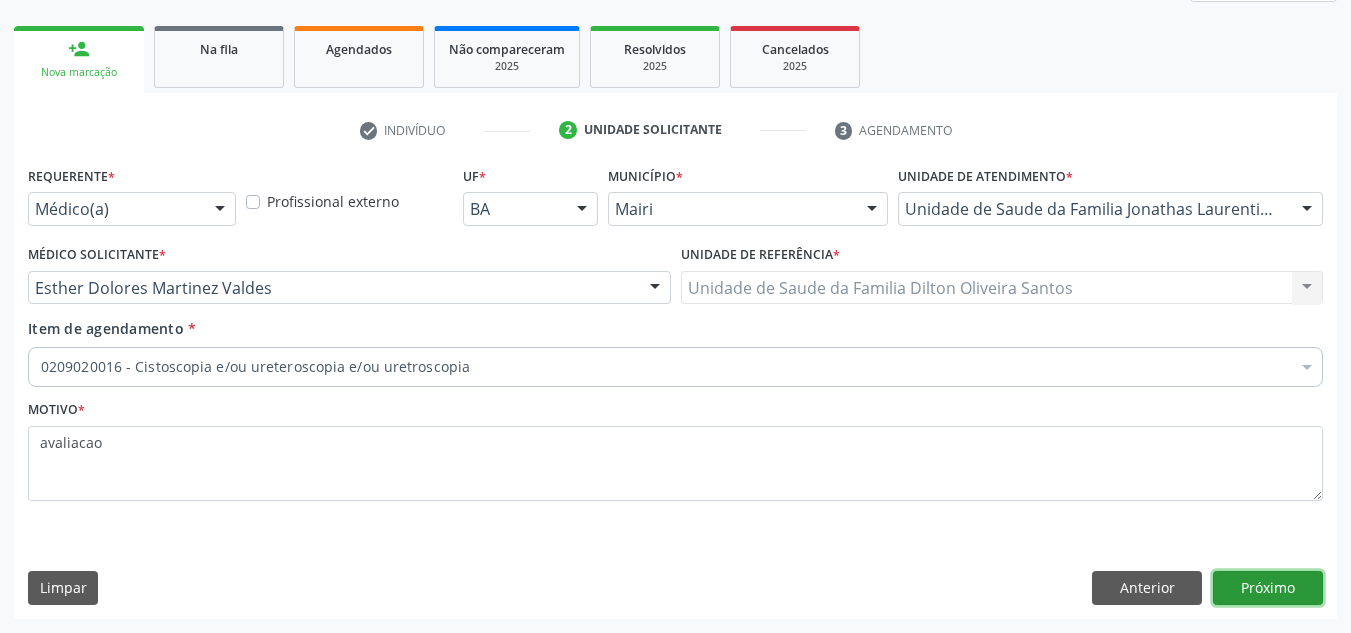 click on "Próximo" at bounding box center (1268, 588) 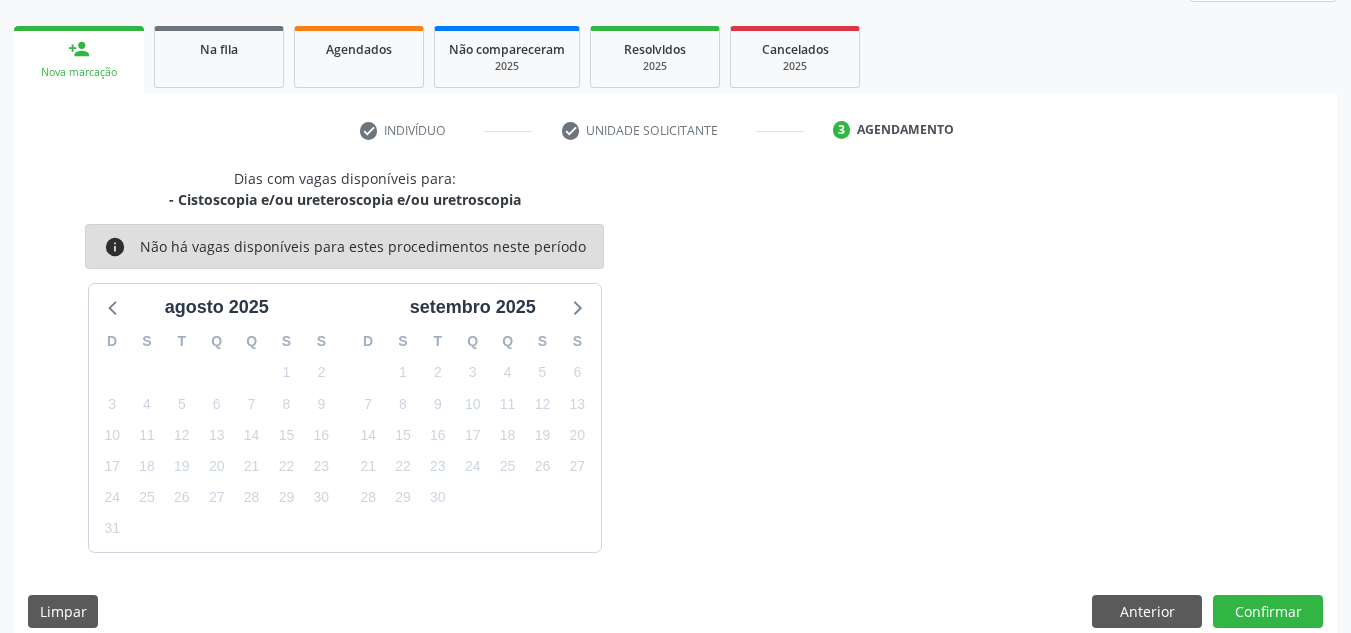 scroll, scrollTop: 296, scrollLeft: 0, axis: vertical 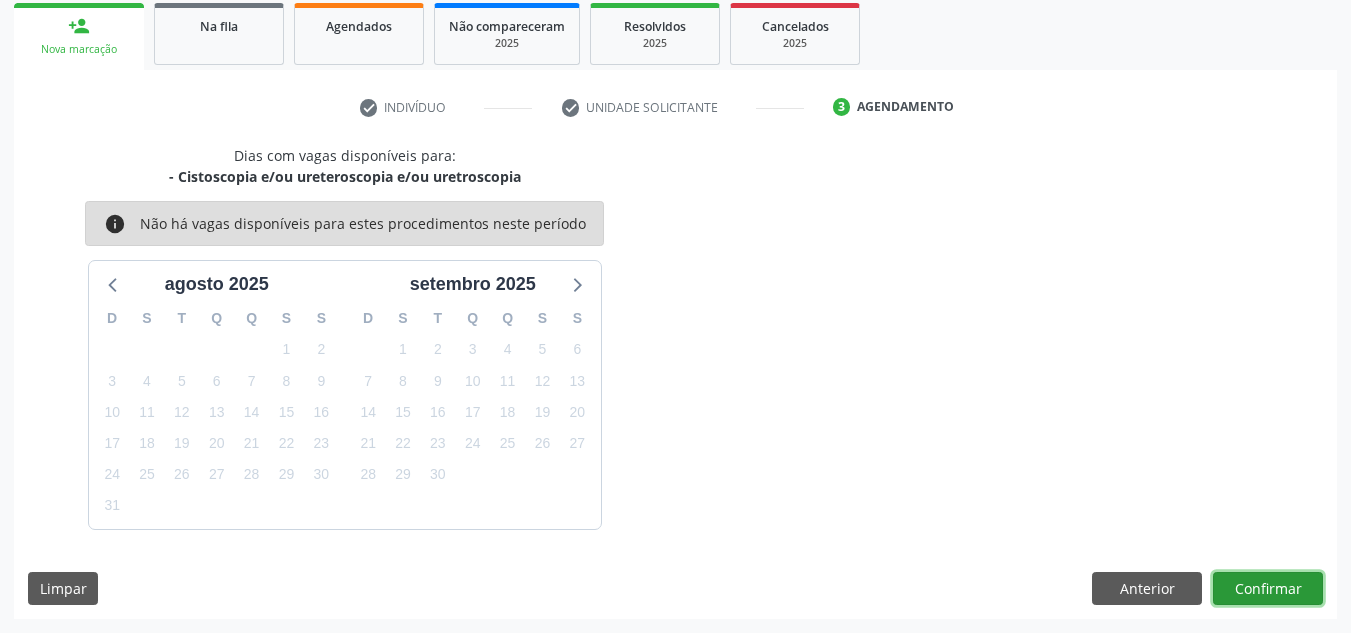 click on "Confirmar" at bounding box center [1268, 589] 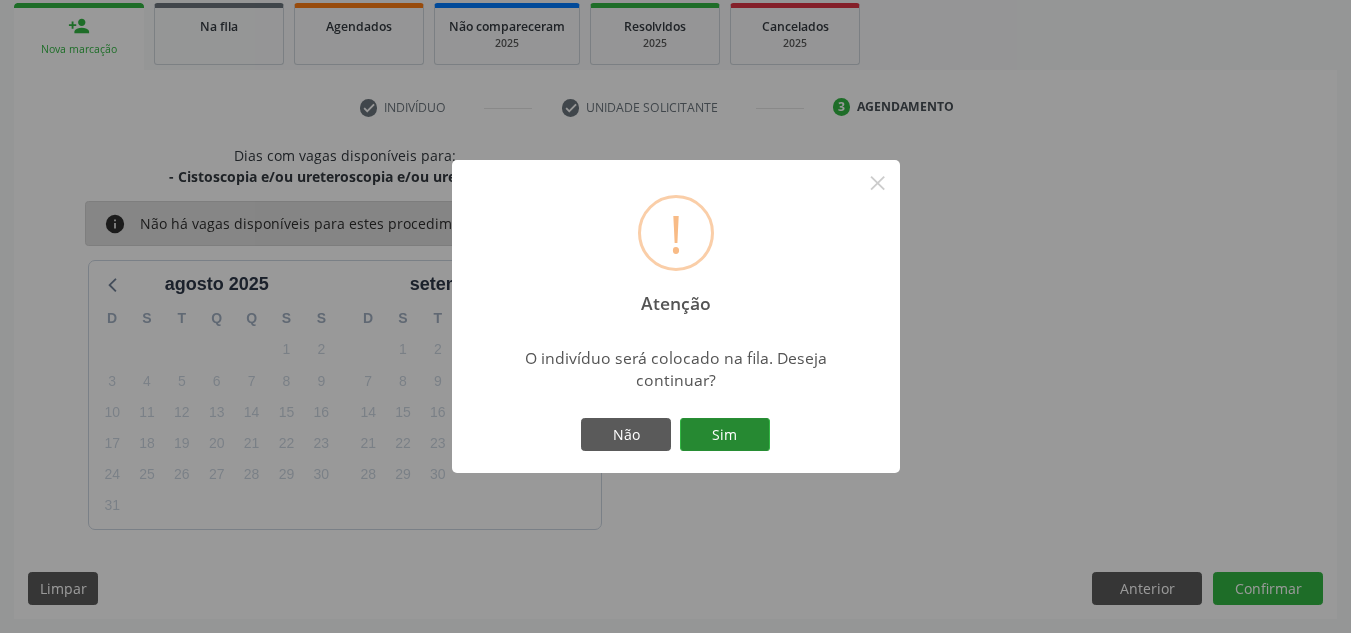 click on "Sim" at bounding box center [725, 435] 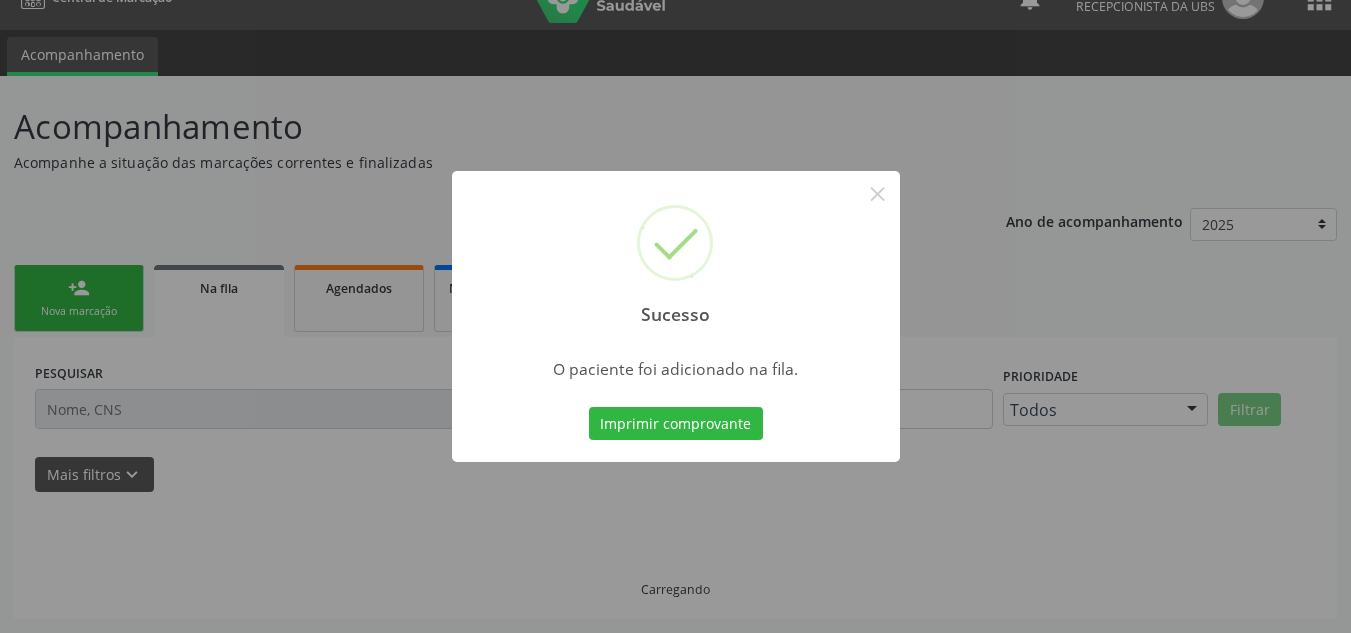scroll, scrollTop: 34, scrollLeft: 0, axis: vertical 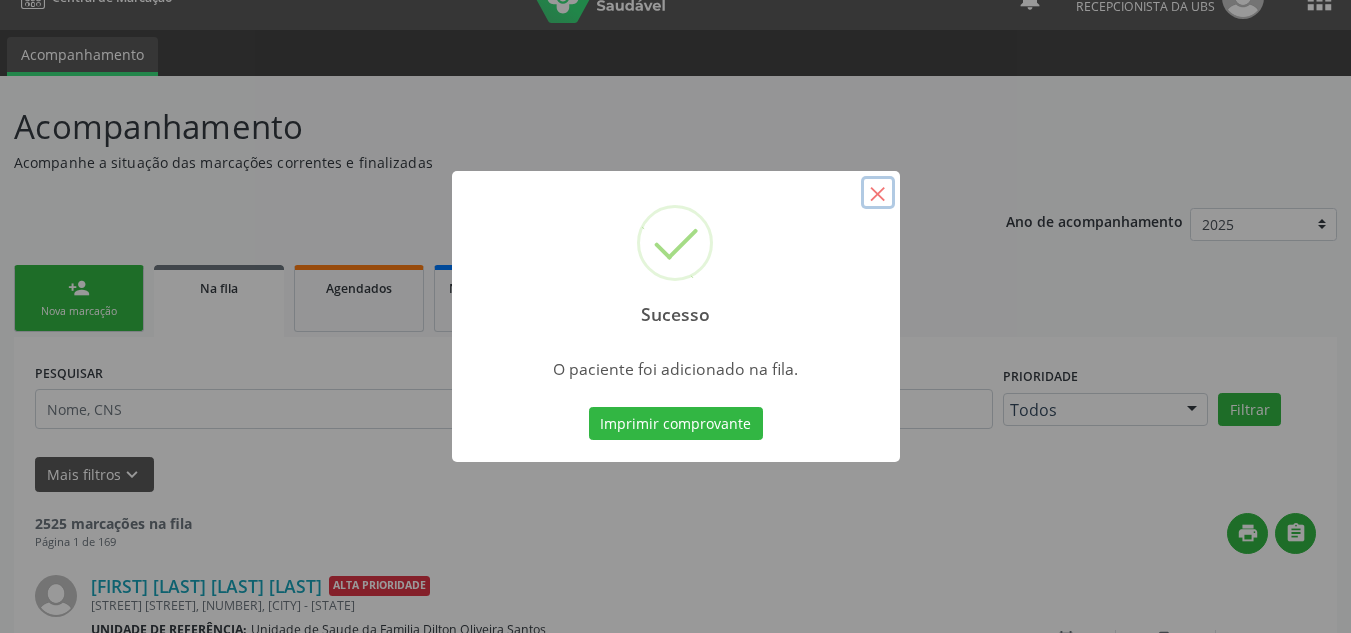 click on "×" at bounding box center (878, 193) 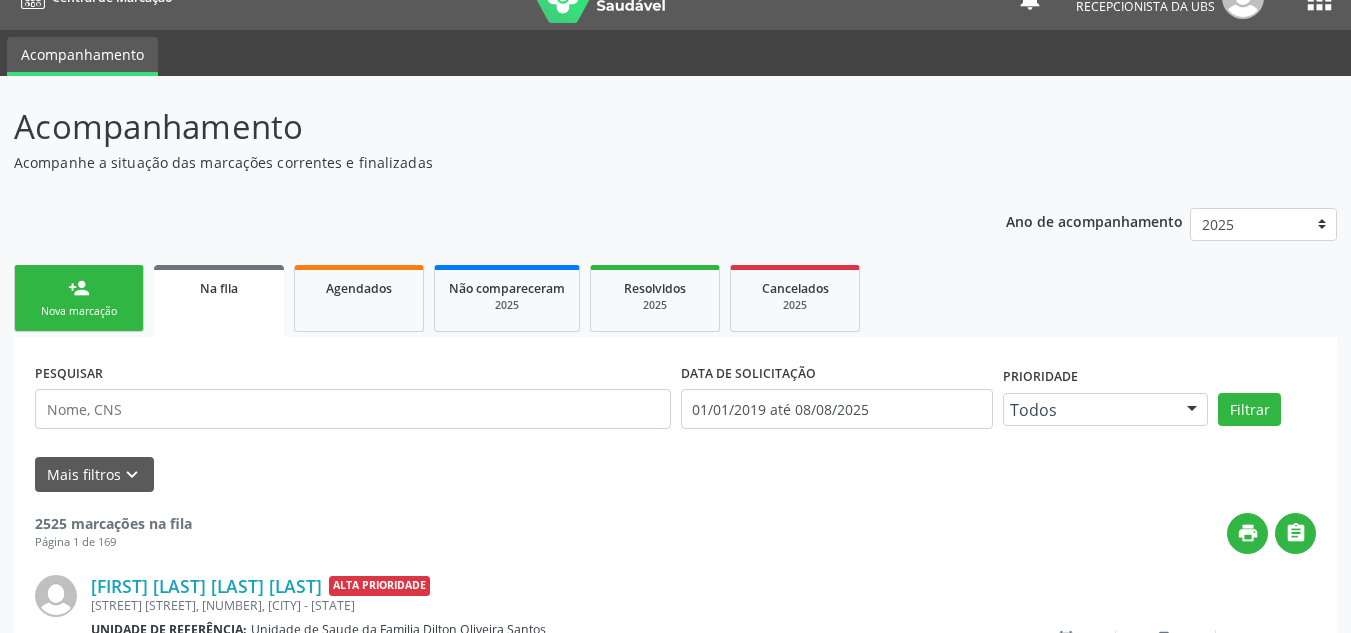 click on "person_add" at bounding box center (79, 288) 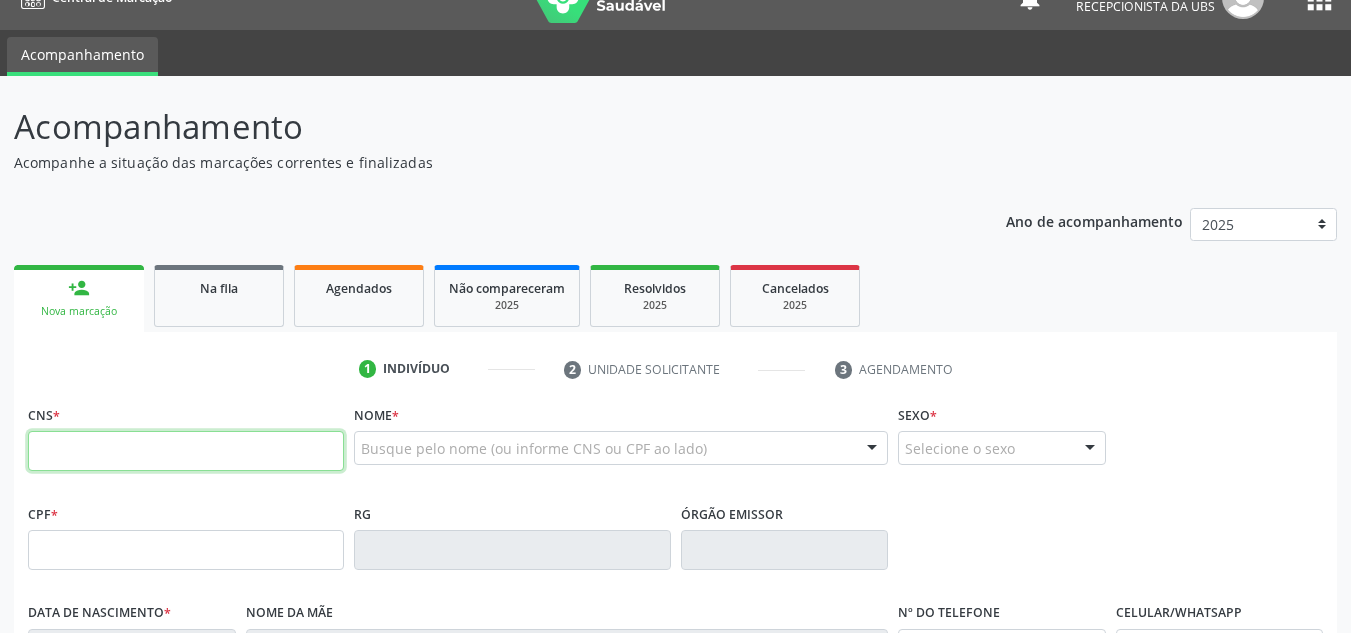 click at bounding box center [186, 451] 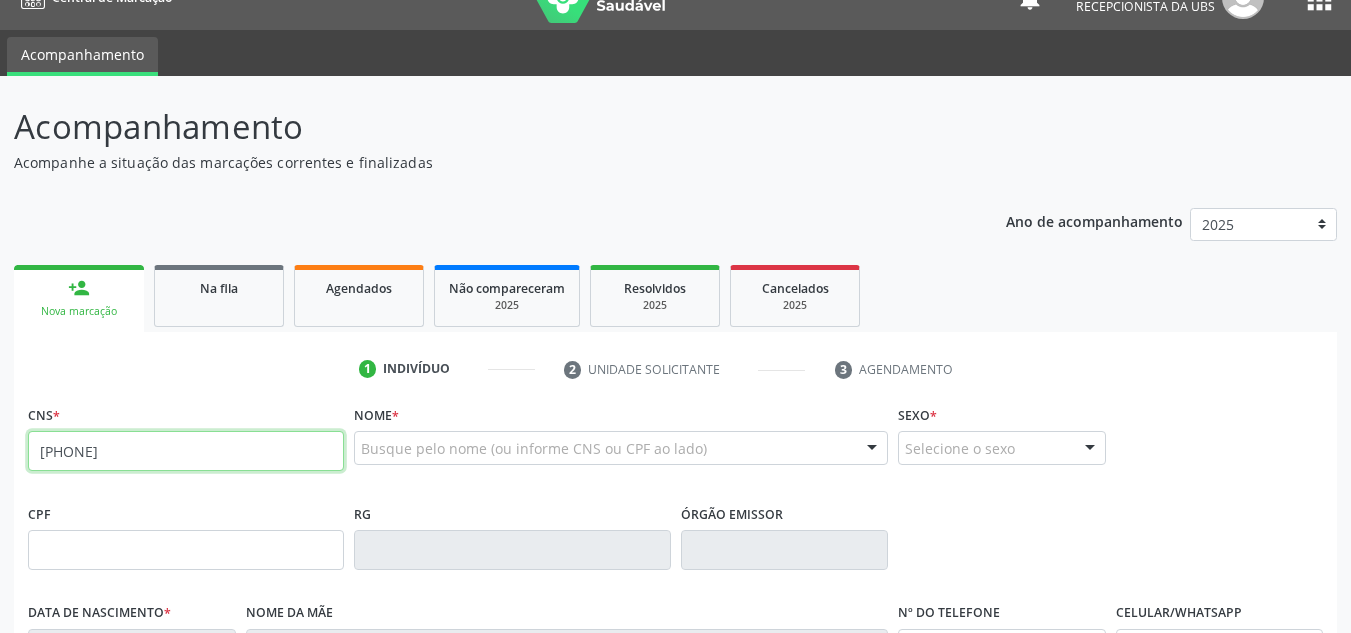 type on "[PHONE]" 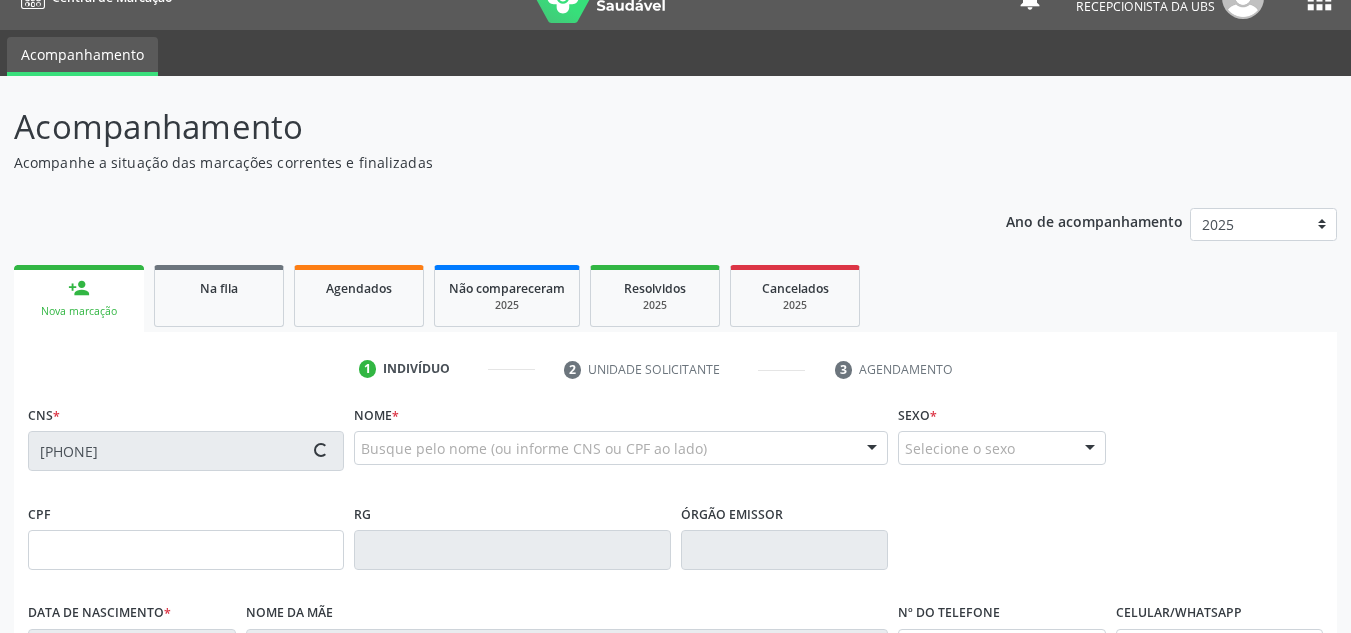 type on "[SSN]" 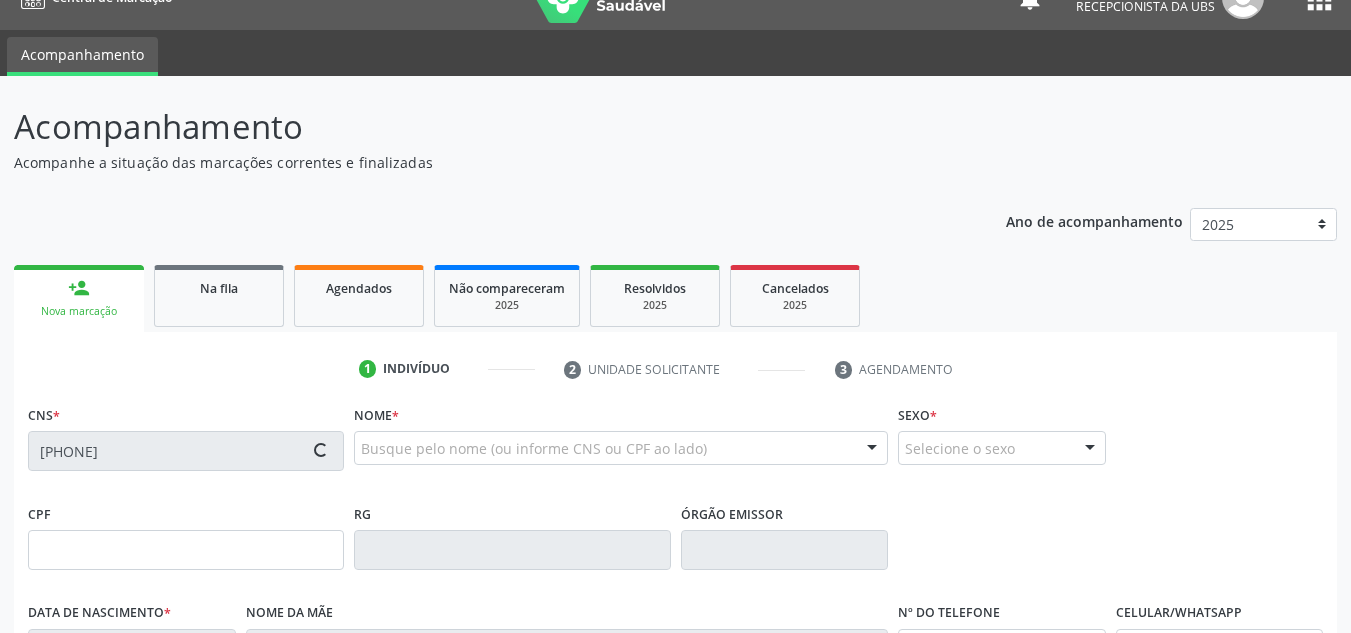 type on "[DATE]" 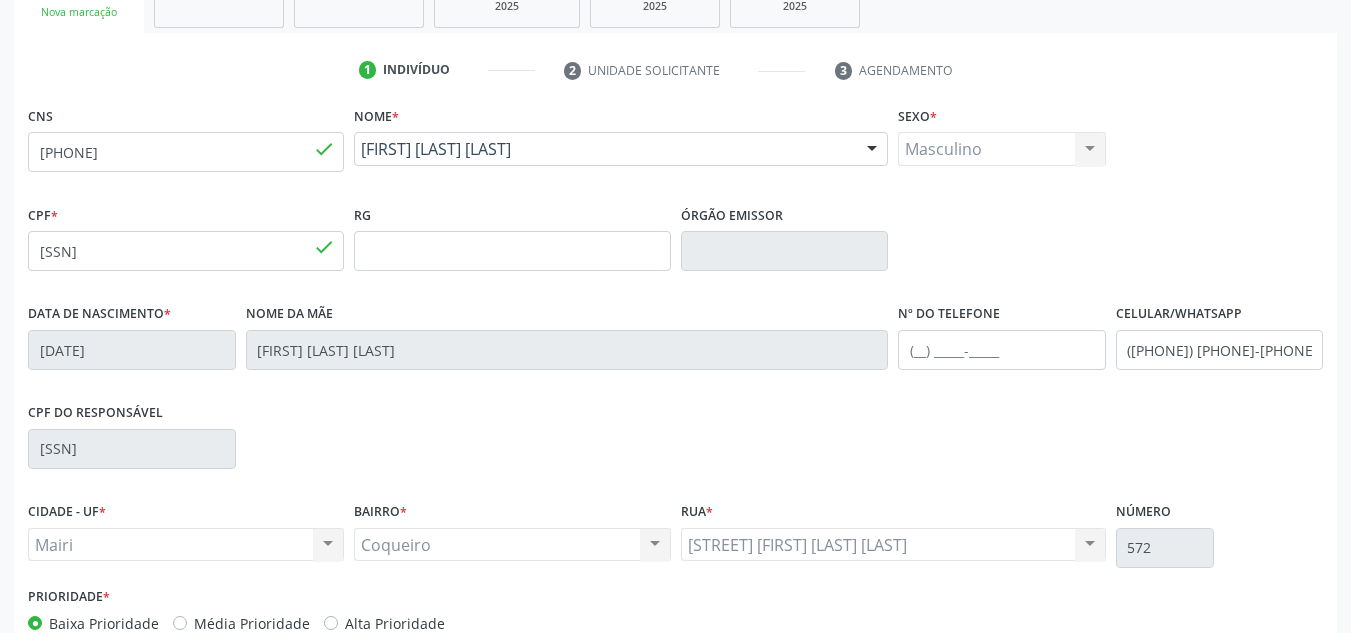 scroll, scrollTop: 334, scrollLeft: 0, axis: vertical 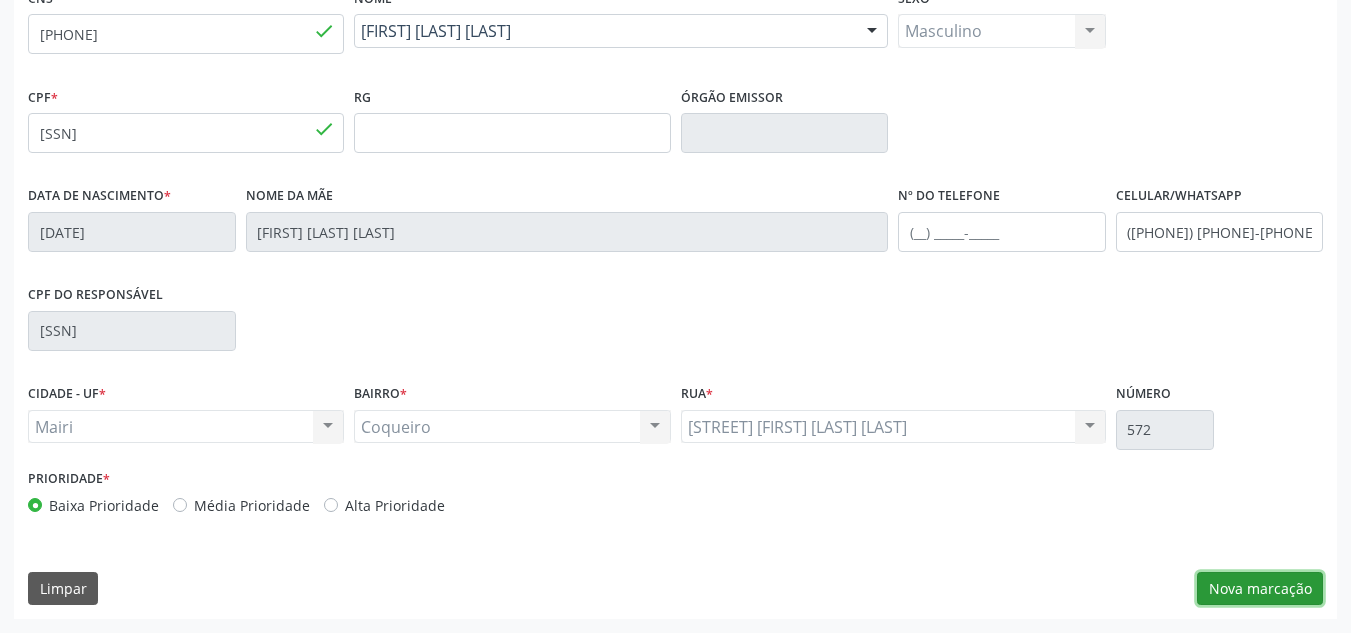 click on "Nova marcação" at bounding box center [1260, 589] 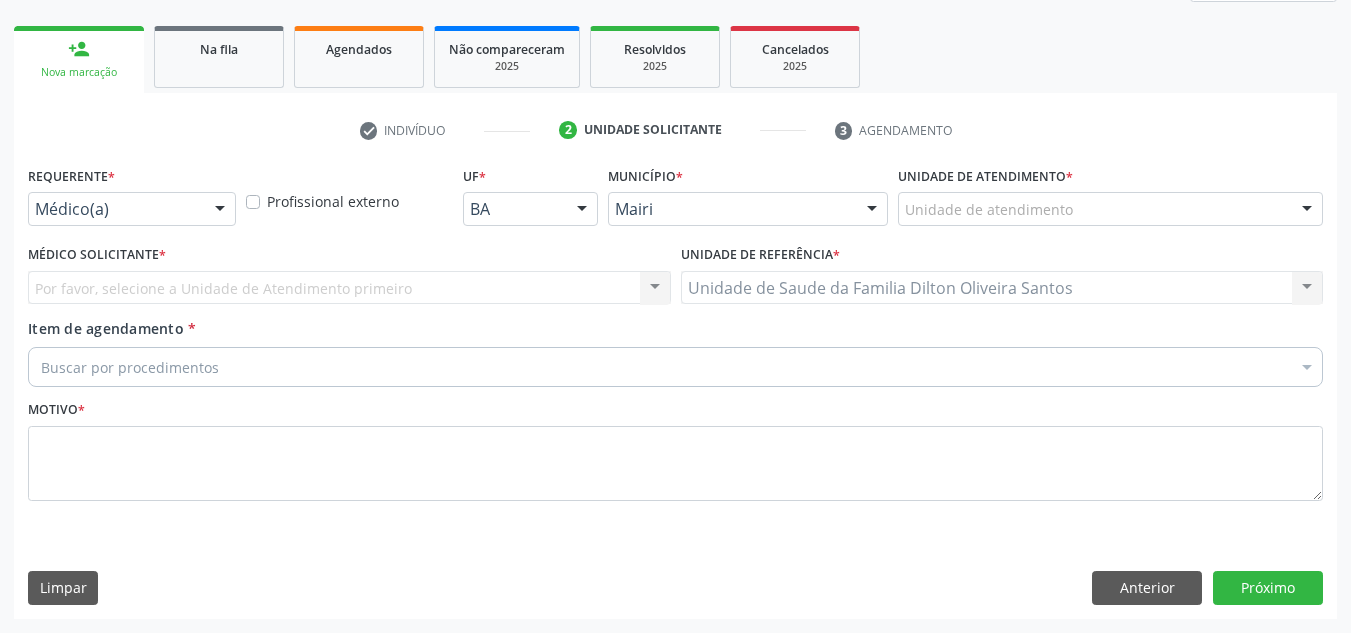 scroll, scrollTop: 273, scrollLeft: 0, axis: vertical 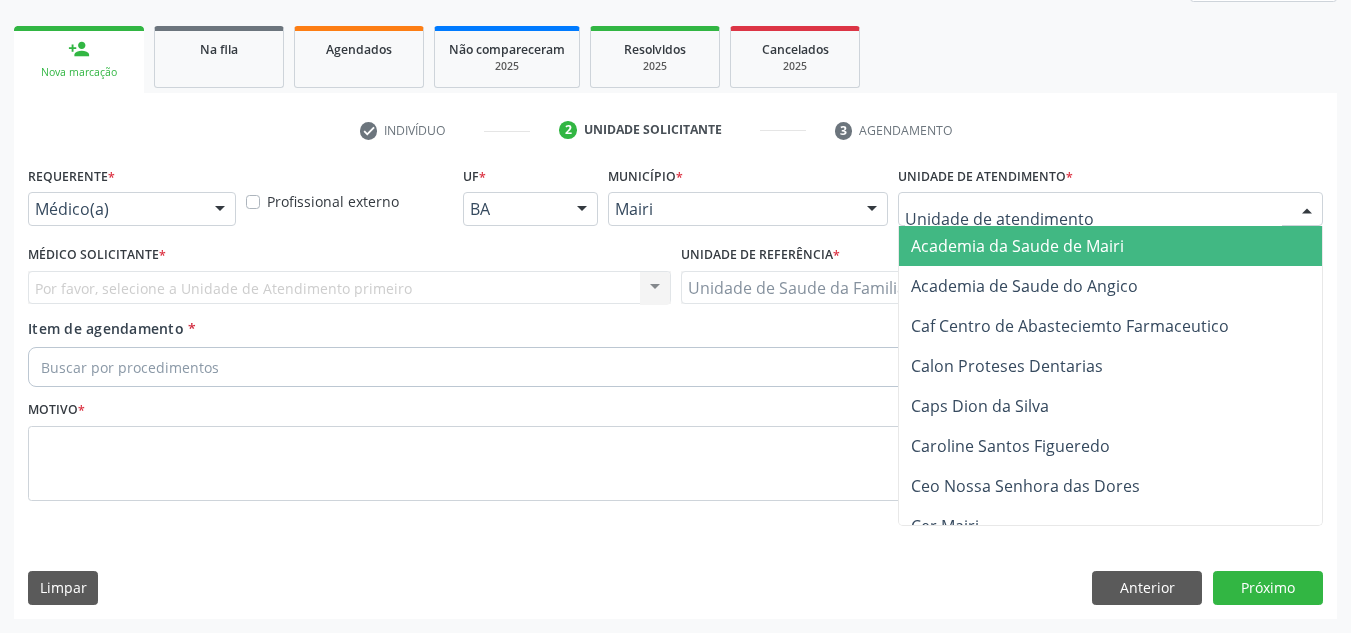 type on "j" 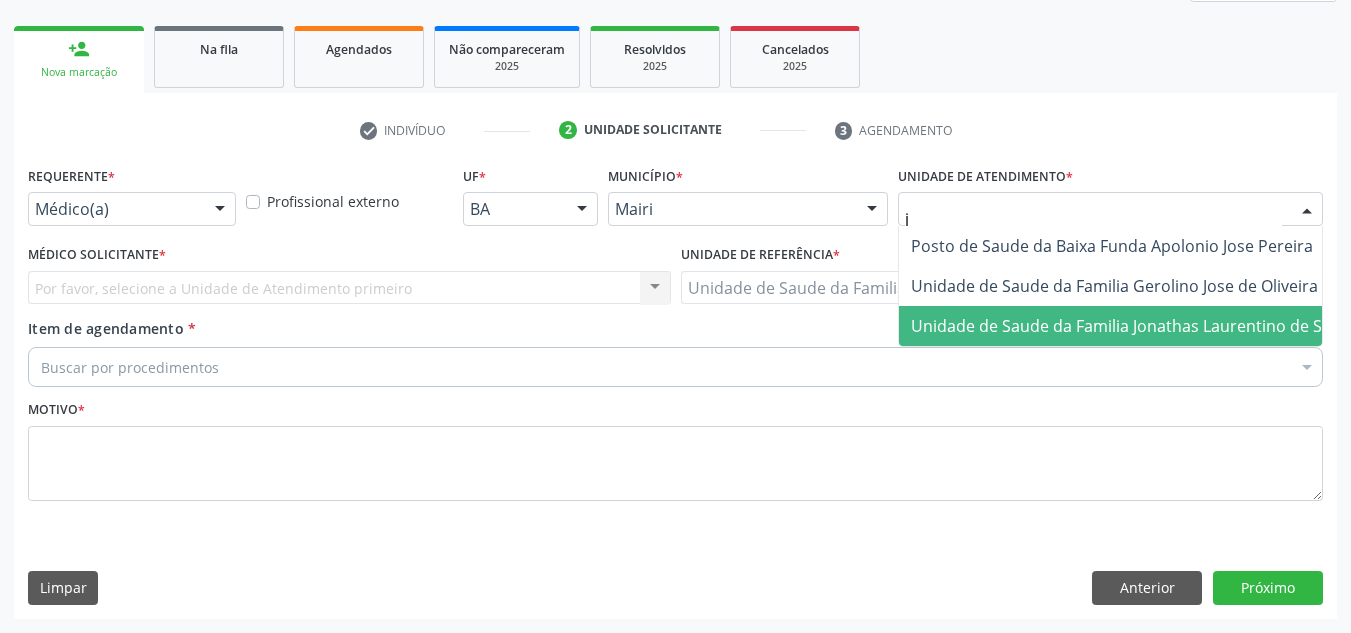 click on "Unidade de Saude da Familia Jonathas Laurentino de Santana" at bounding box center [1143, 326] 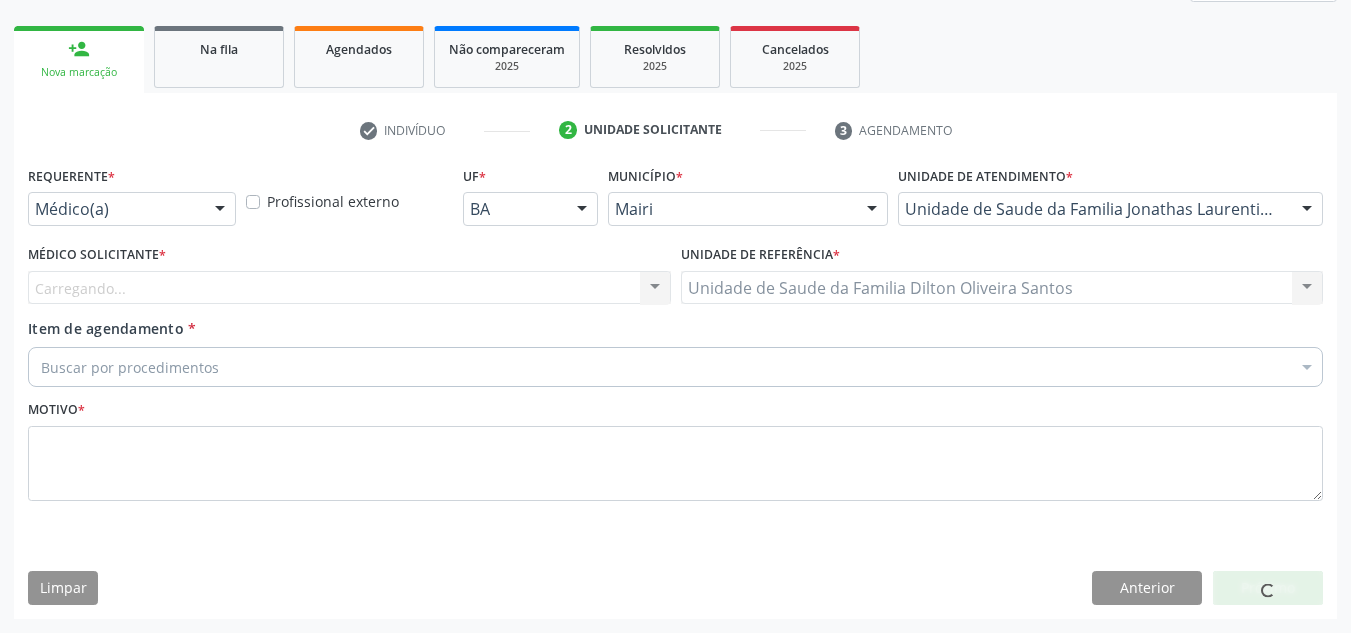 click on "Carregando...
Nenhum resultado encontrado para: "   "
Não há nenhuma opção para ser exibida." at bounding box center (349, 288) 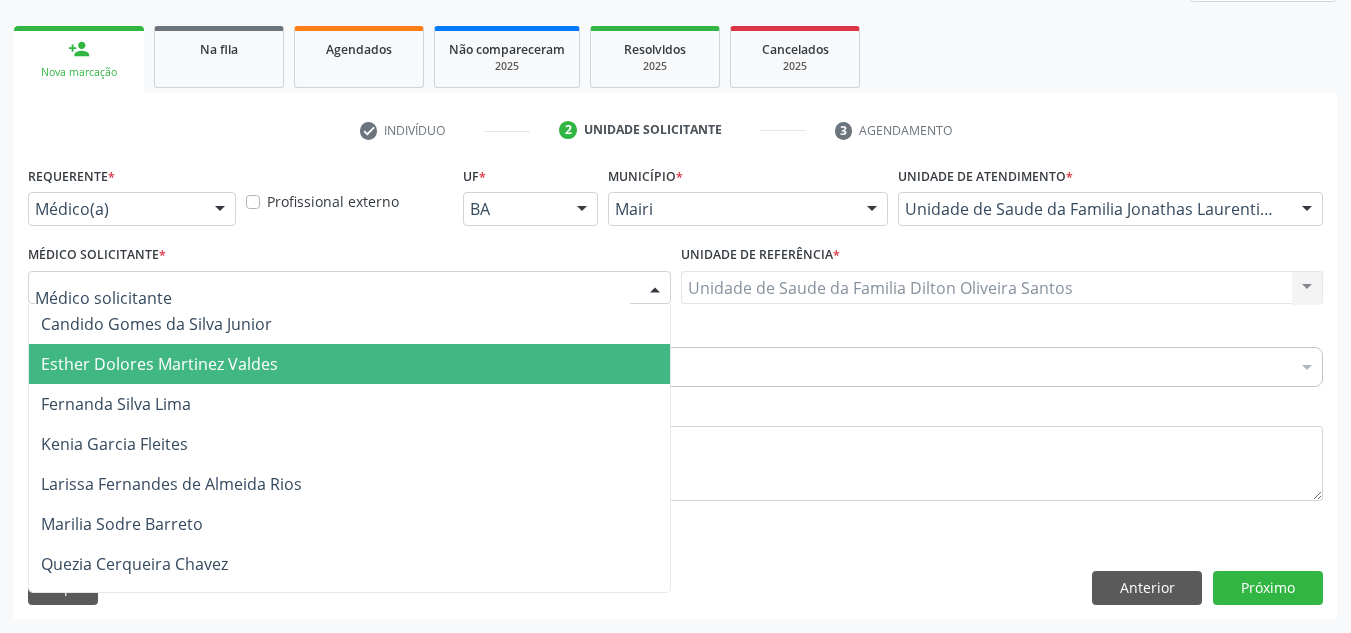 click on "Esther Dolores Martinez Valdes" at bounding box center (349, 364) 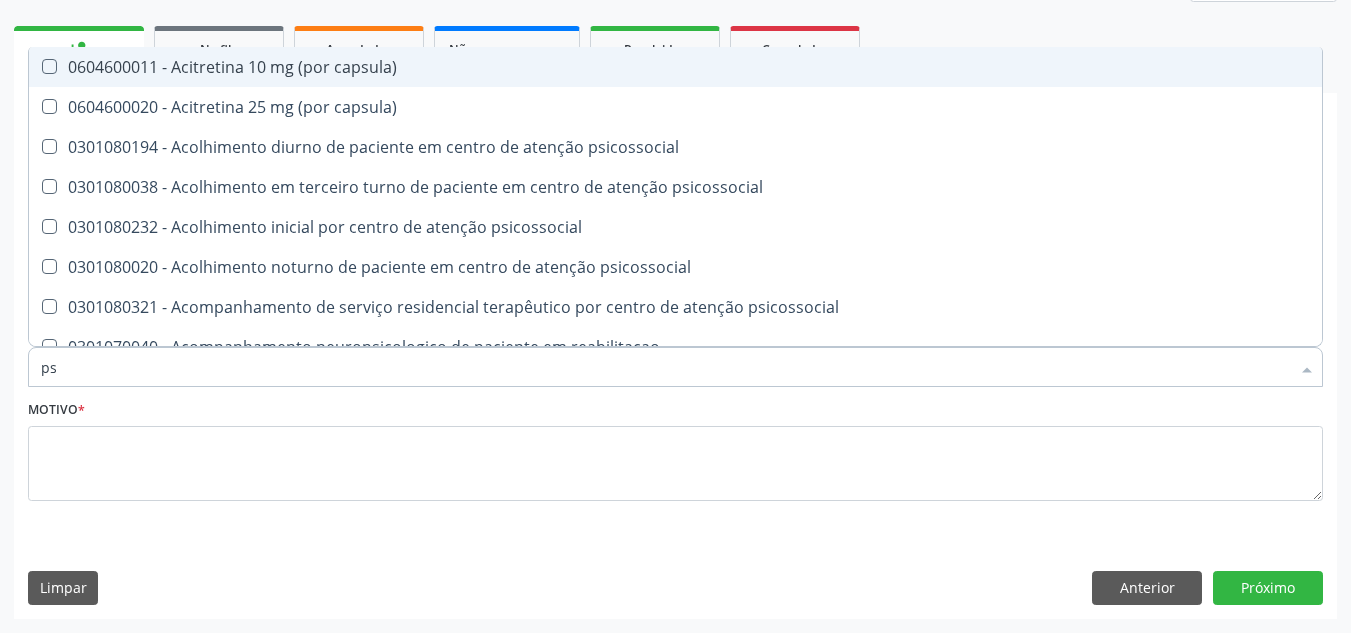 type on "psa" 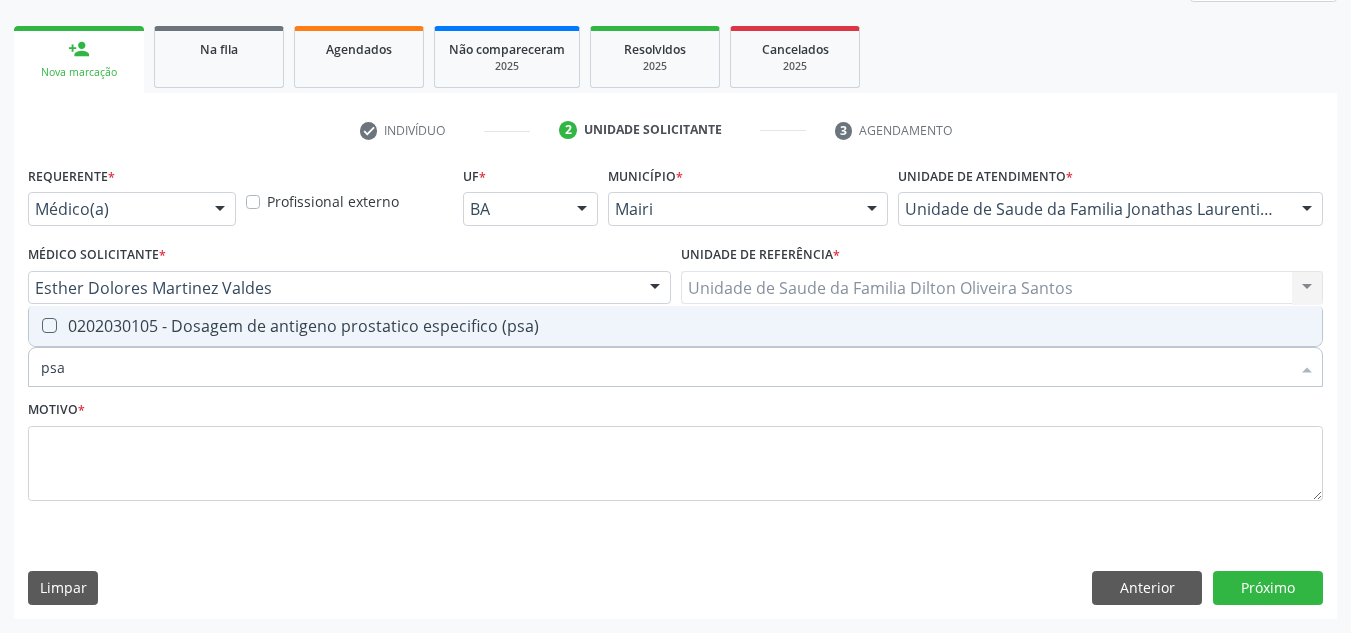click on "0202030105 - Dosagem de antigeno prostatico especifico (psa)" at bounding box center [675, 326] 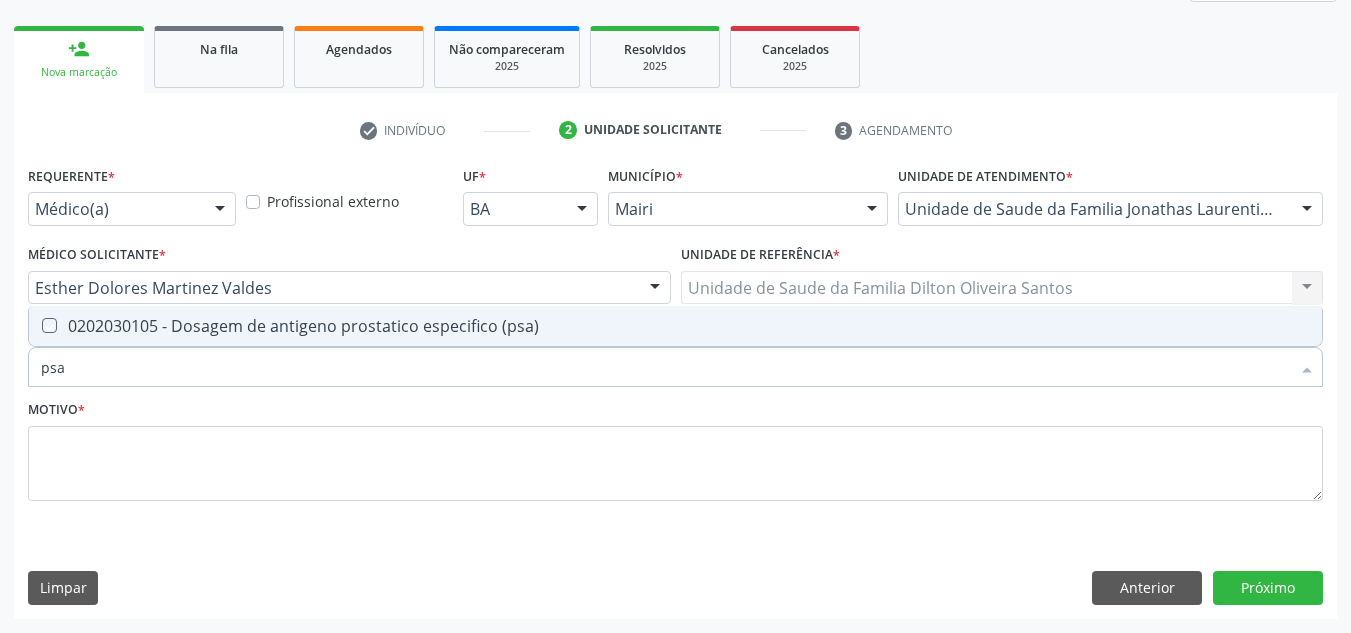 checkbox on "true" 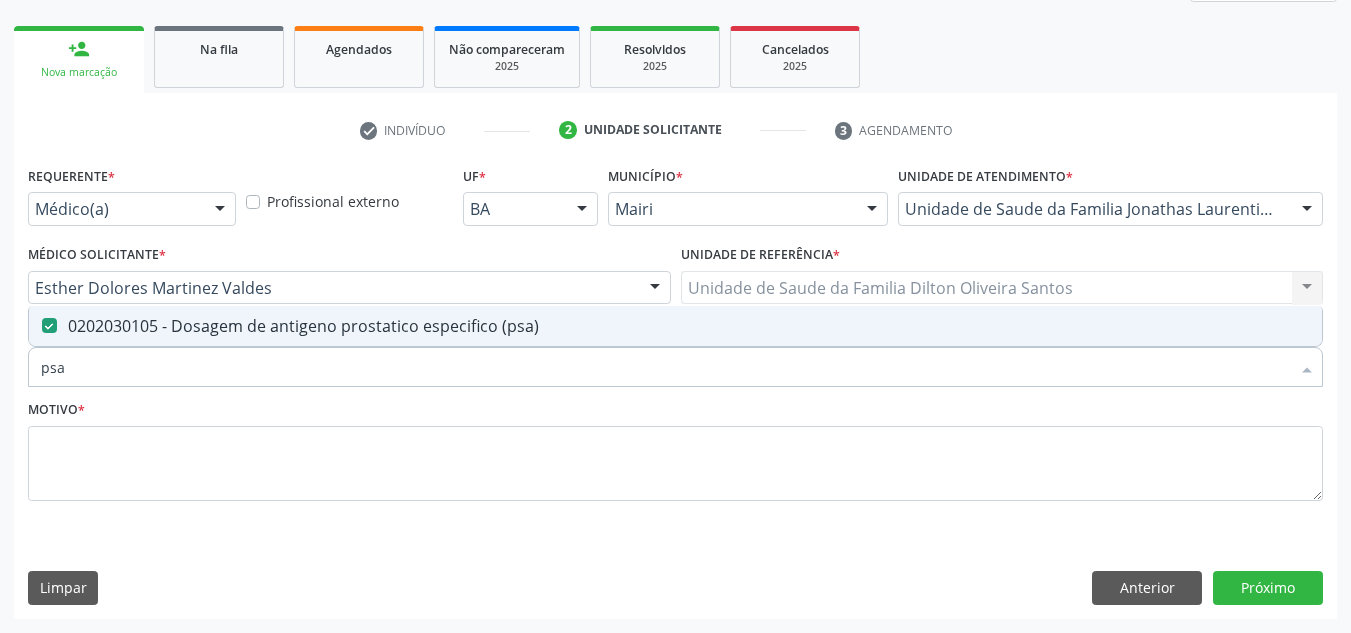type on "ps" 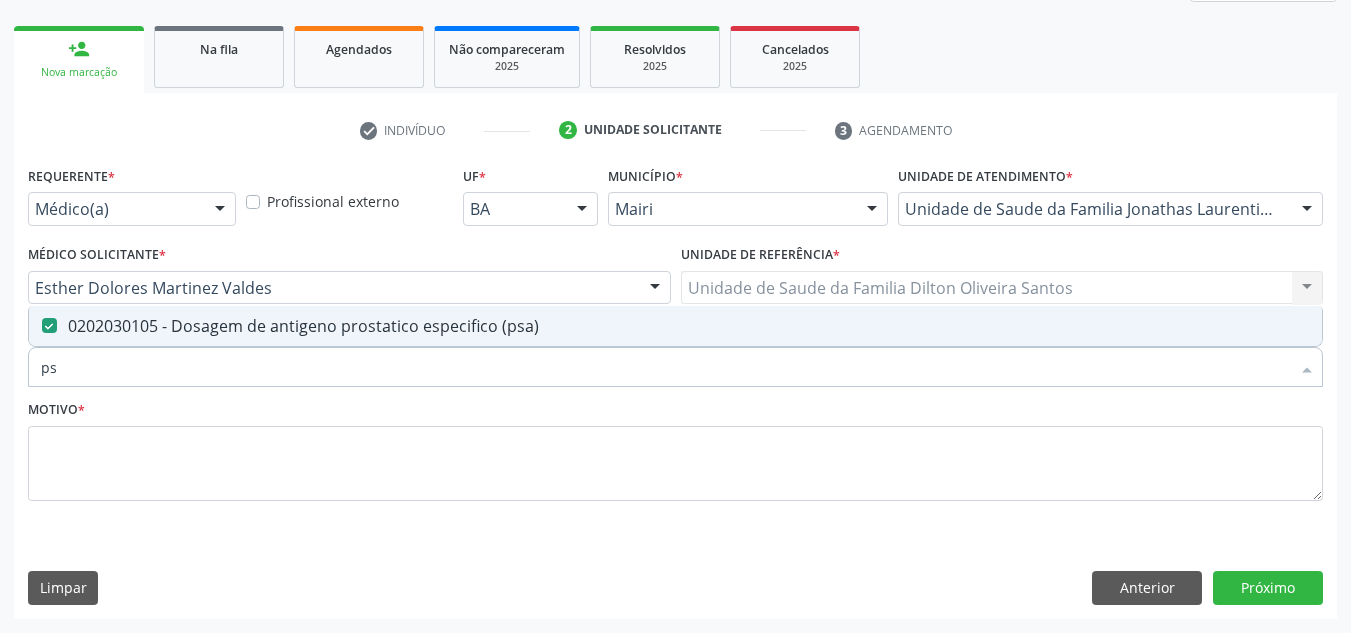 checkbox on "false" 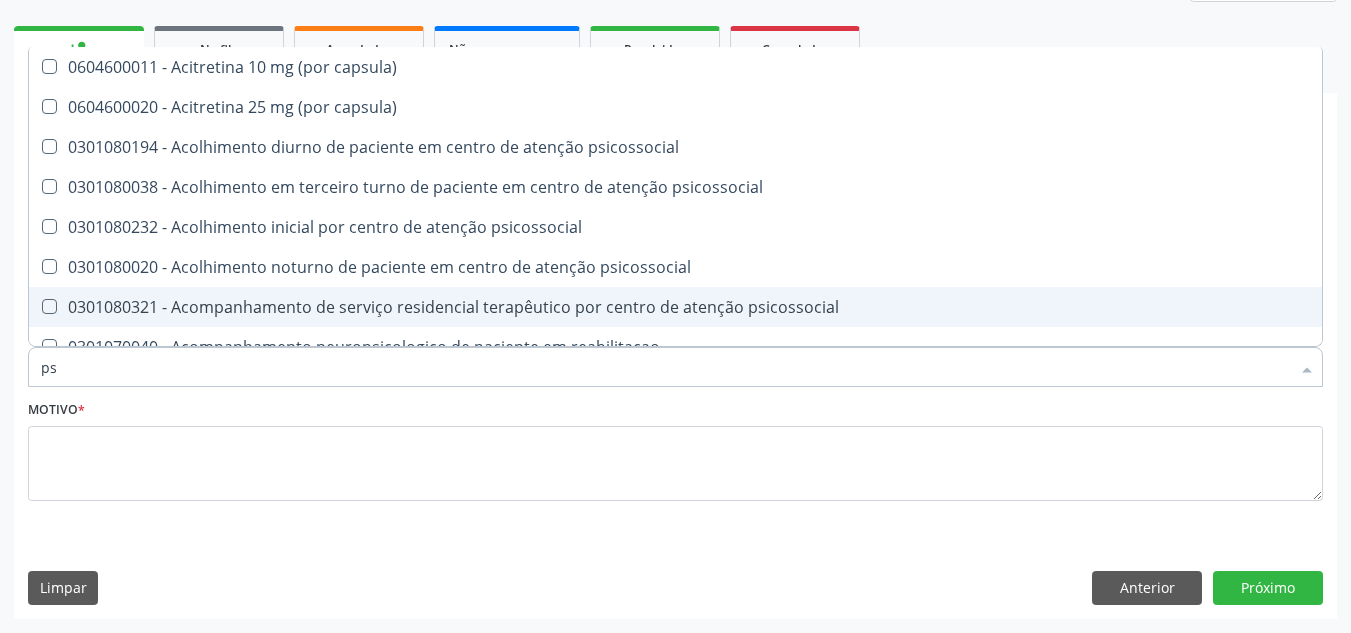 type on "p" 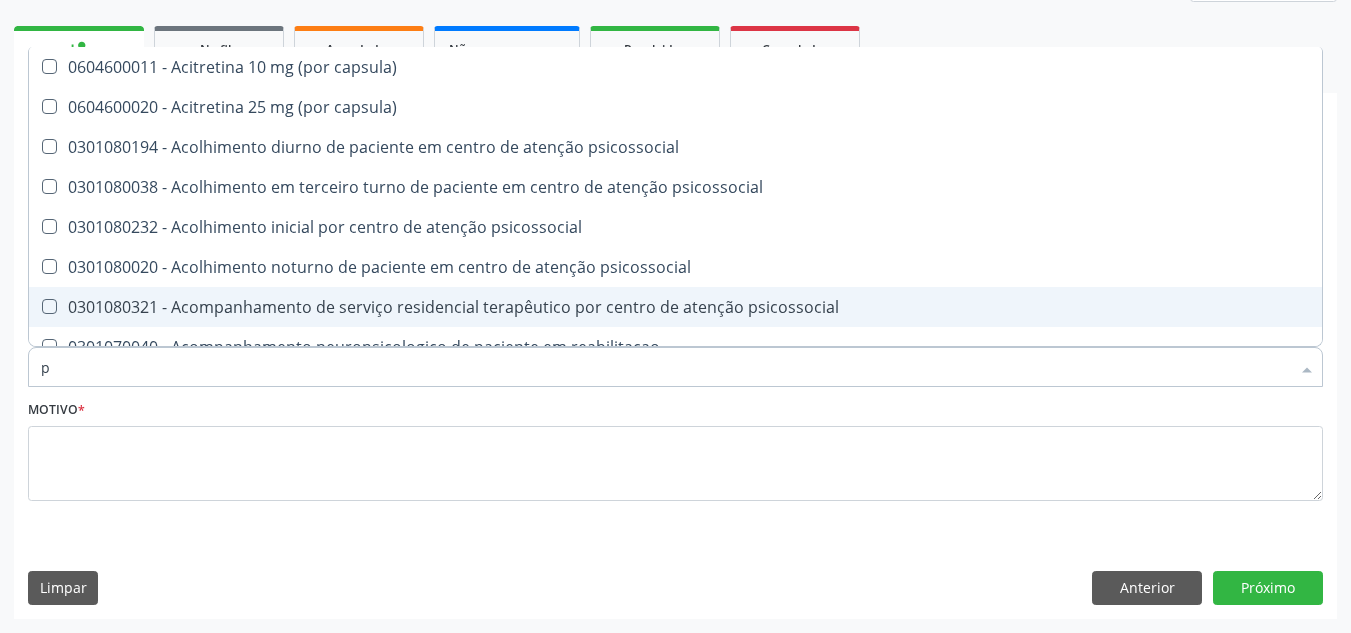 checkbox on "false" 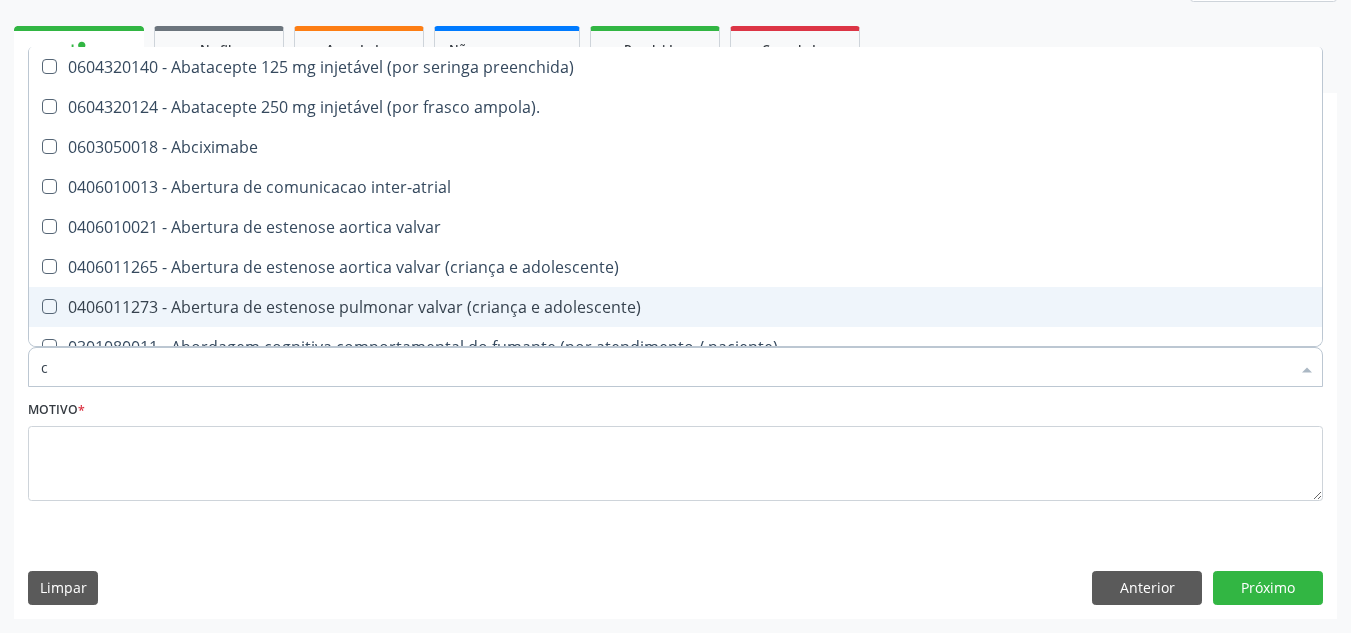 type on "co" 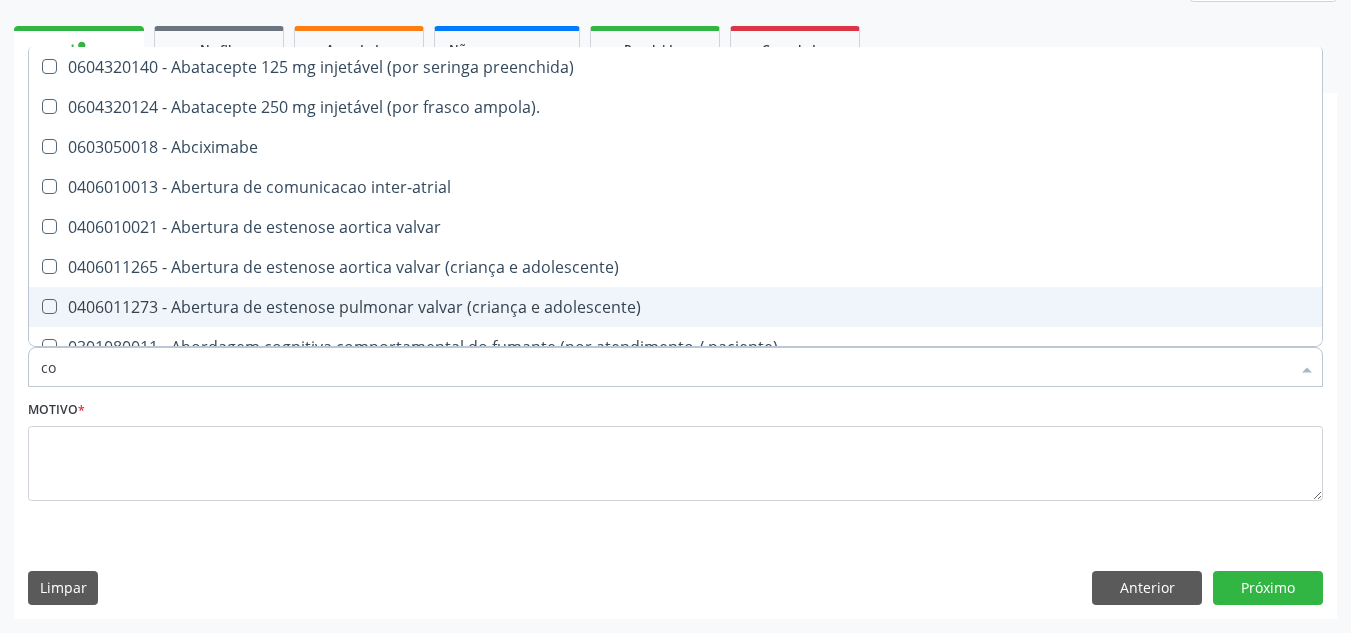 checkbox on "true" 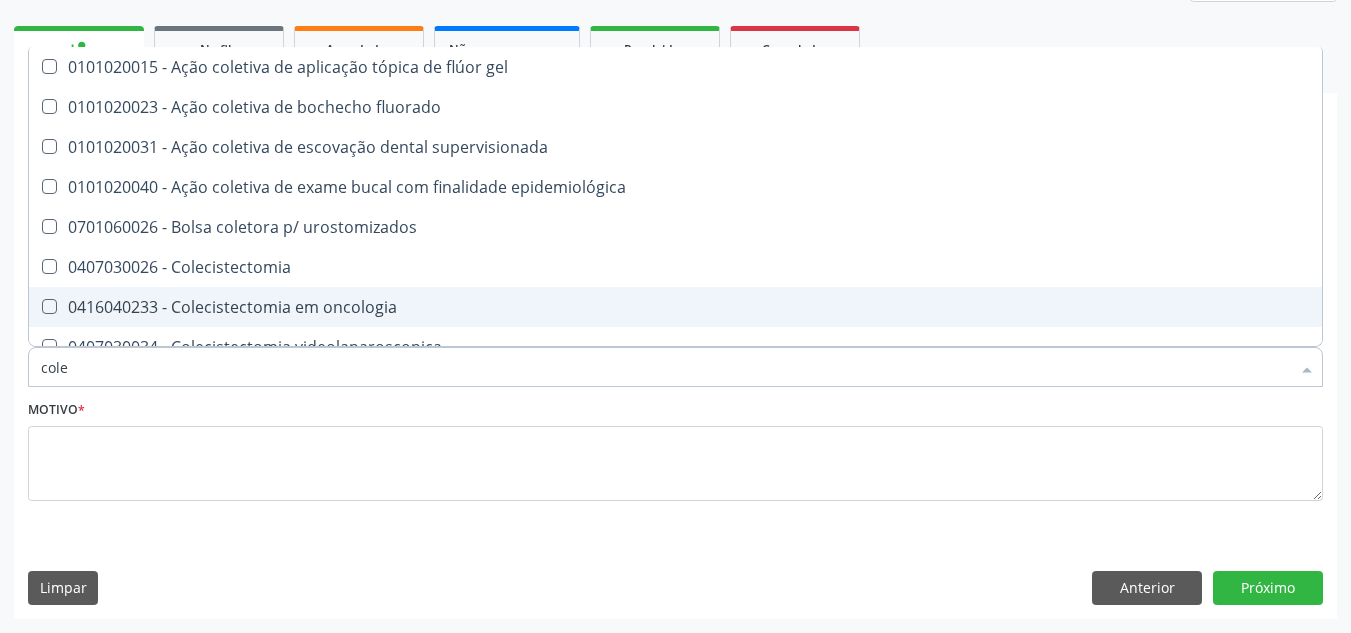 type on "coles" 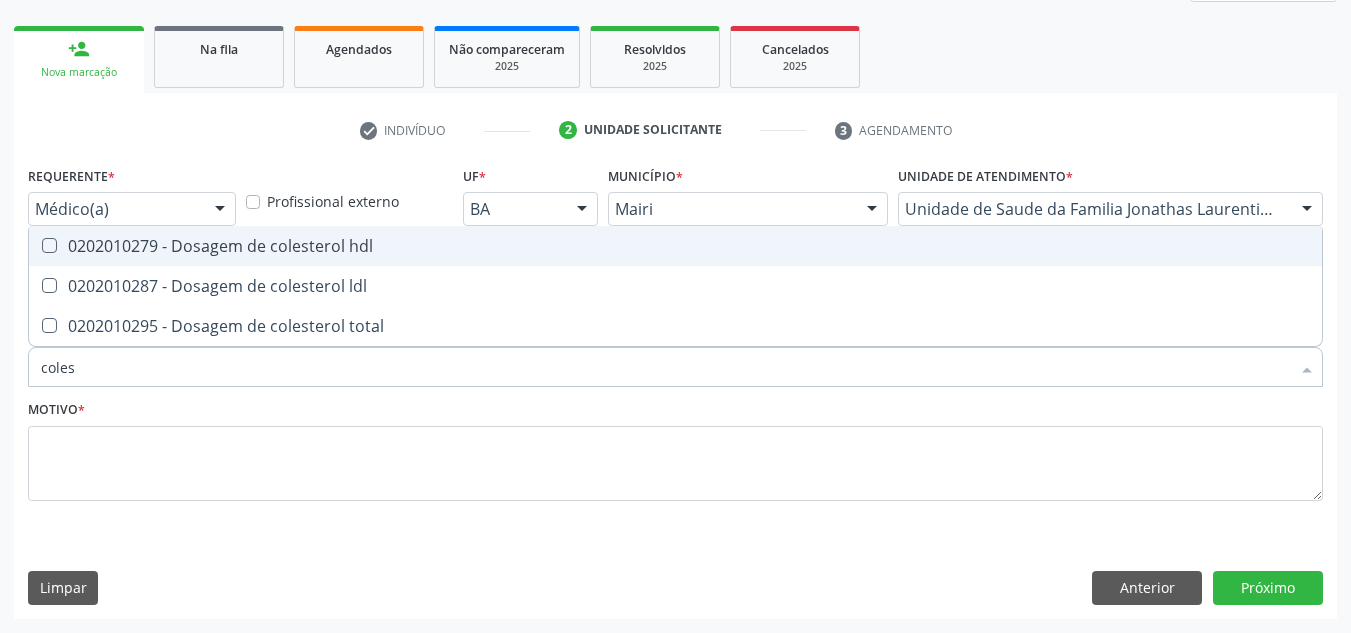 drag, startPoint x: 142, startPoint y: 241, endPoint x: 140, endPoint y: 299, distance: 58.034473 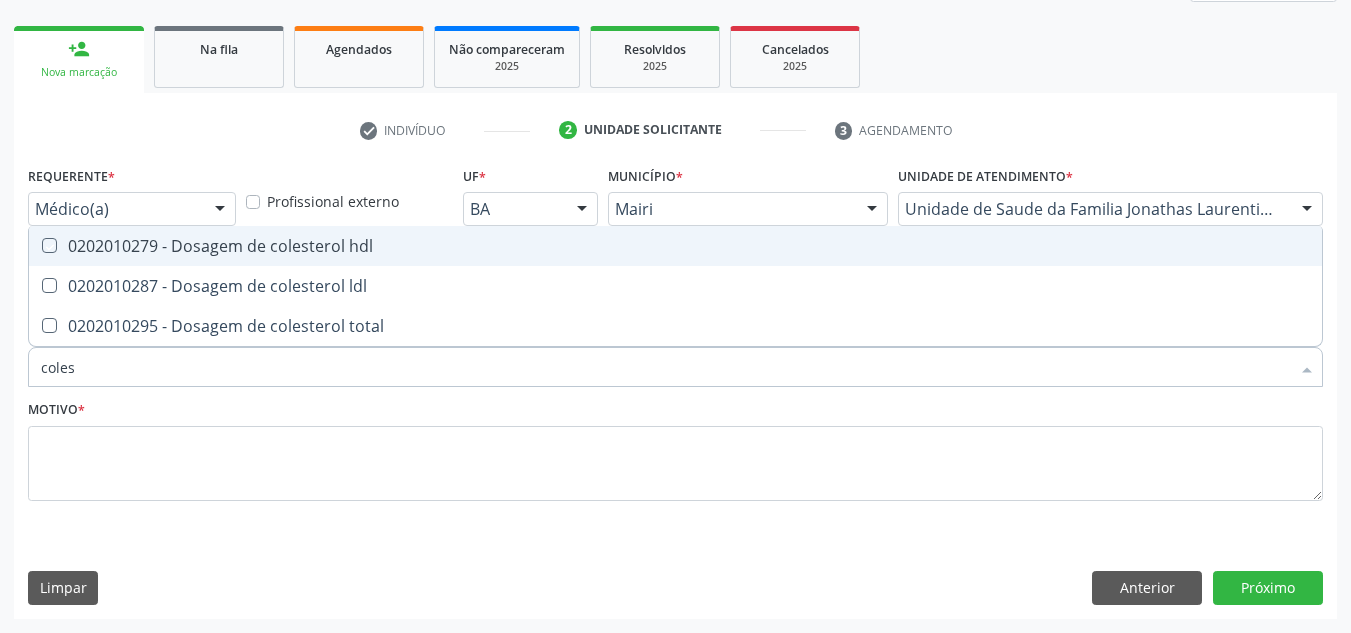 checkbox on "true" 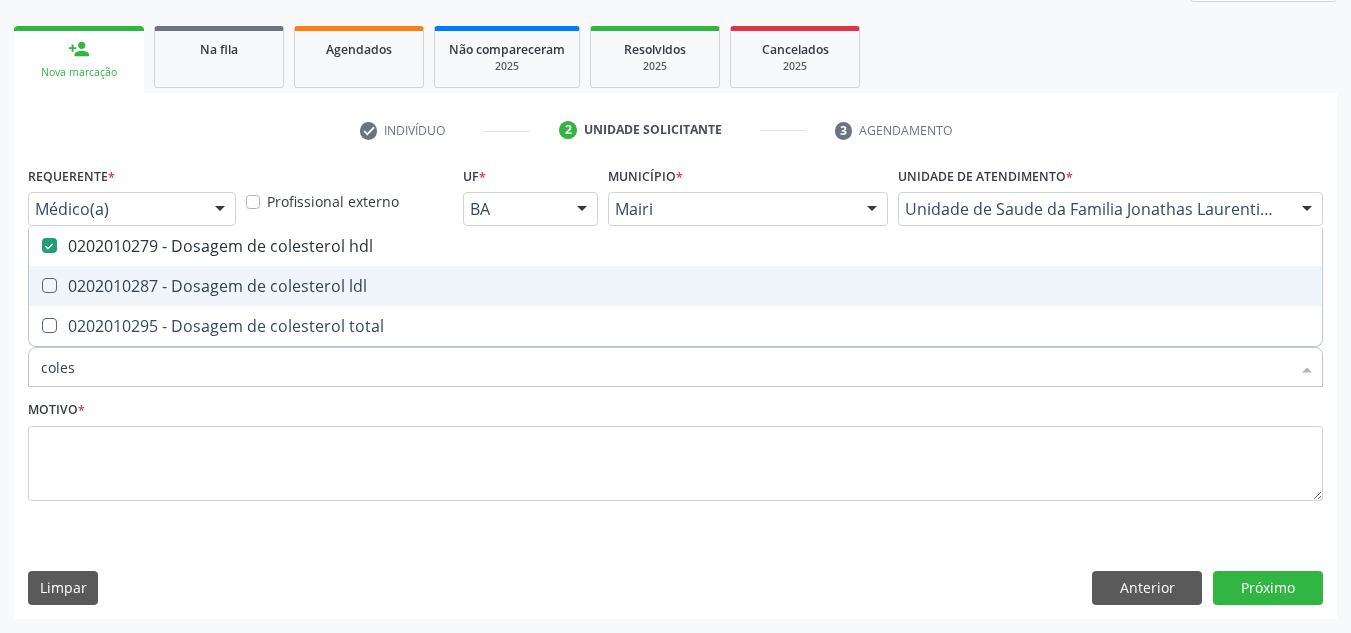 drag, startPoint x: 138, startPoint y: 297, endPoint x: 140, endPoint y: 286, distance: 11.18034 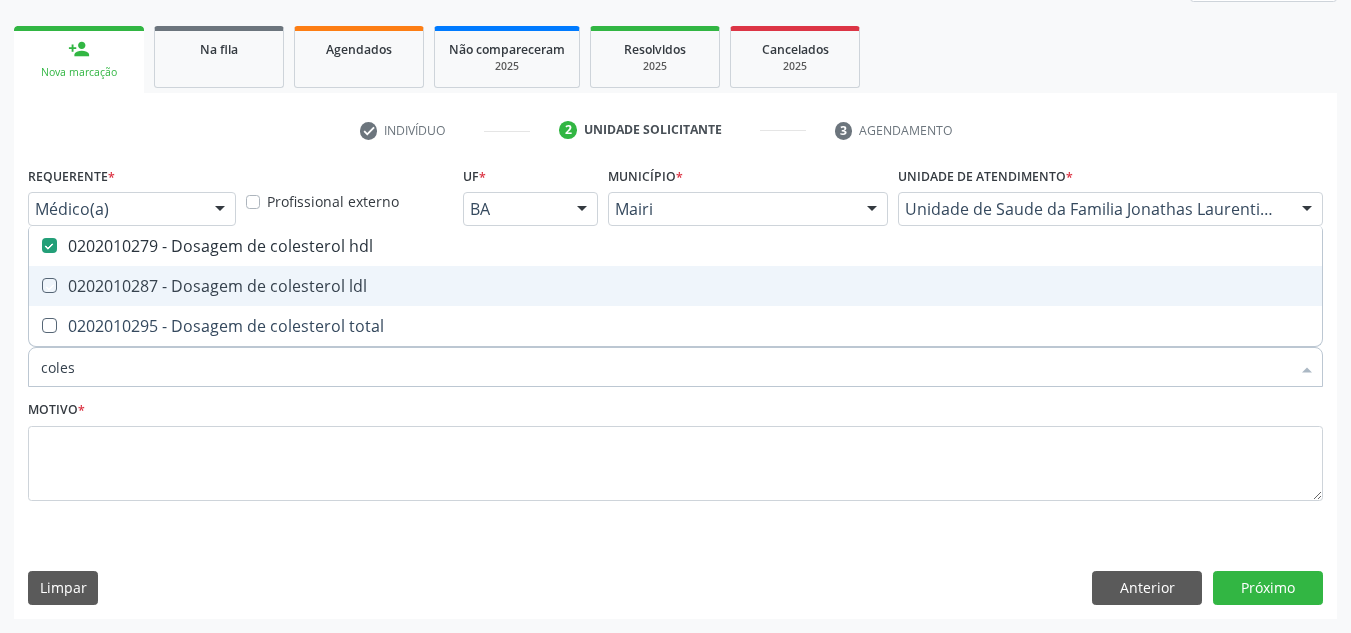 checkbox on "true" 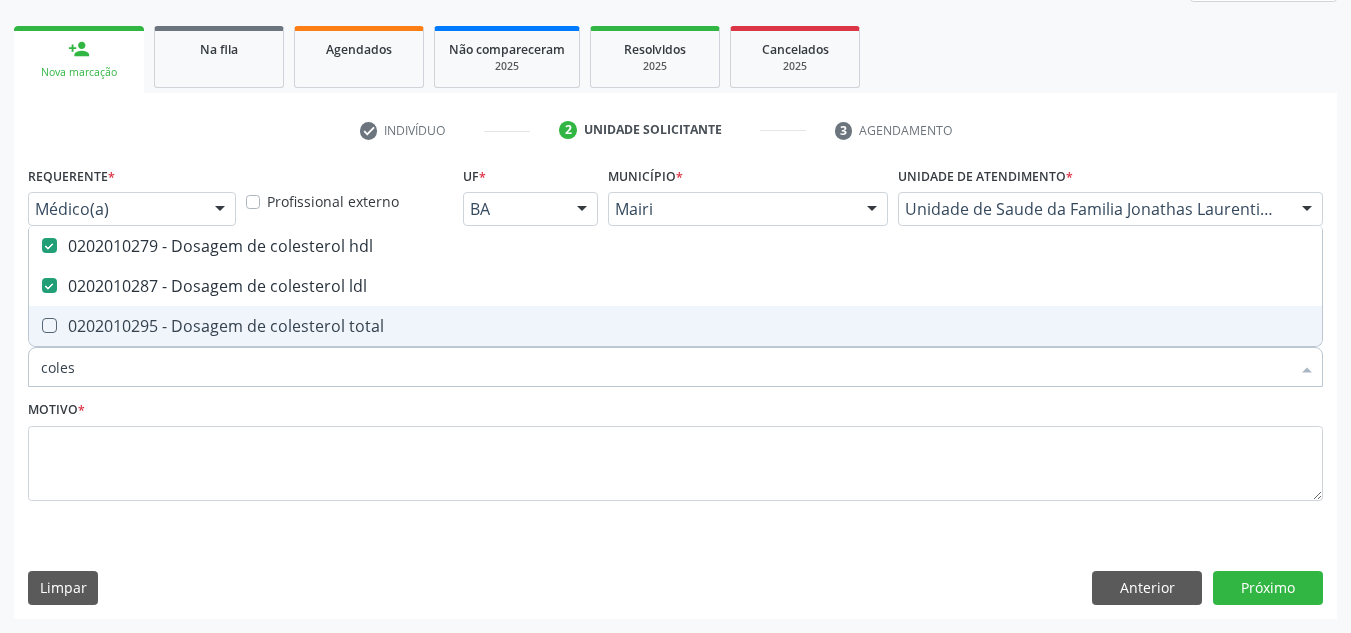 click on "0202010295 - Dosagem de colesterol total" at bounding box center (675, 326) 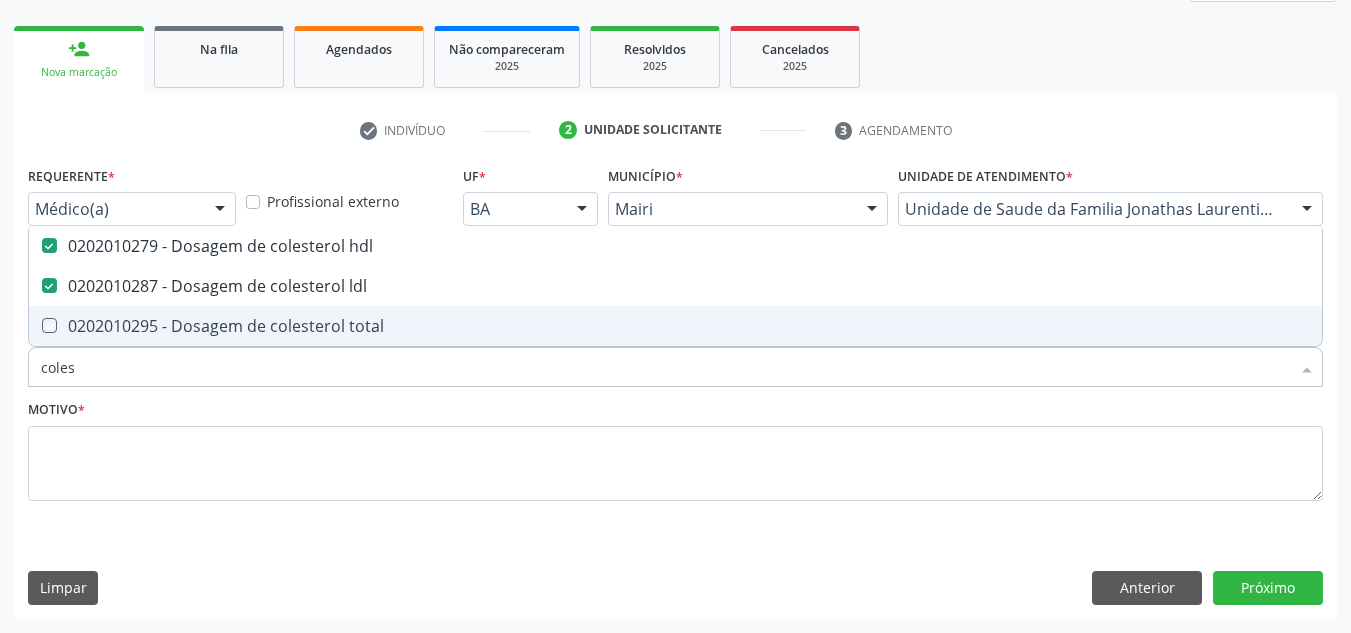 checkbox on "true" 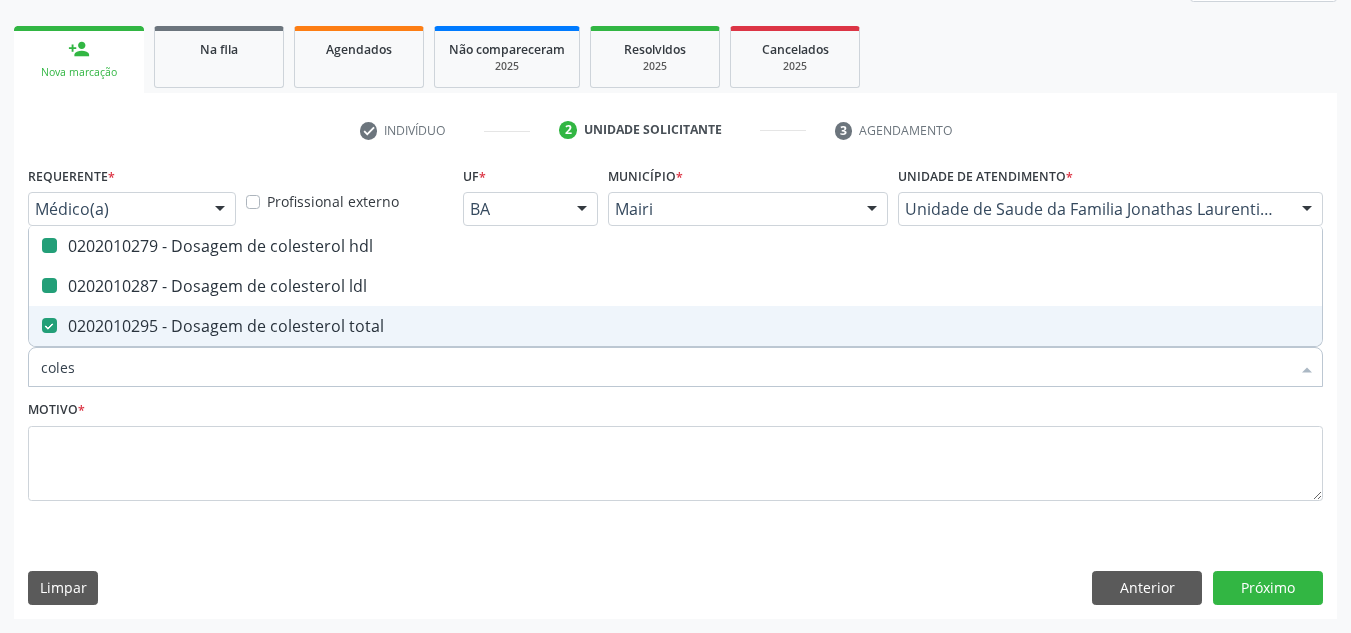 type on "cole" 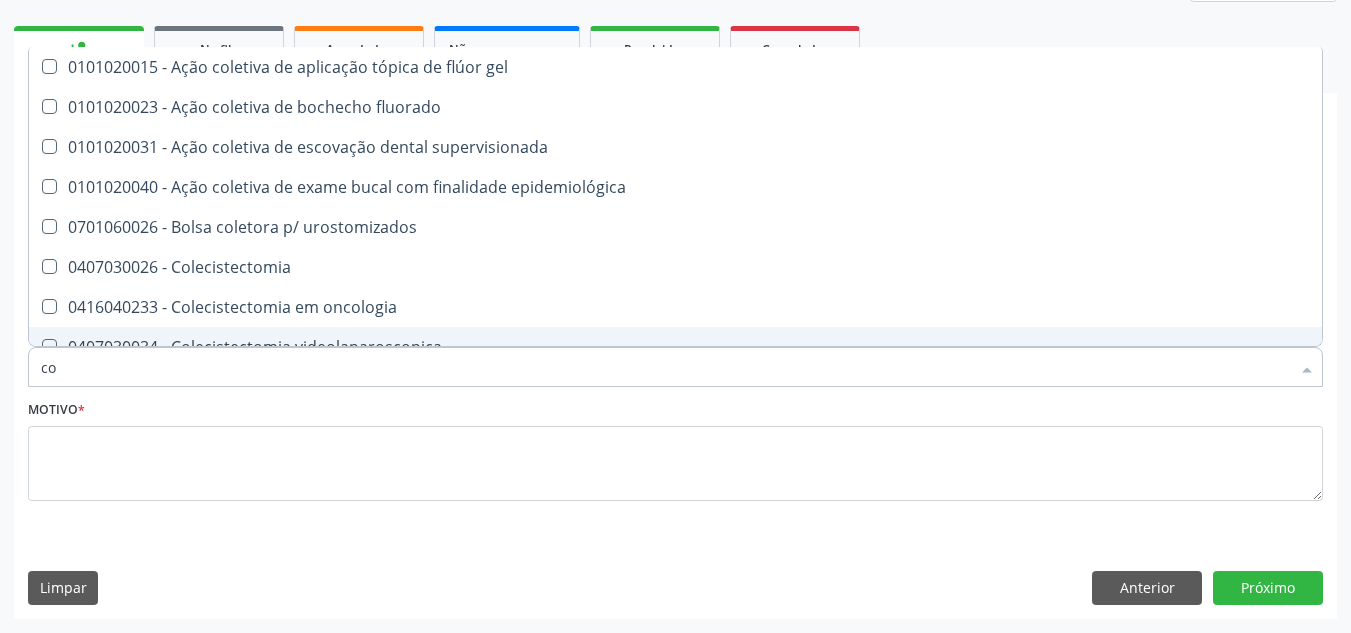 type on "c" 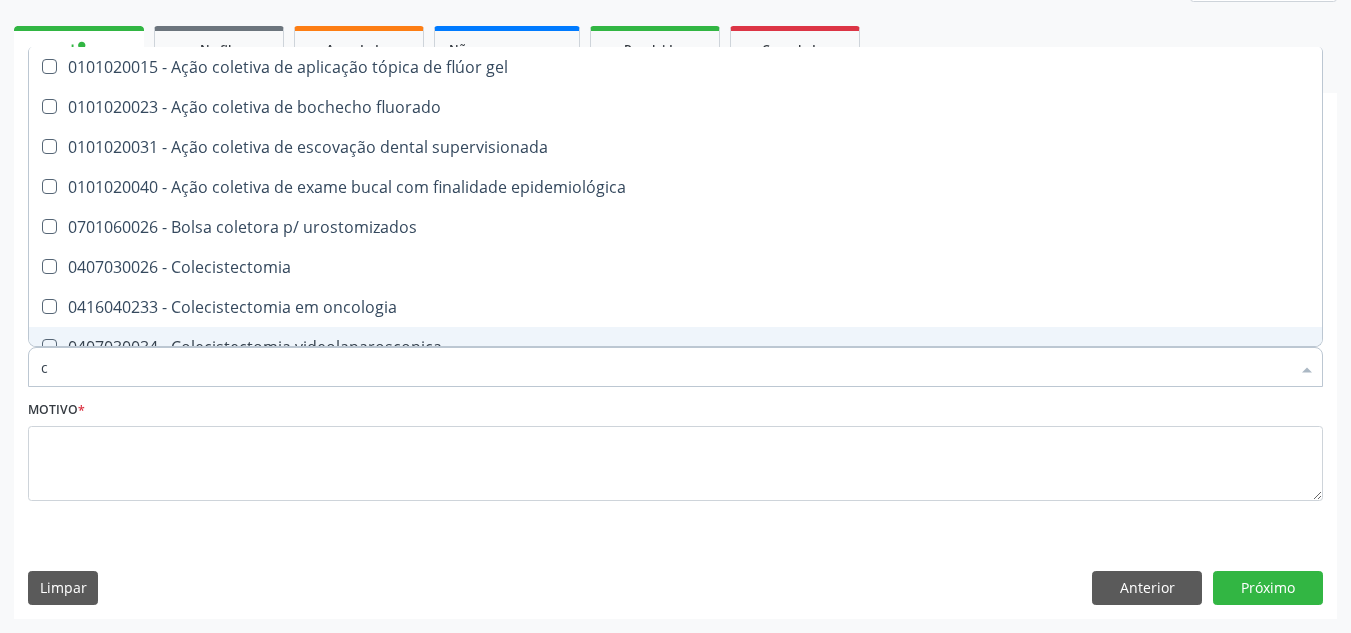 type 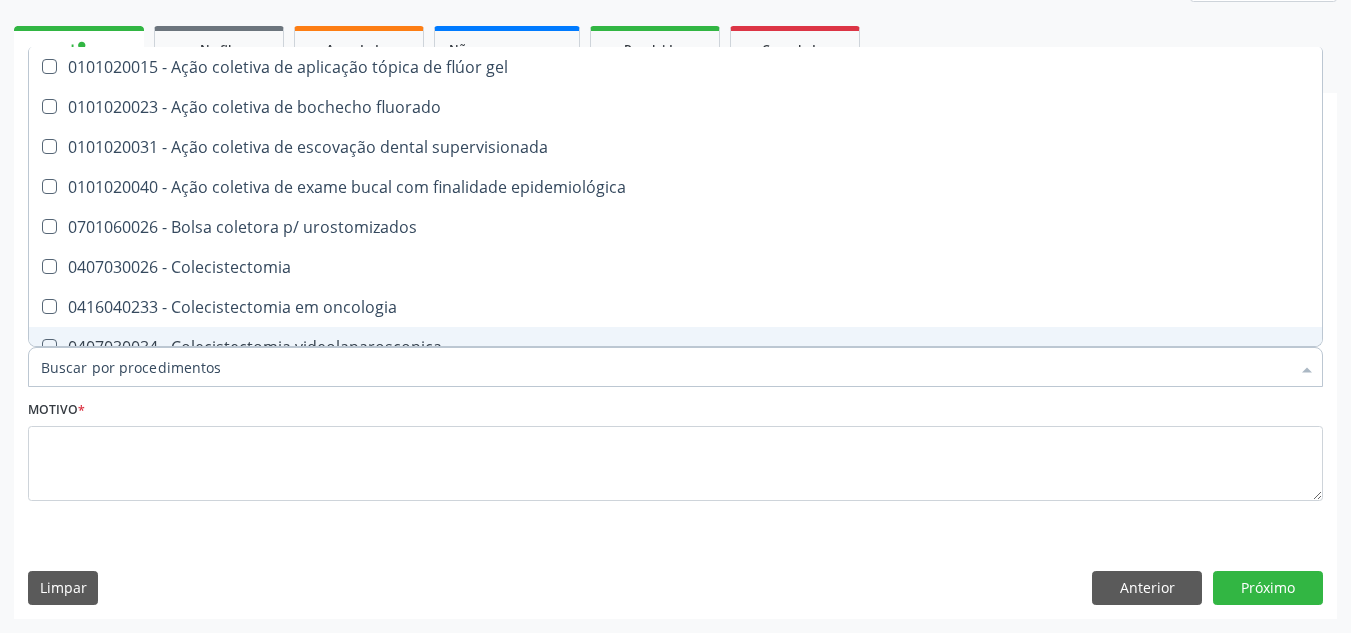 checkbox on "false" 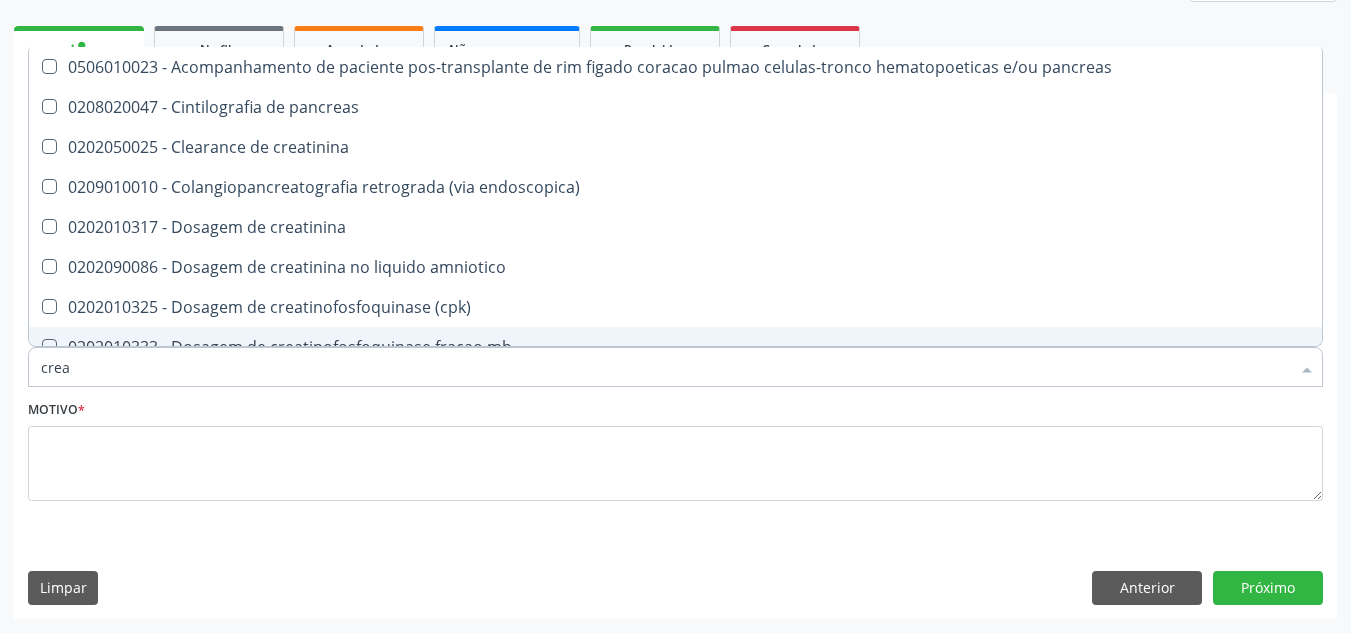 type on "creat" 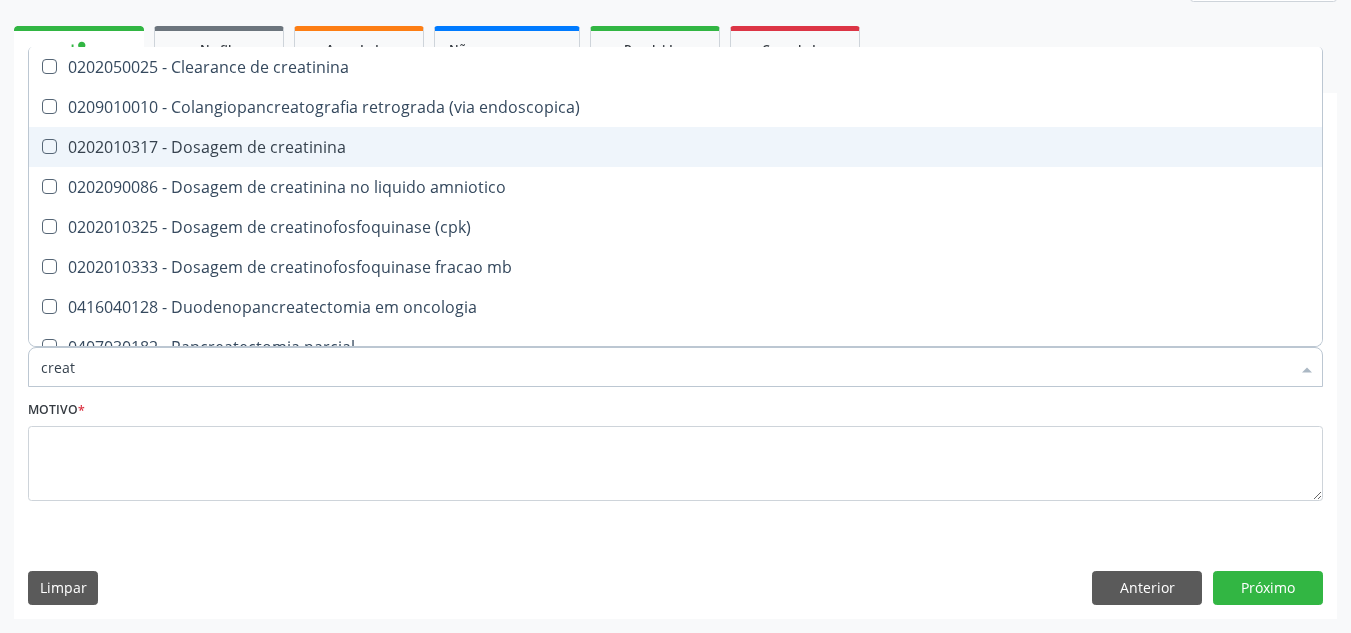 click on "0202010317 - Dosagem de creatinina" at bounding box center [675, 147] 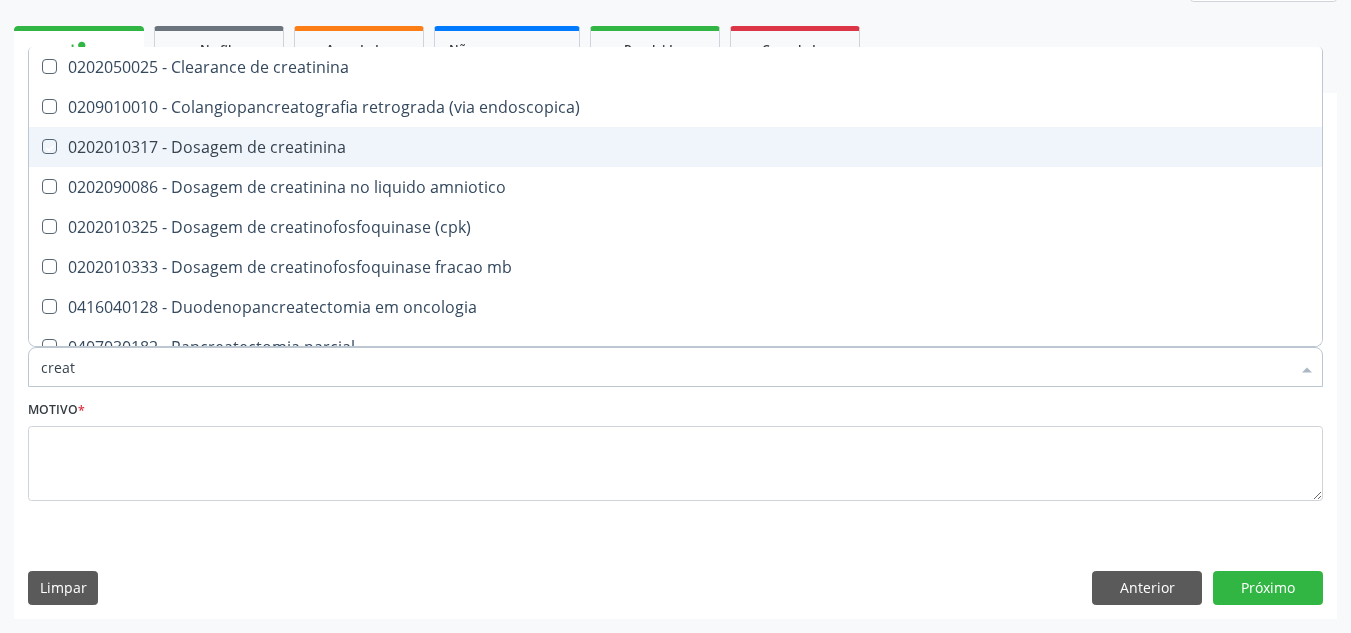 checkbox on "true" 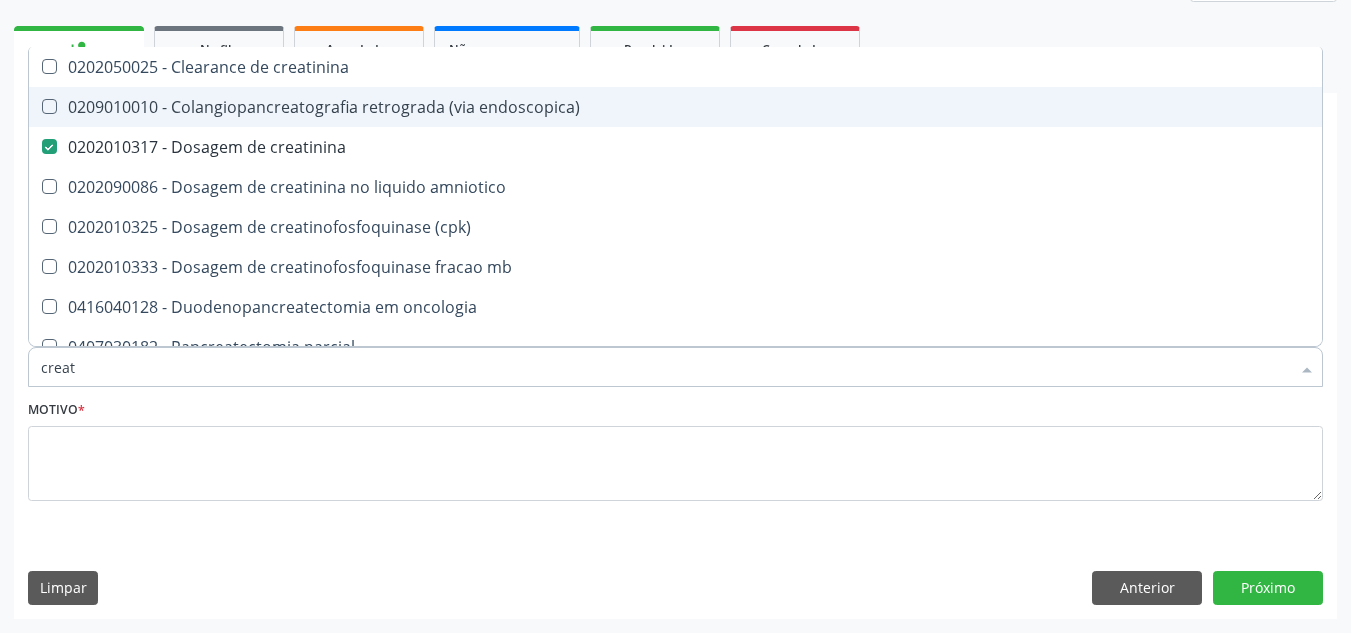 type on "crea" 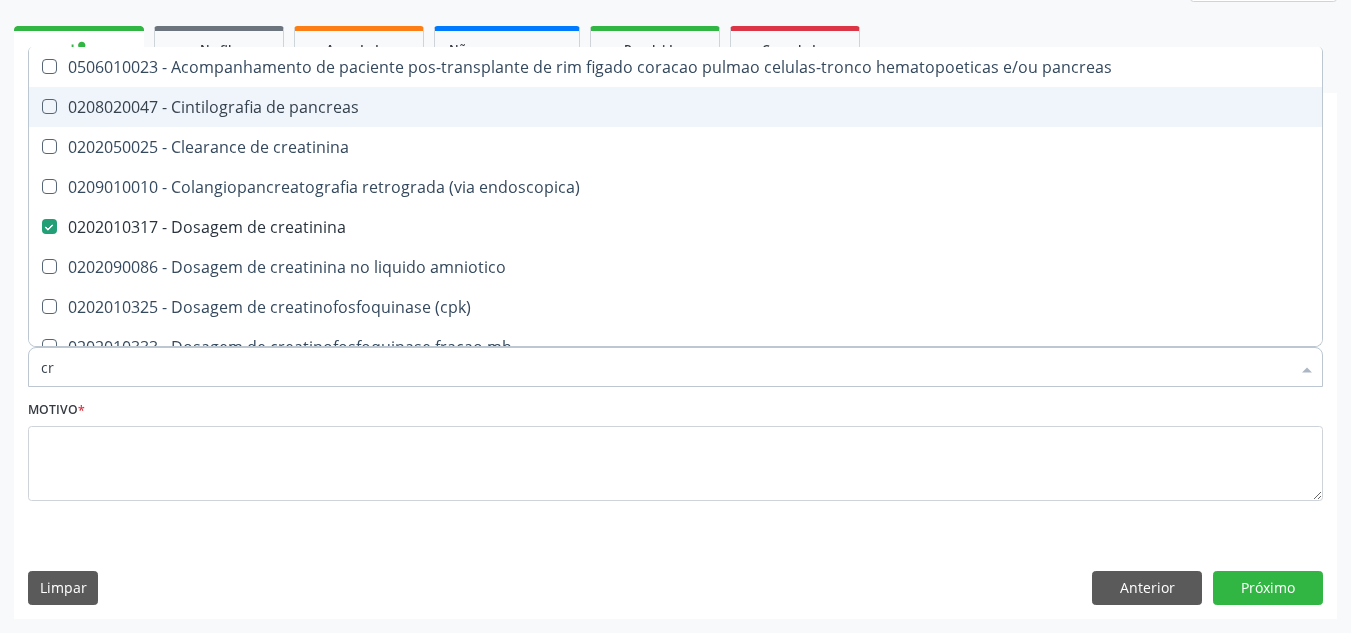 type on "c" 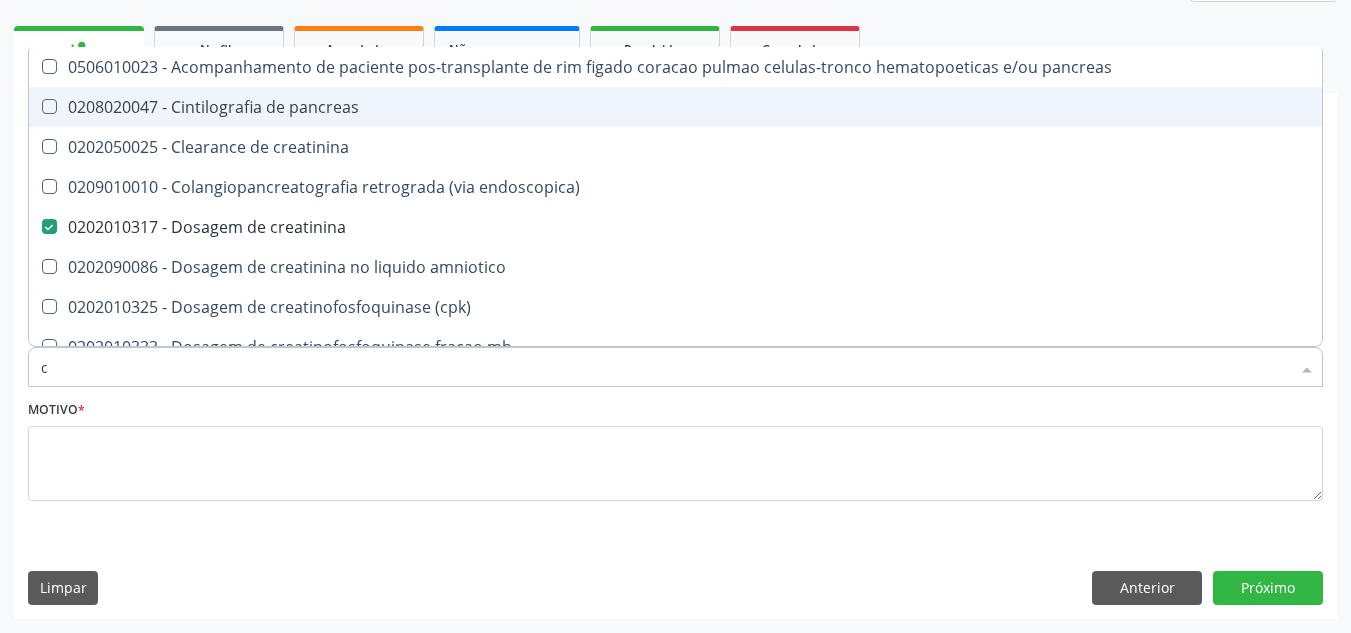 type 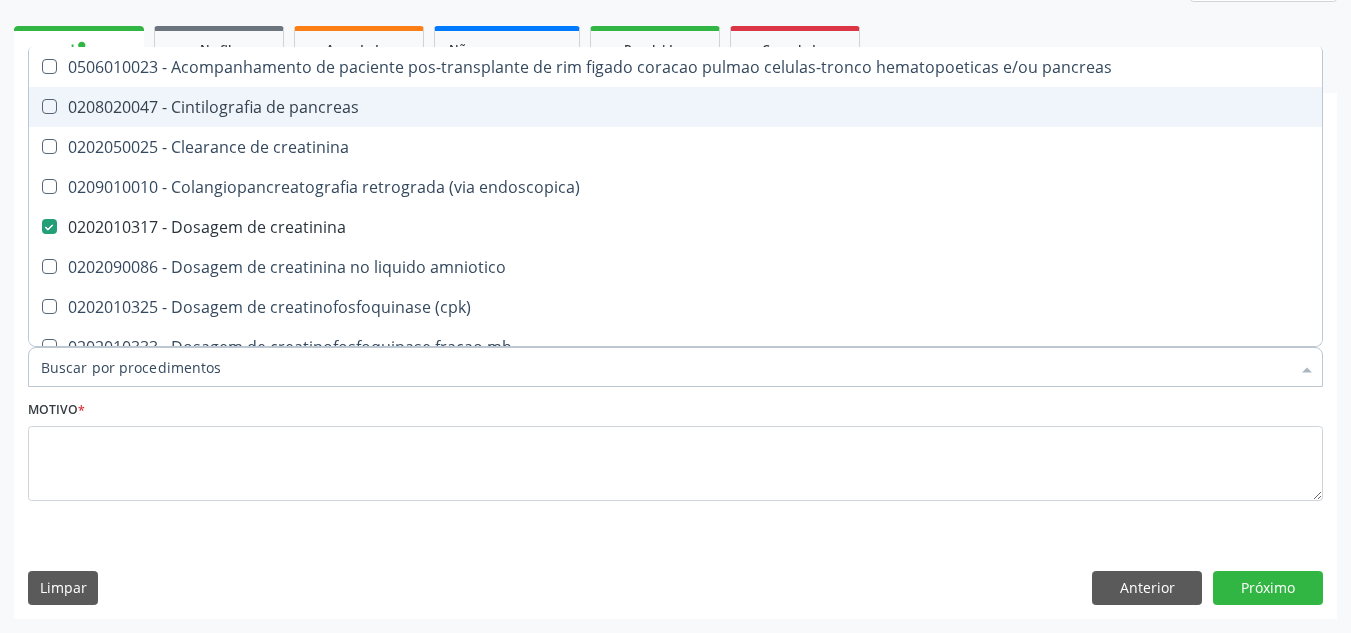 checkbox on "false" 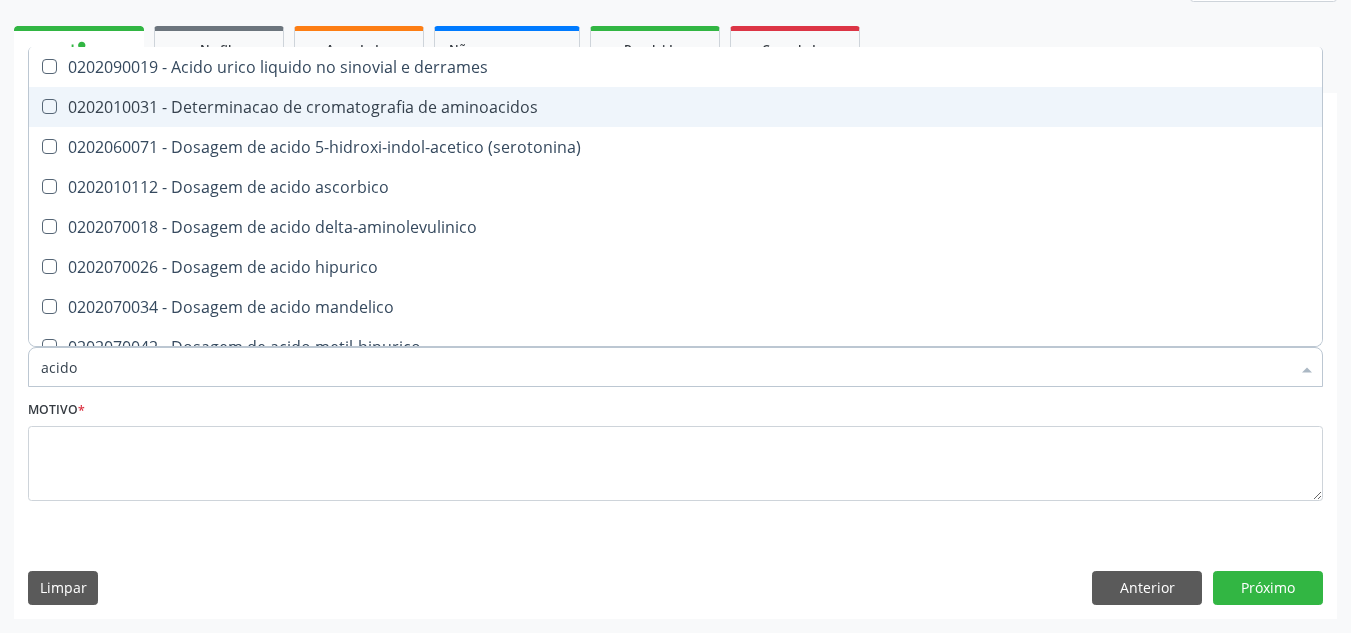 type on "acido u" 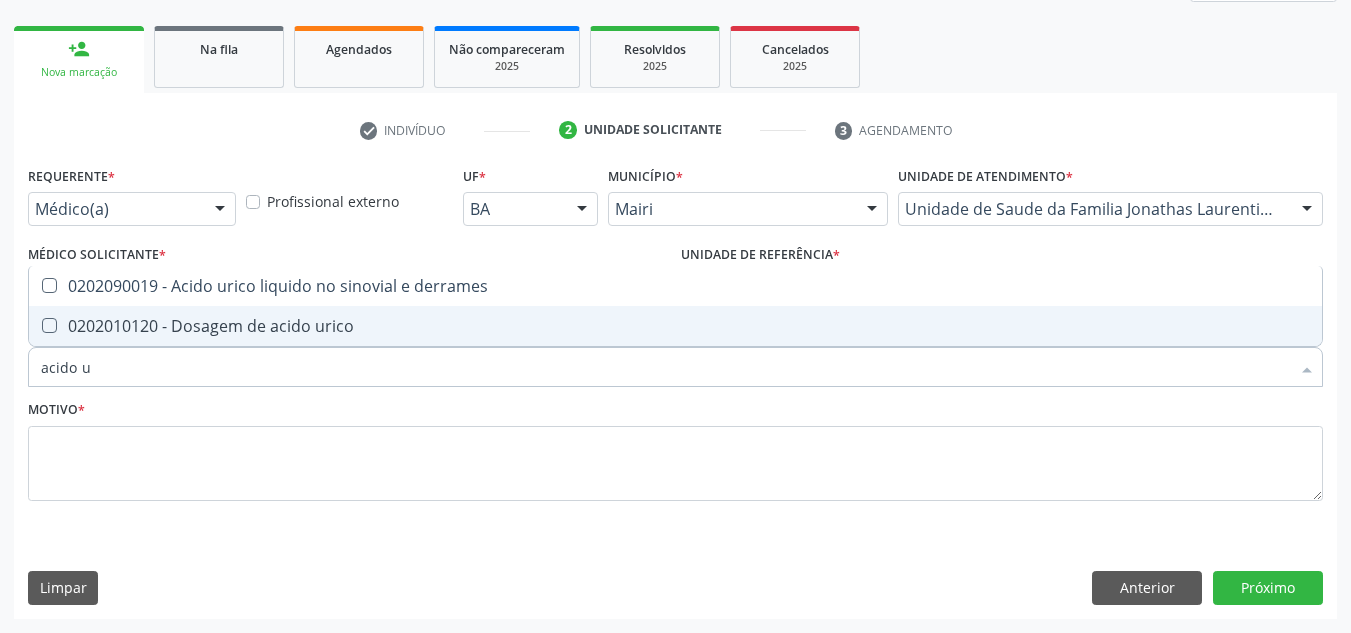 click on "acido u
Desfazer seleção
[CODE] - Acido urico liquido no sinovial e derrames
[CODE] - Dosagem de acido urico
Nenhum resultado encontrado para: " acido u  "
Não há nenhuma opção para ser exibida." at bounding box center [675, 364] 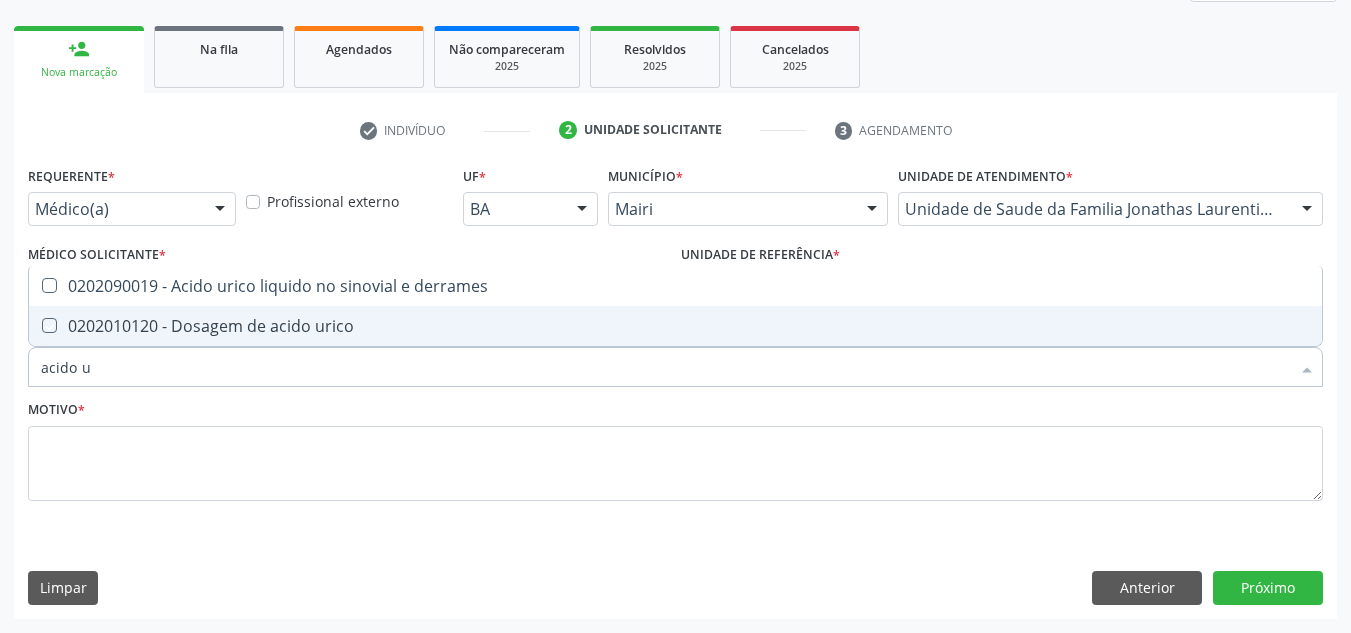 checkbox on "true" 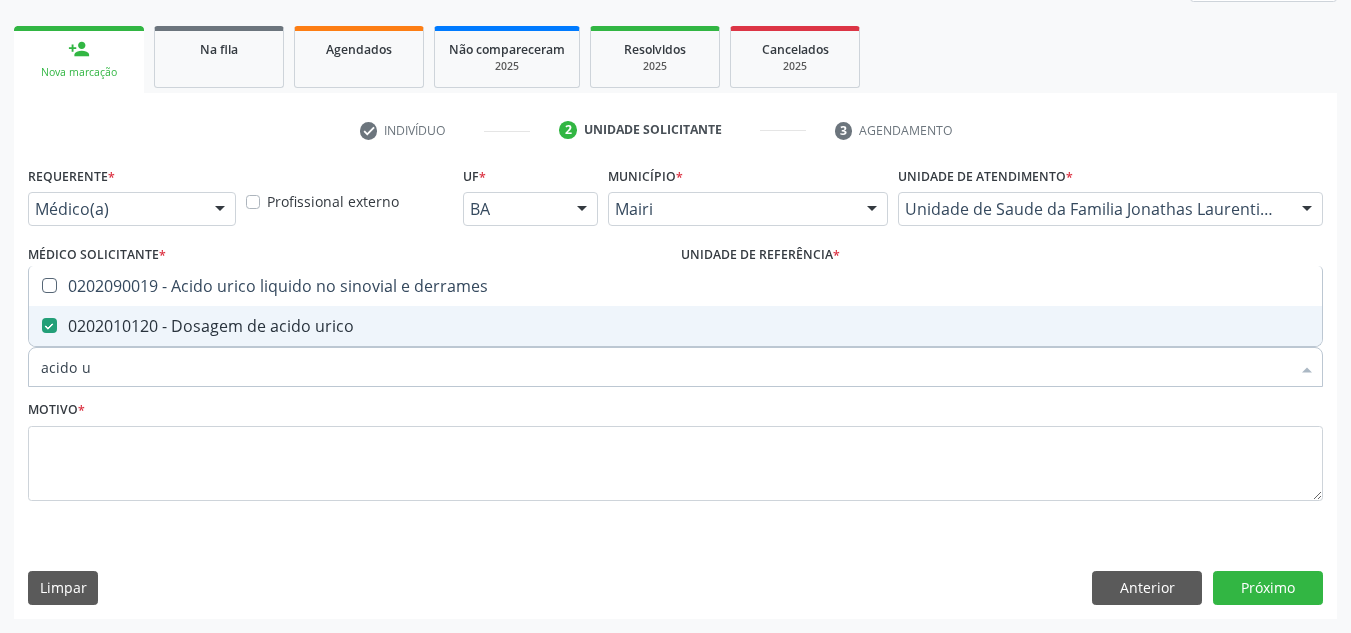 type on "acido" 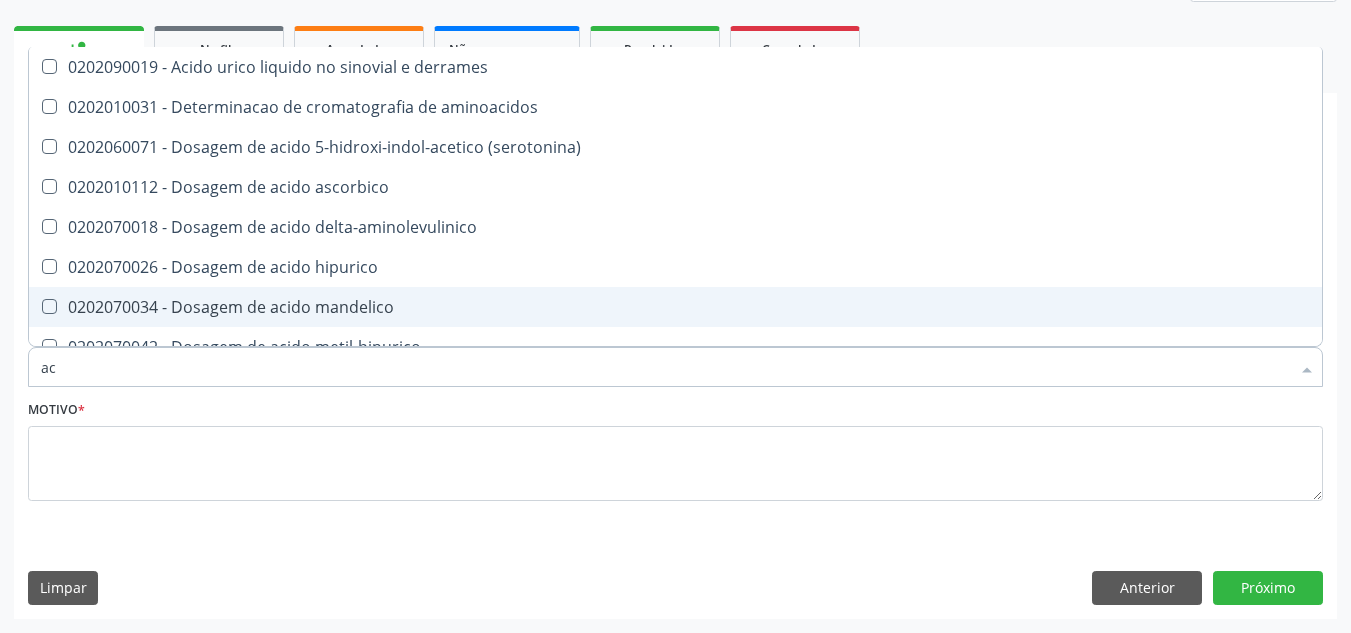 type on "a" 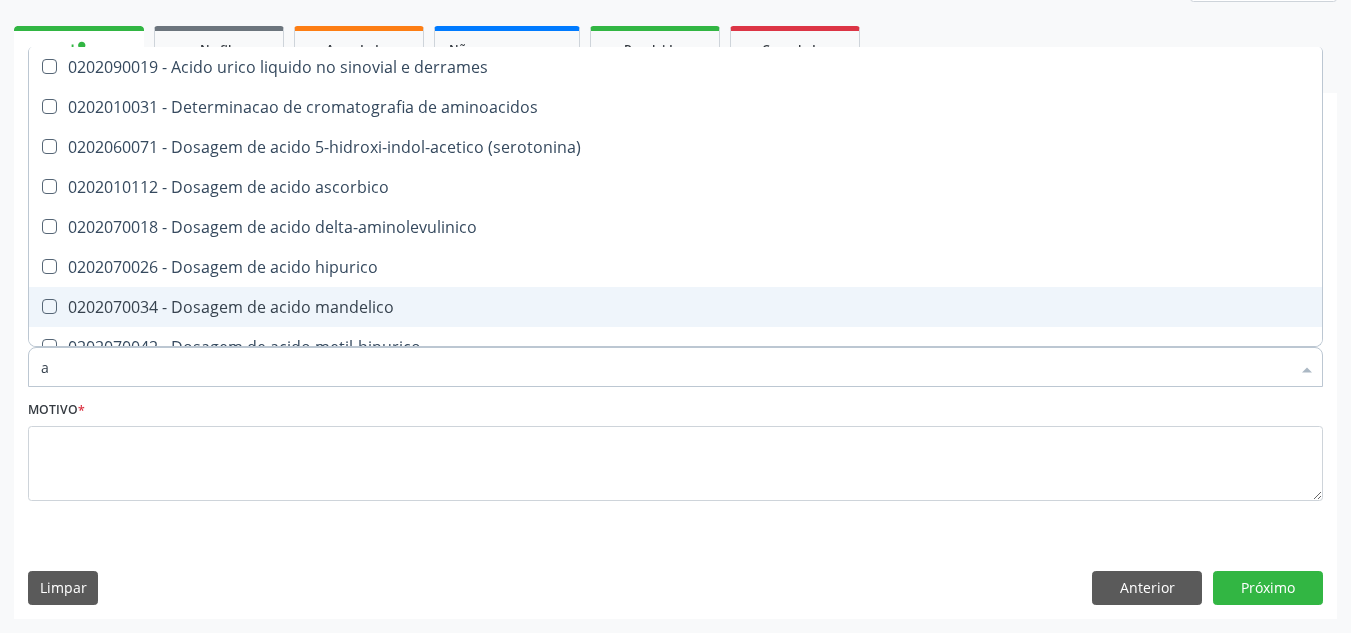 type 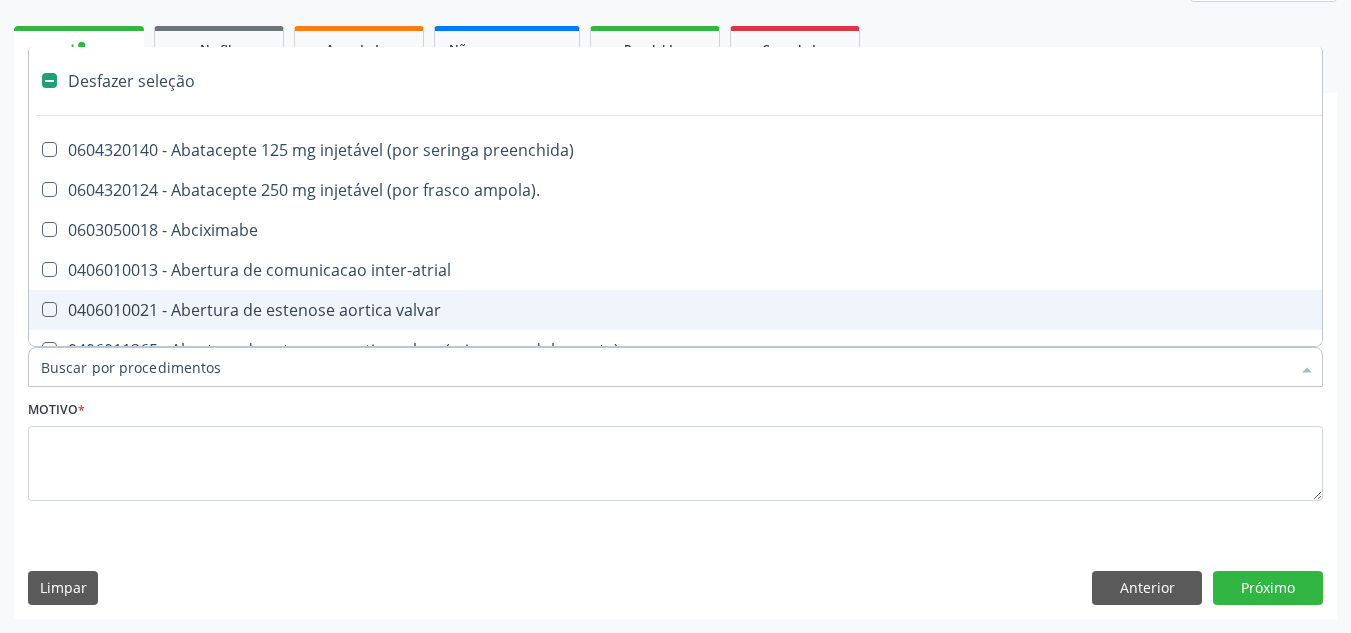 checkbox on "false" 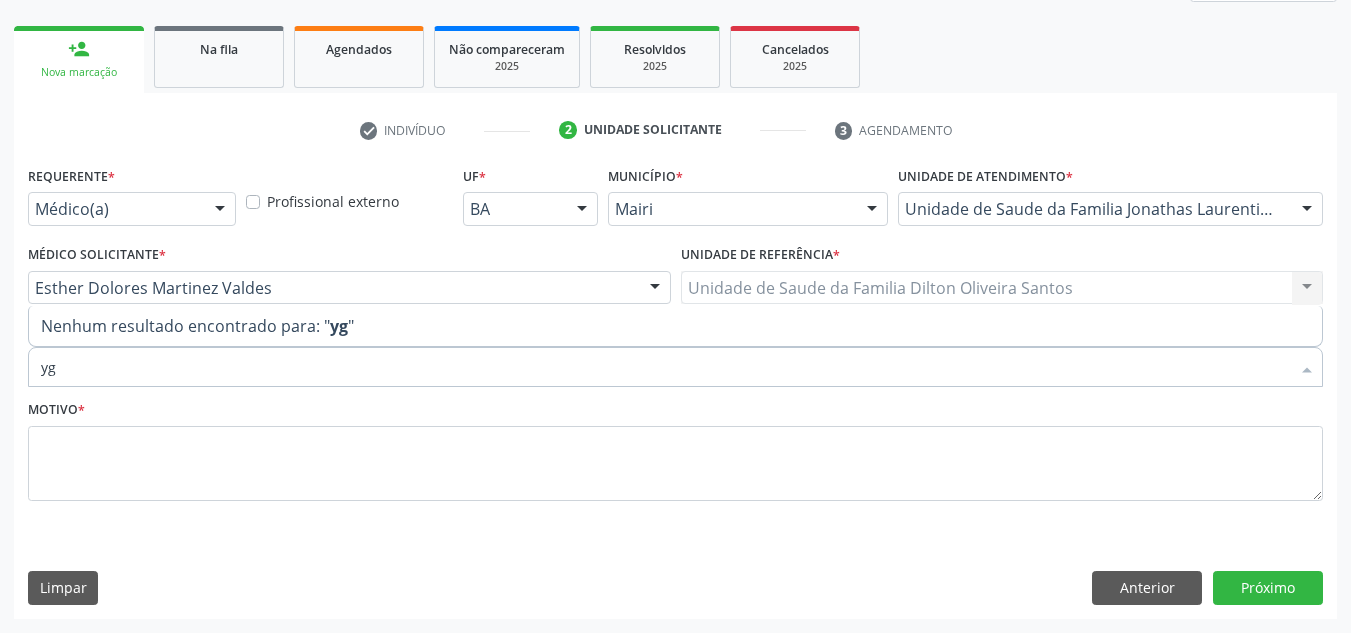 type on "y" 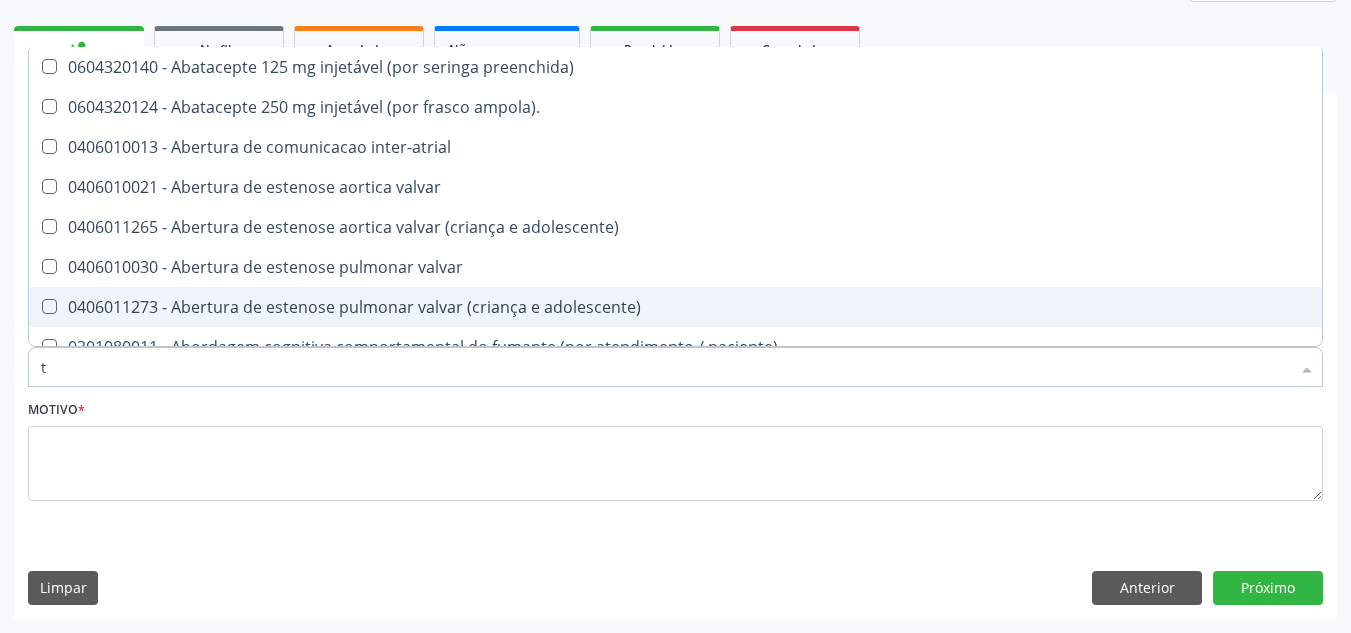 type on "tg" 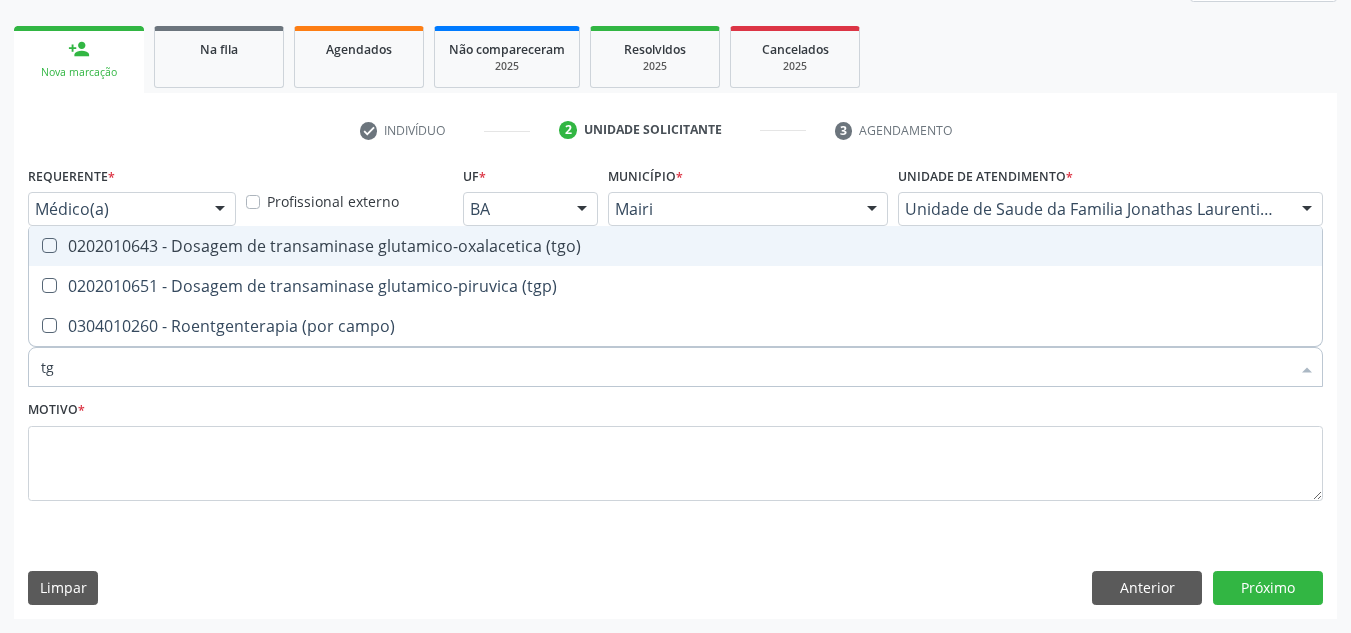 click on "0202010643 - Dosagem de transaminase glutamico-oxalacetica (tgo)" at bounding box center (675, 246) 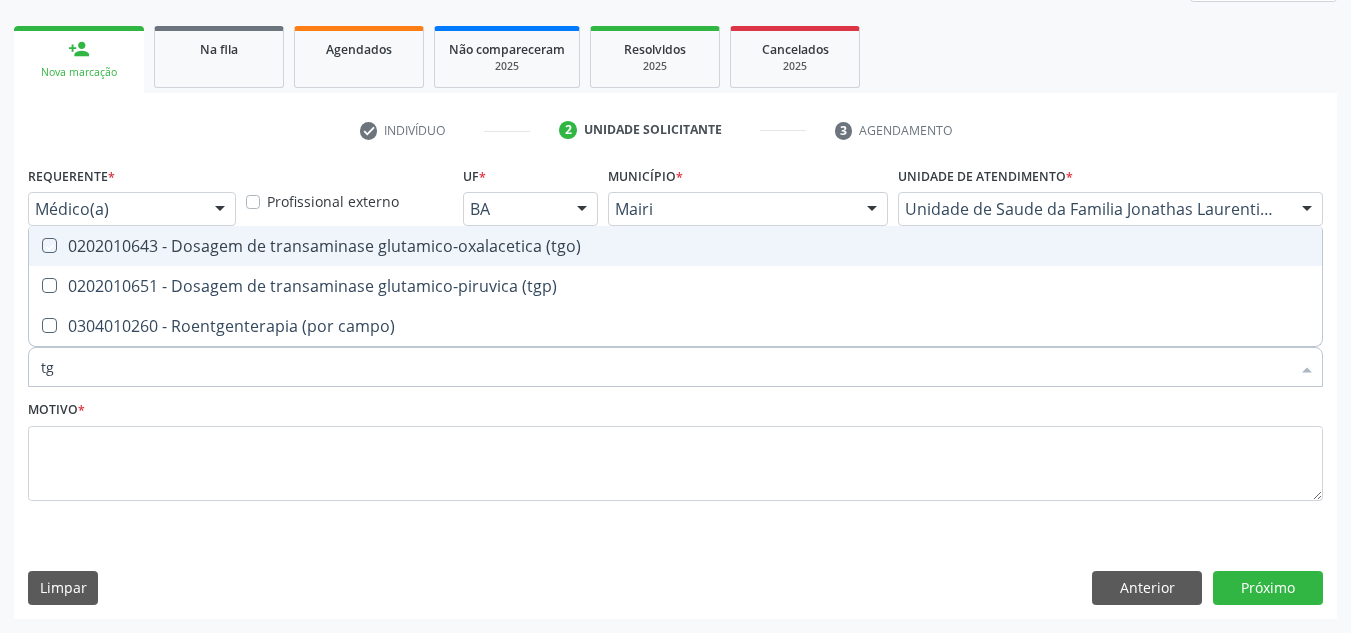 checkbox on "true" 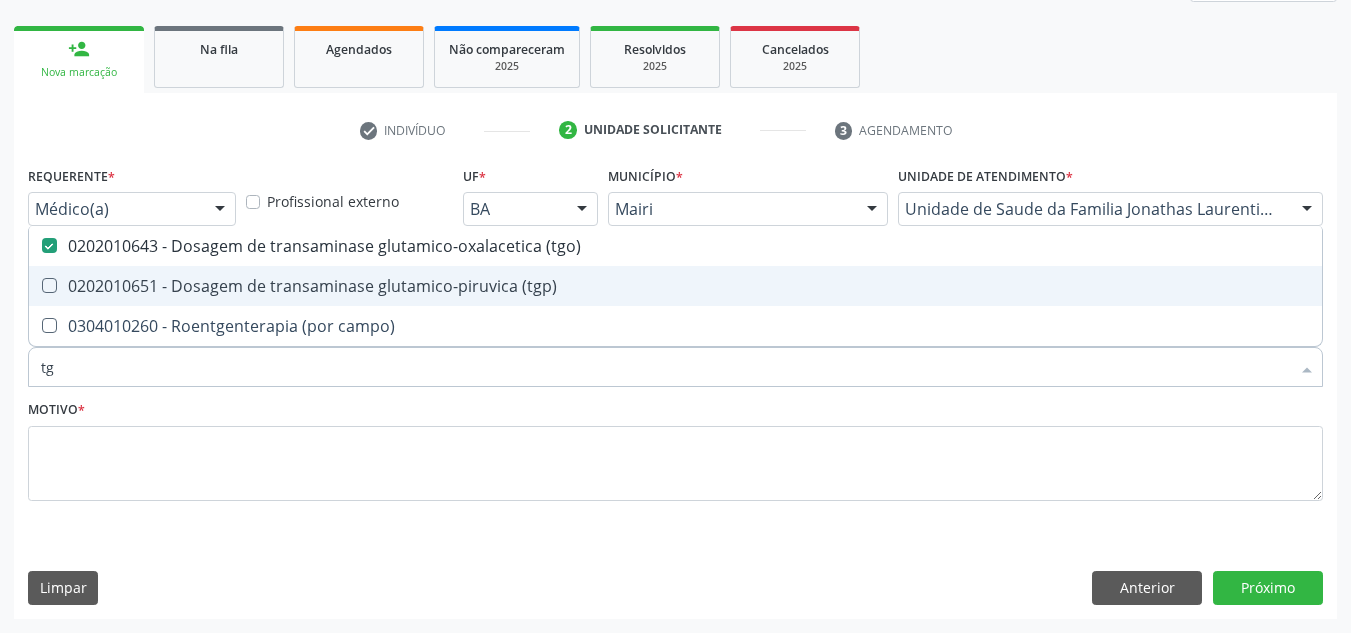 click on "0202010651 - Dosagem de transaminase glutamico-piruvica (tgp)" at bounding box center [675, 286] 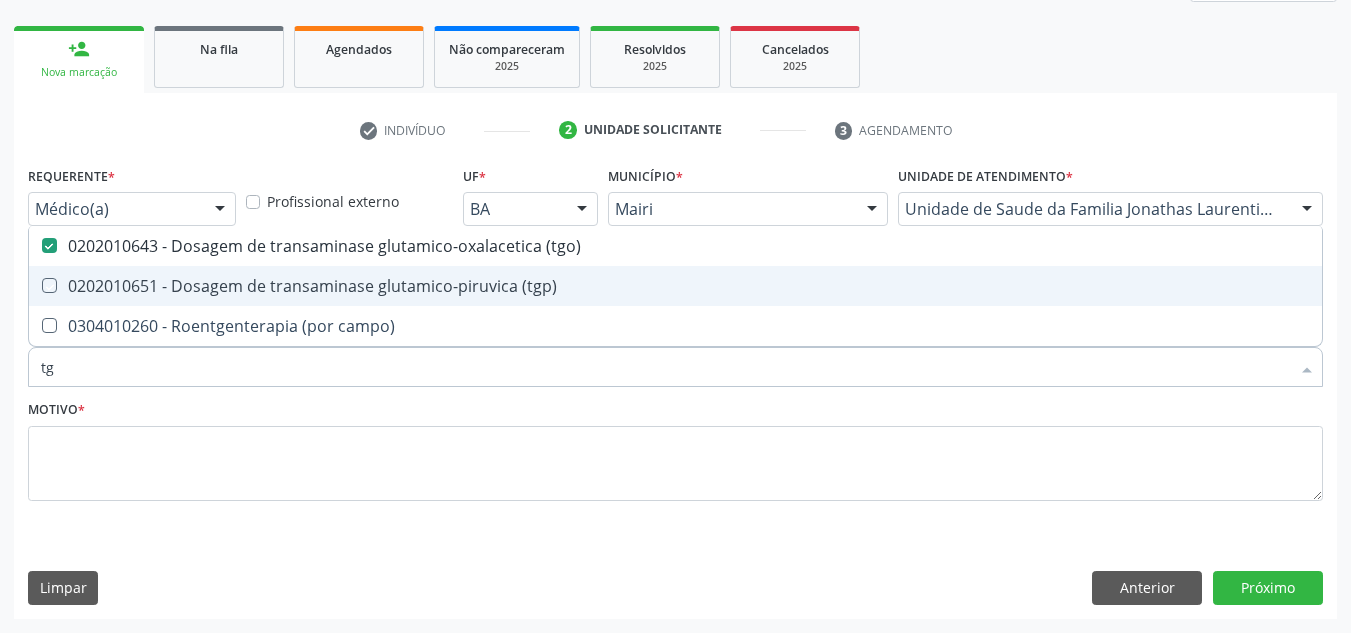 checkbox on "true" 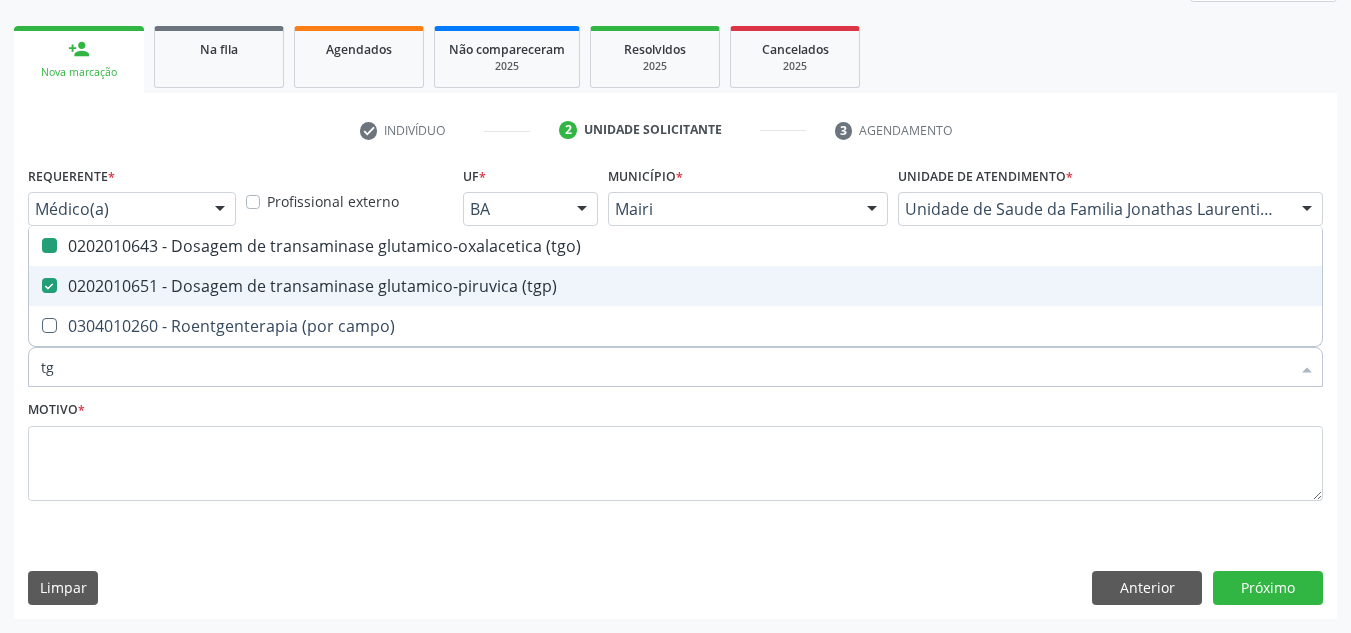 type on "t" 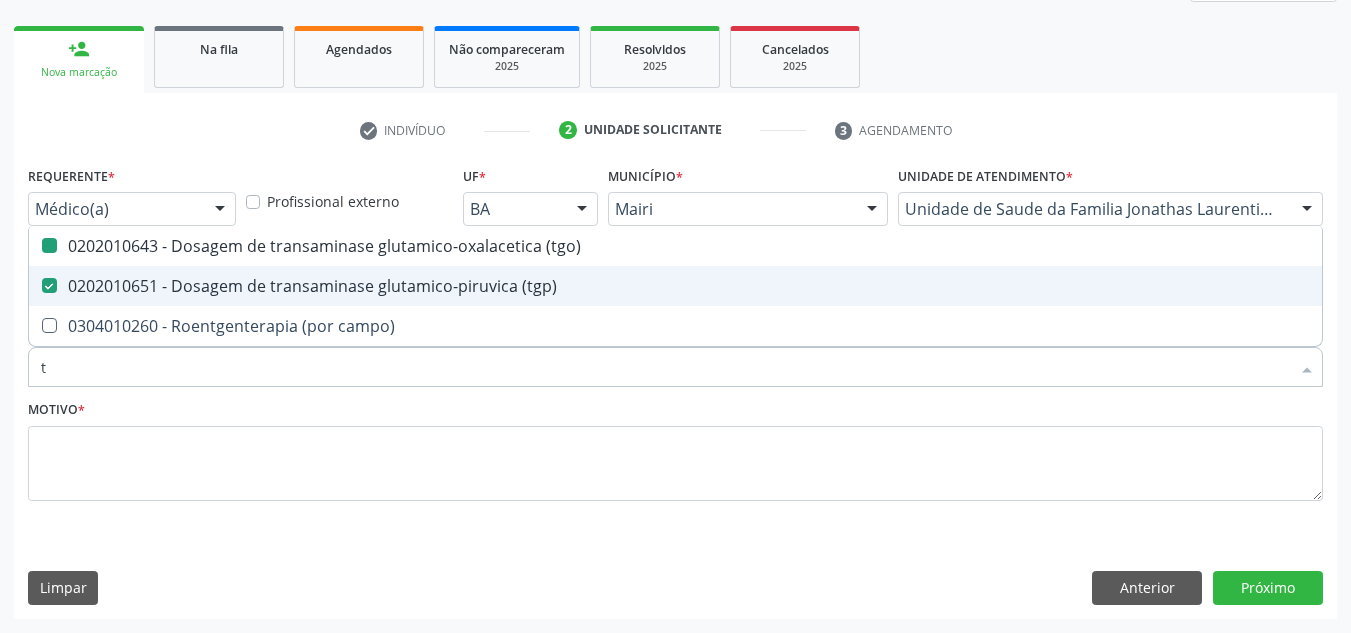 checkbox on "false" 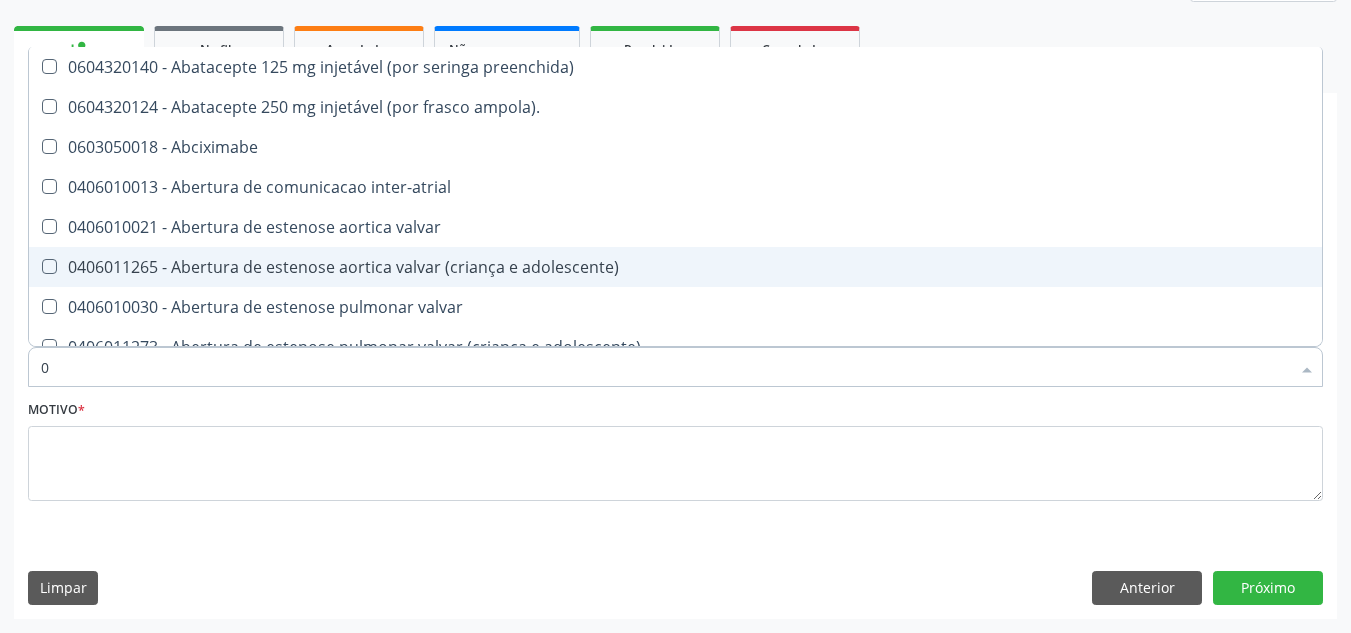 type on "02" 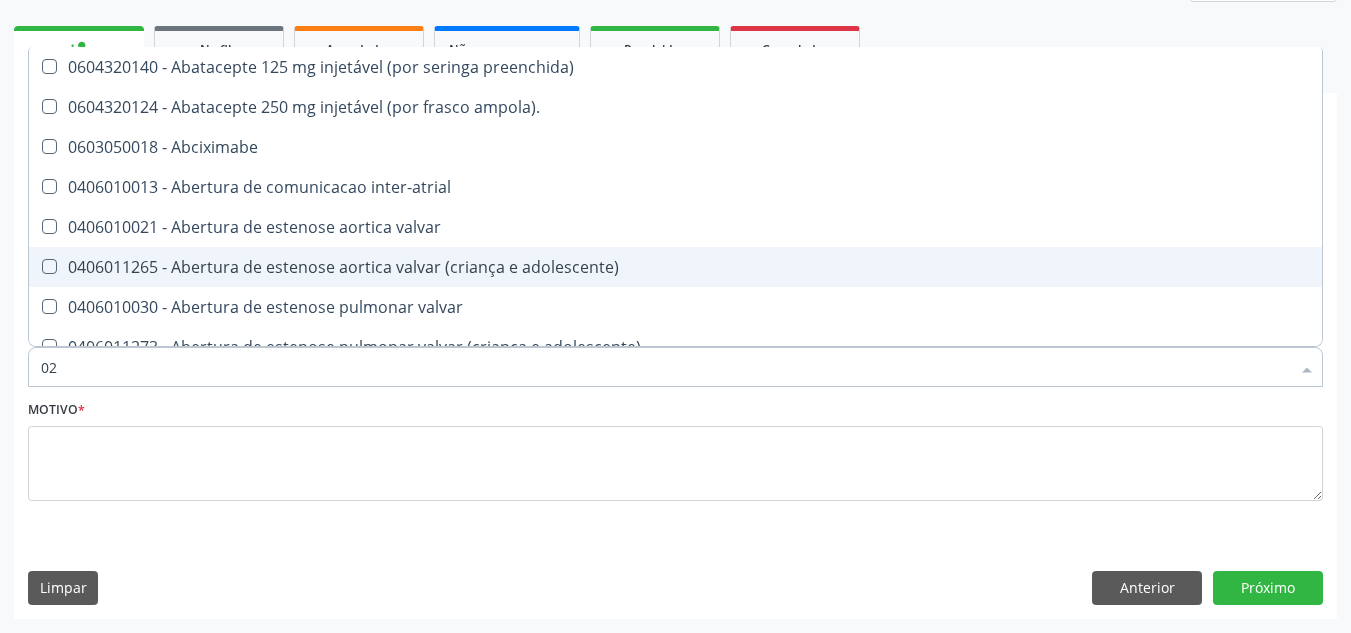 checkbox on "true" 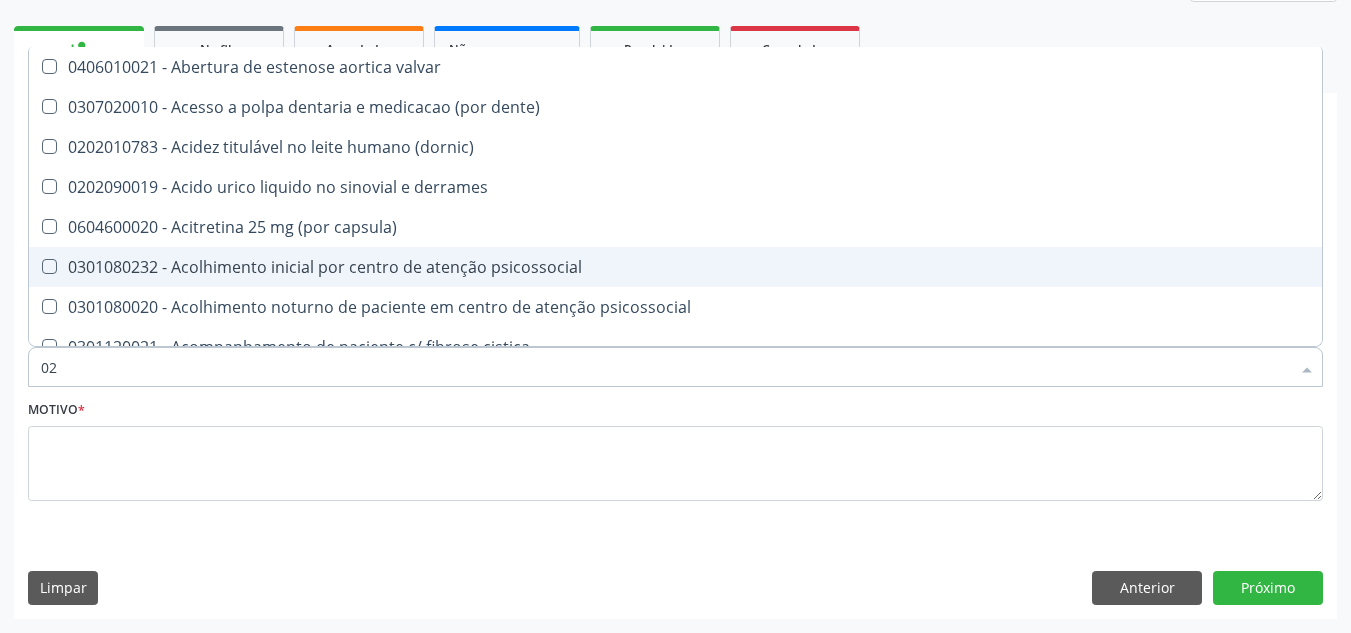 type on "020" 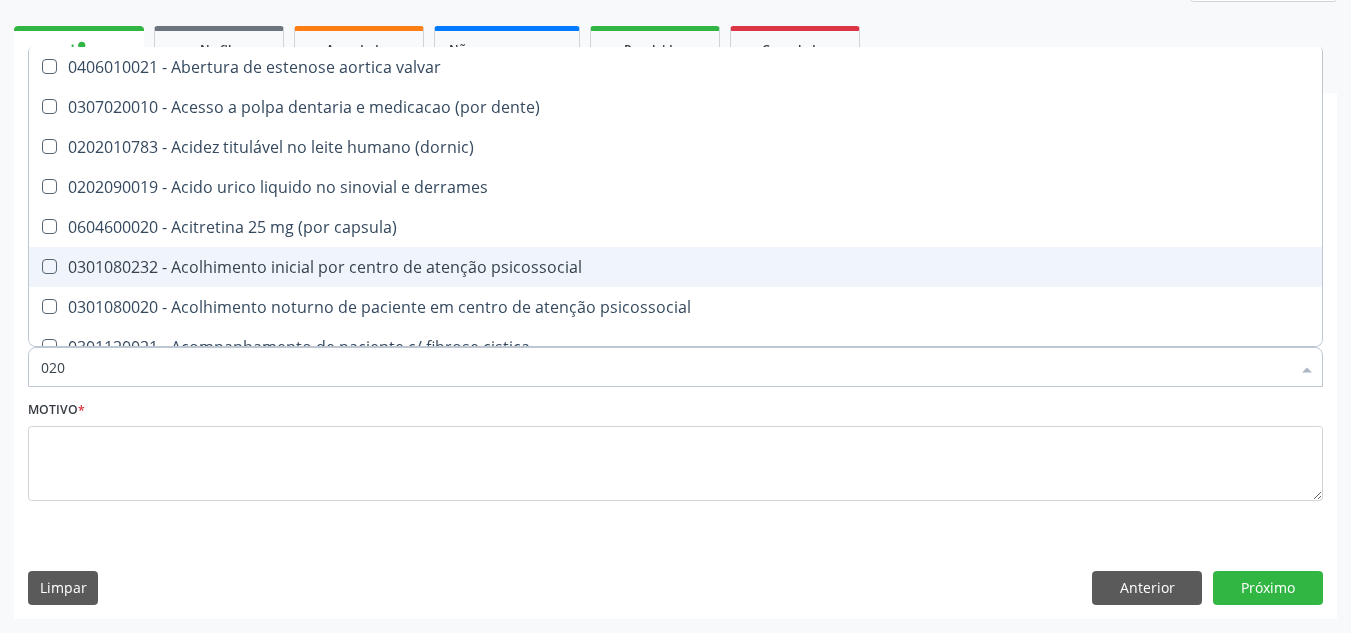 checkbox on "true" 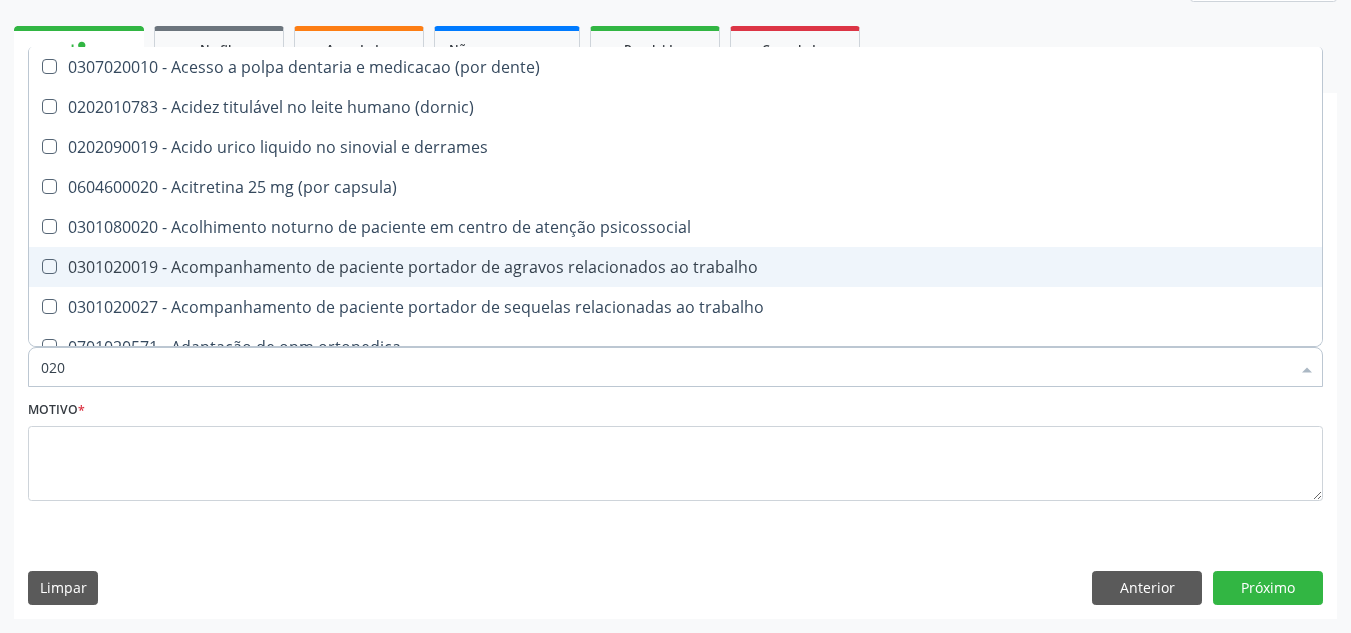 type on "0202" 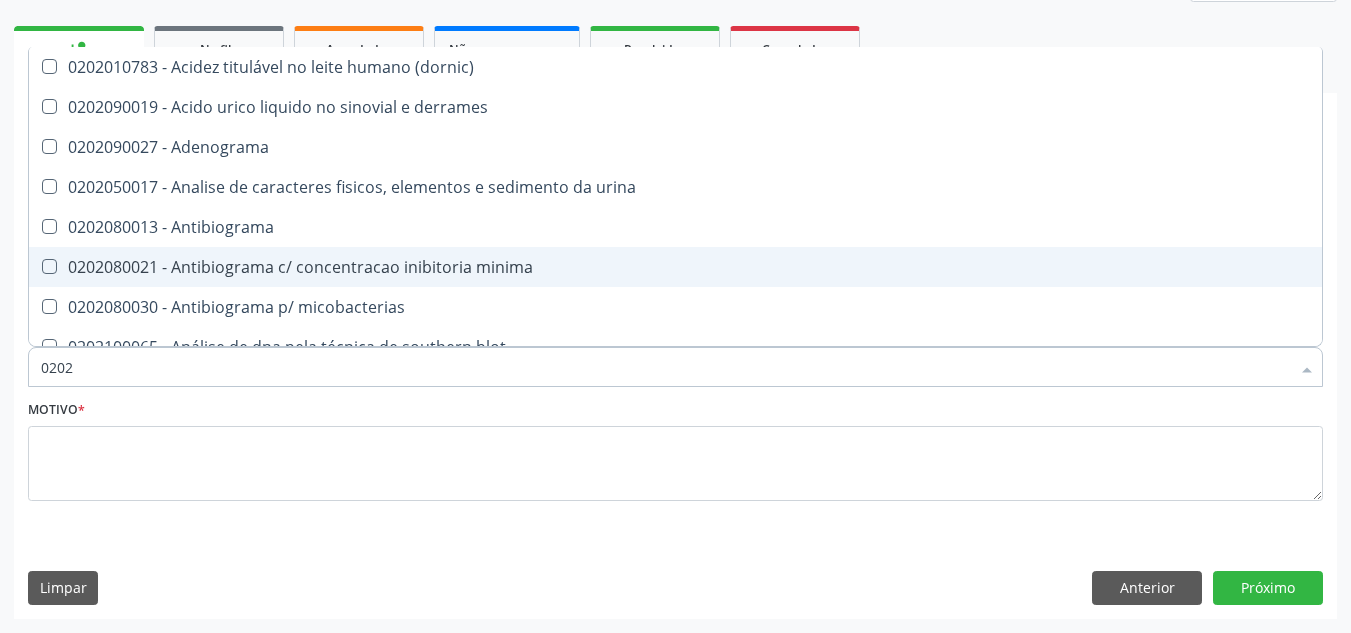 type on "02020" 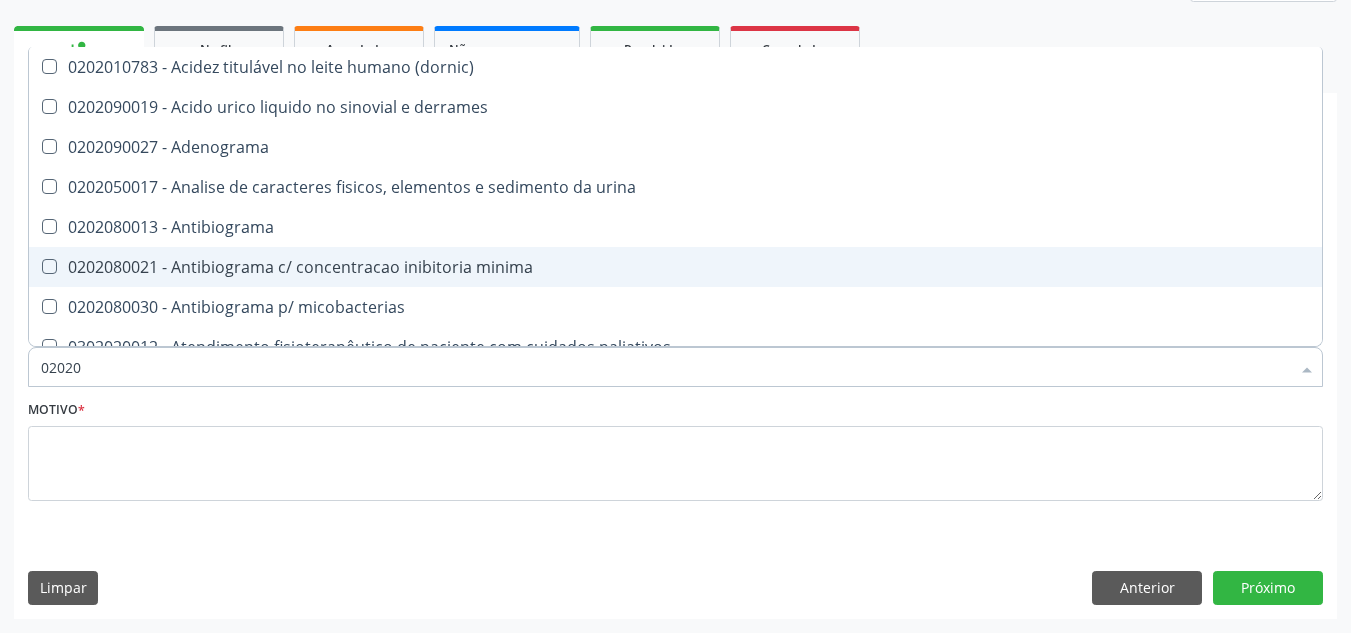 type on "020201" 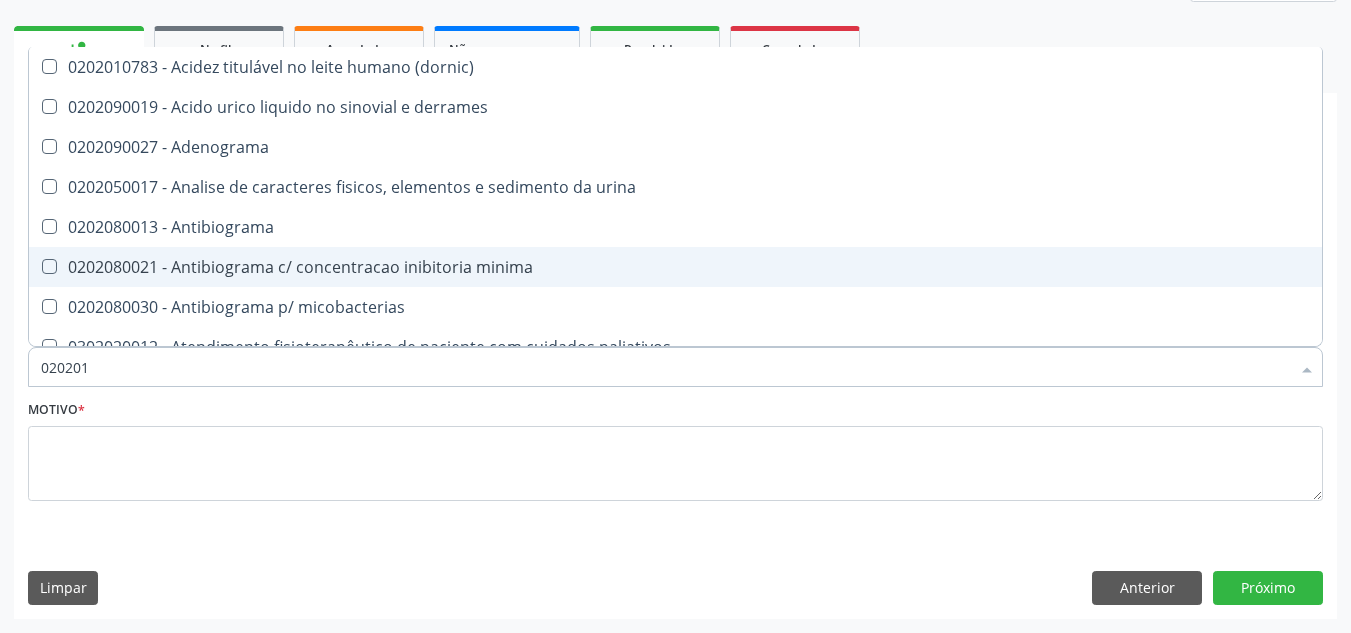 checkbox on "true" 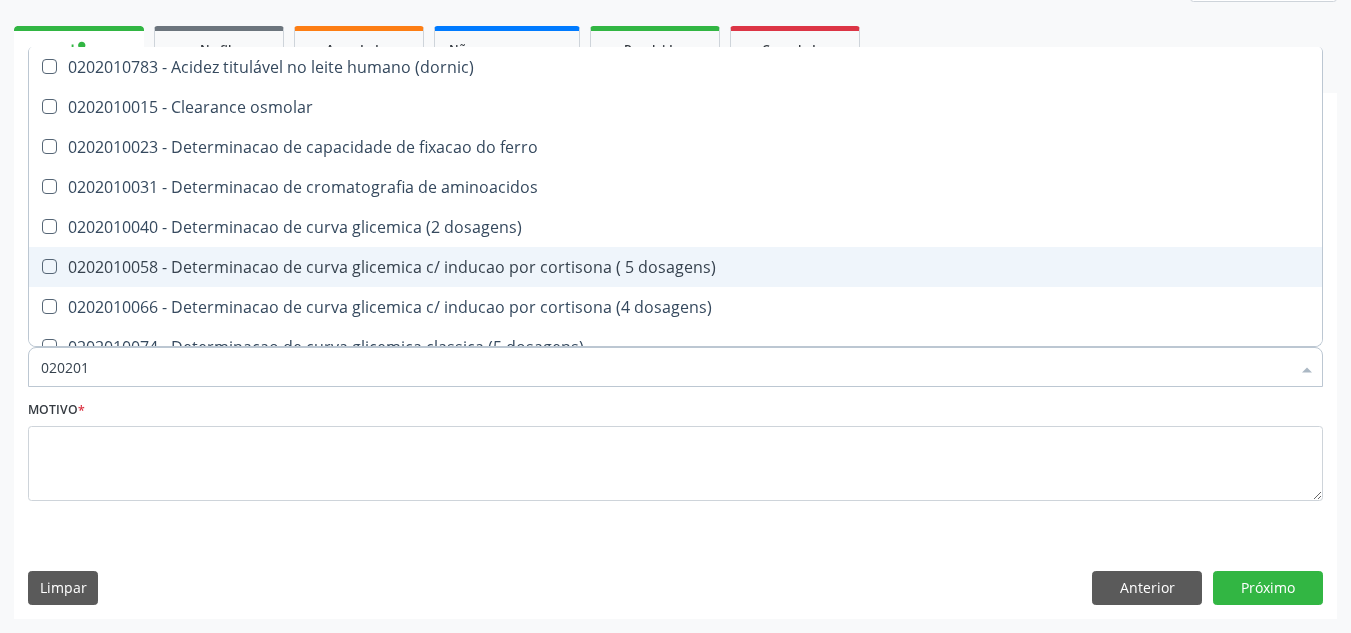 type on "0202010" 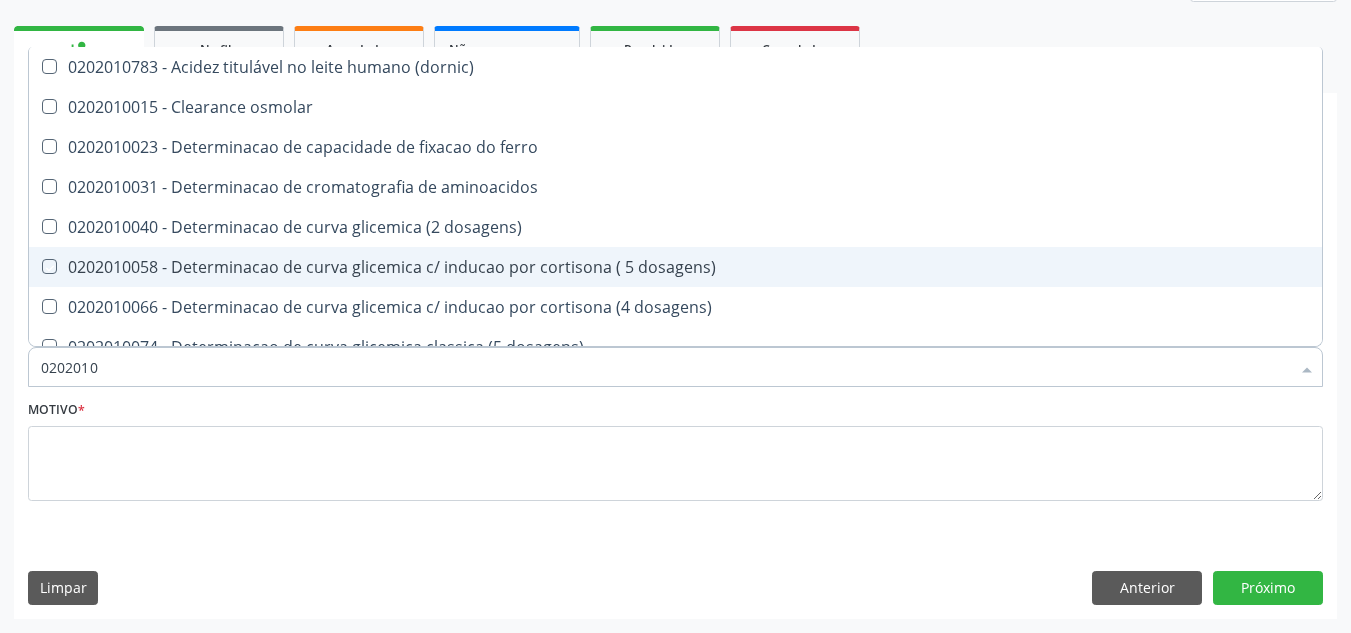 type on "02020106" 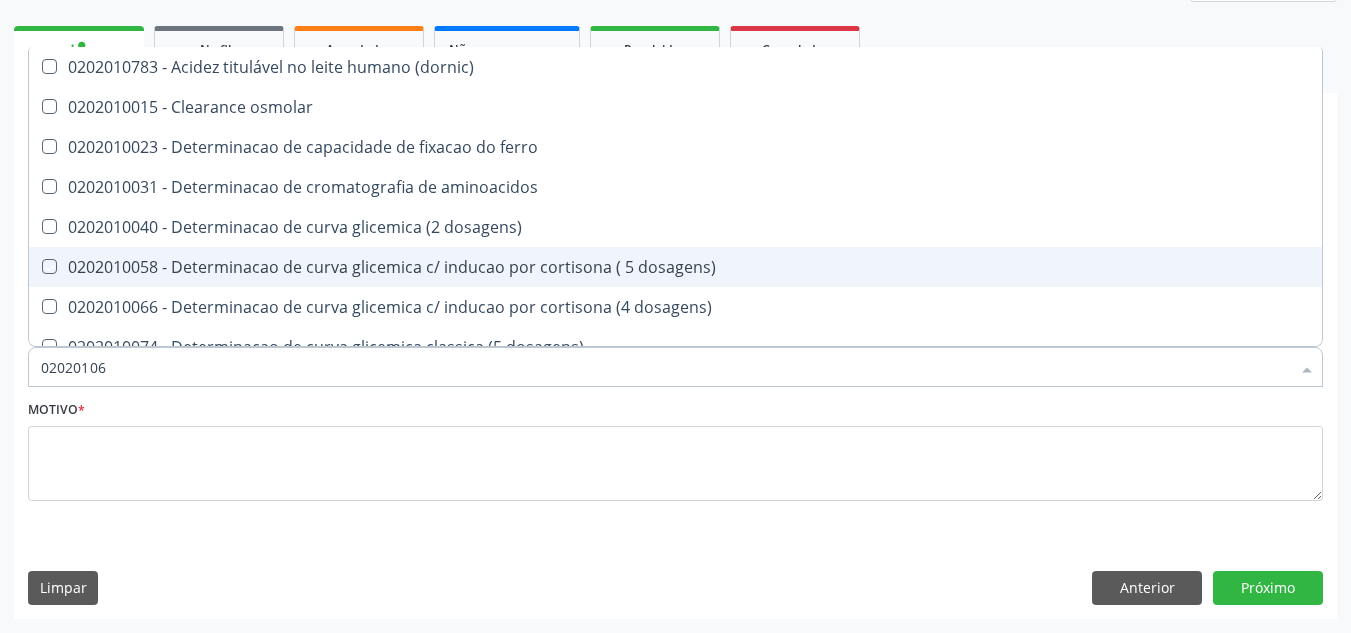 checkbox on "true" 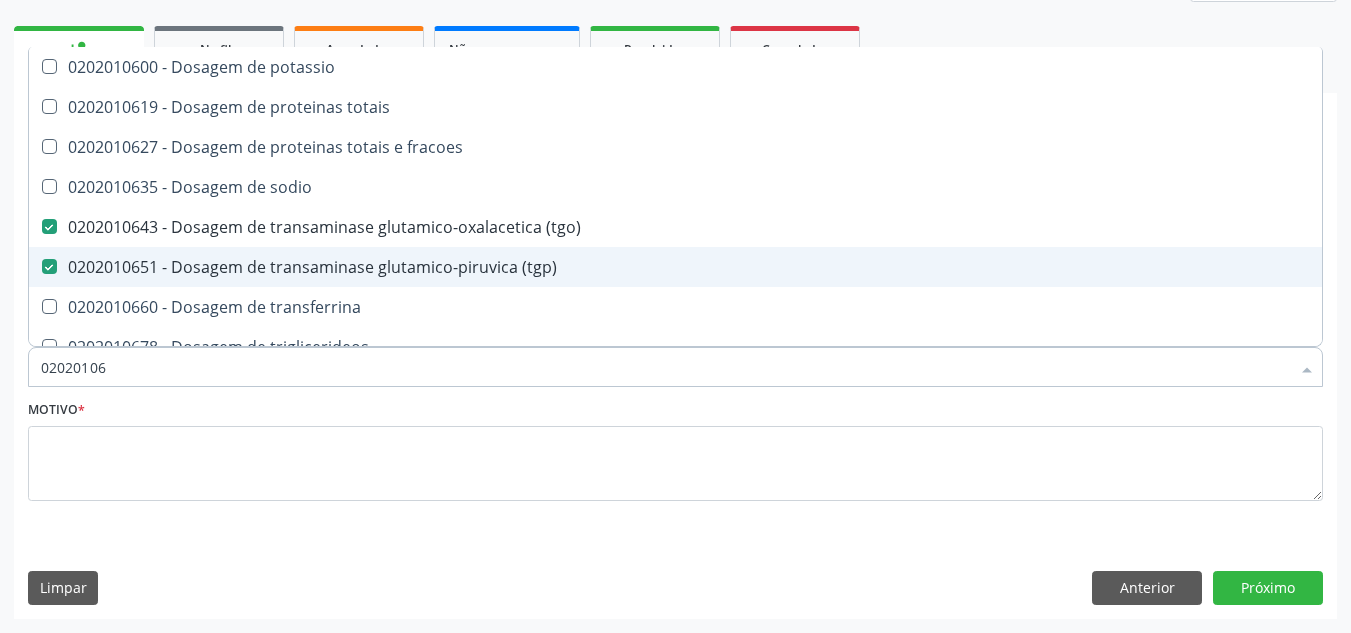 type on "020201067" 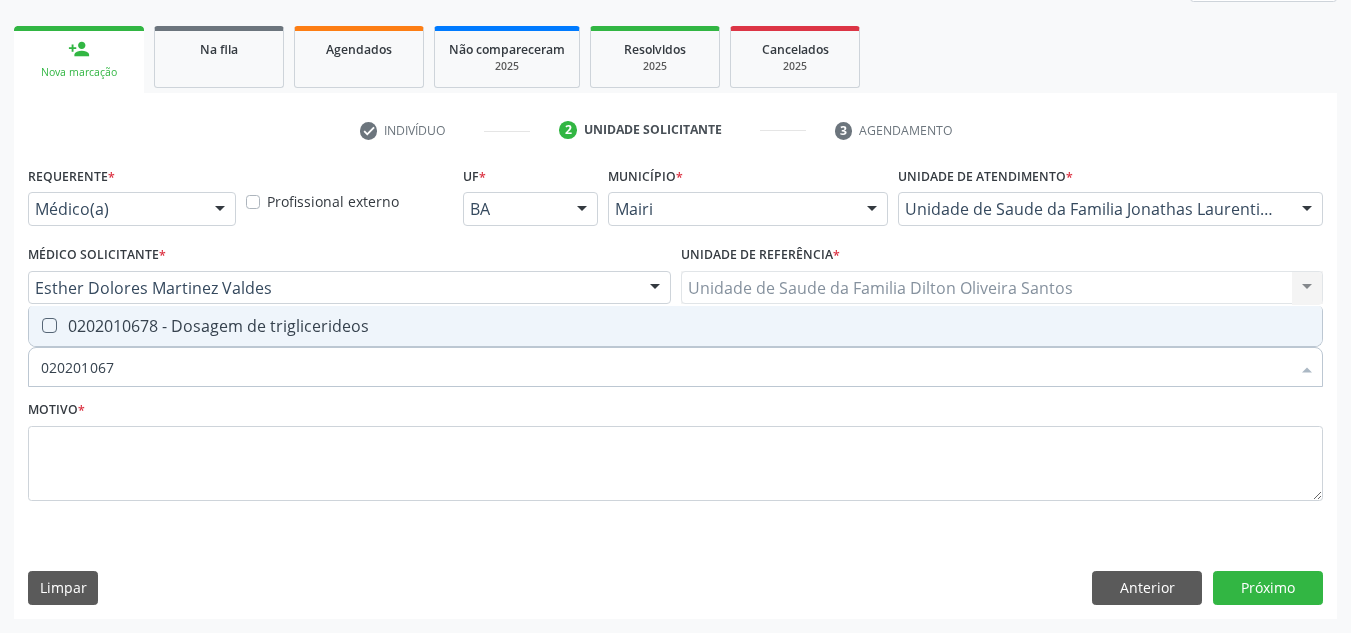 click on "0202010678 - Dosagem de triglicerideos" at bounding box center (675, 326) 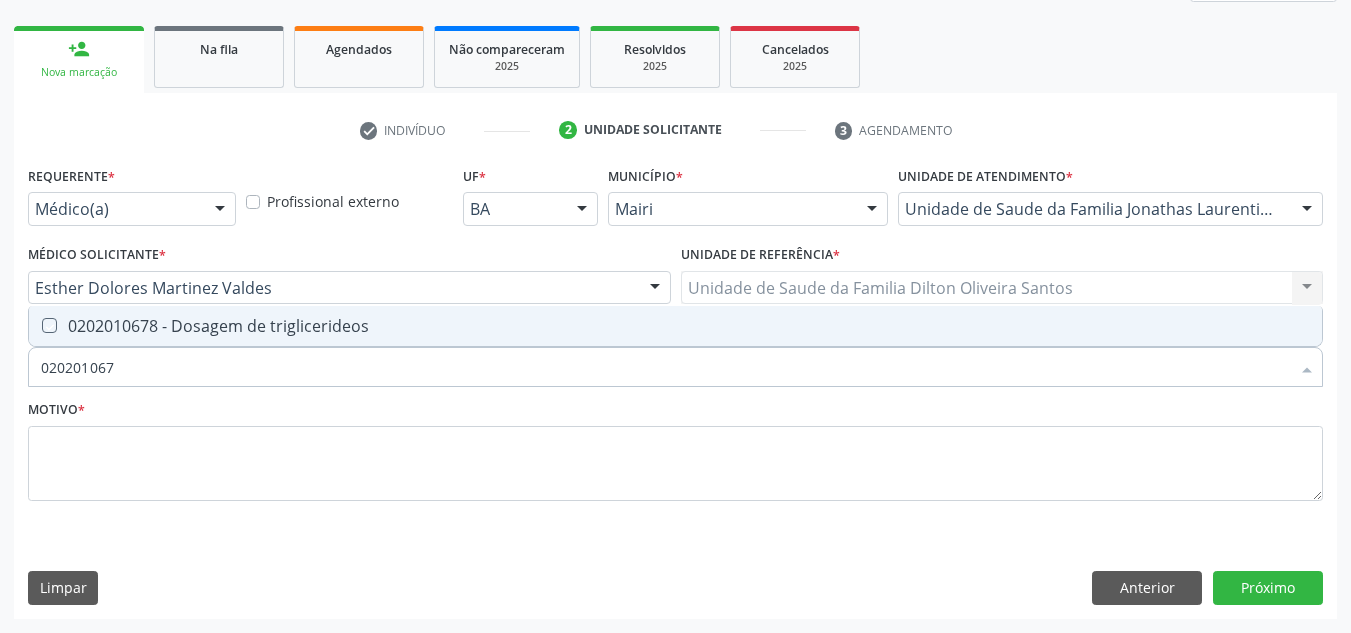 checkbox on "true" 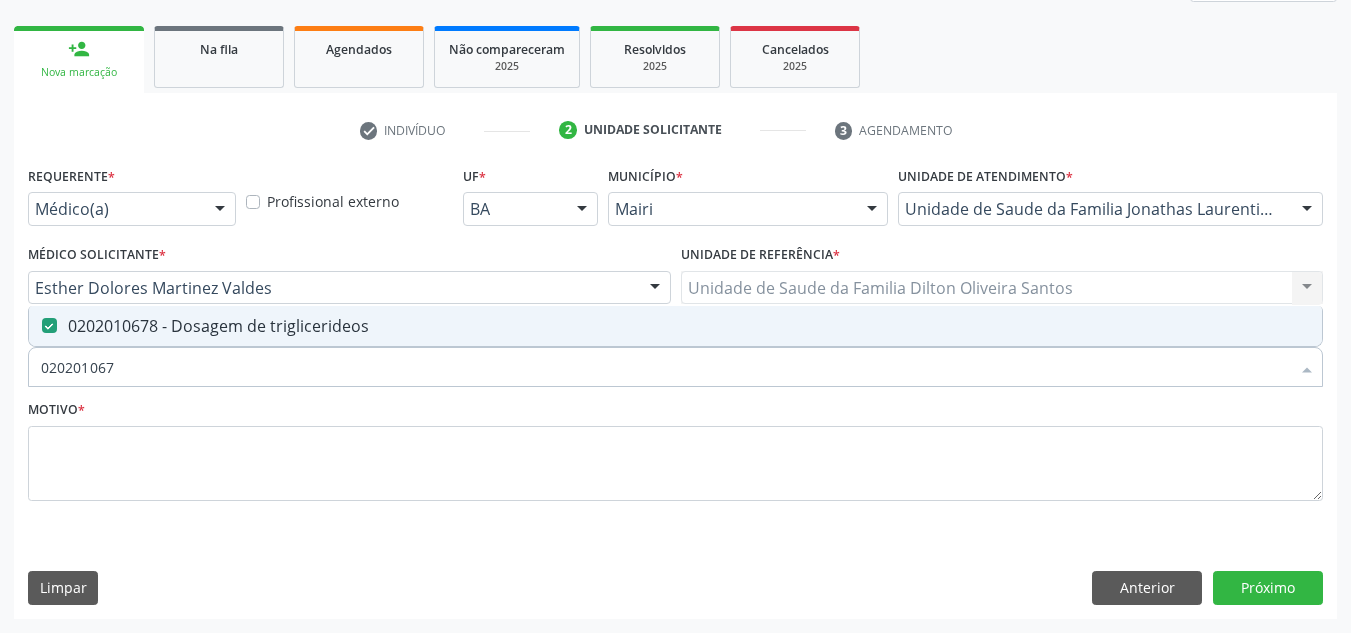 type on "02020106" 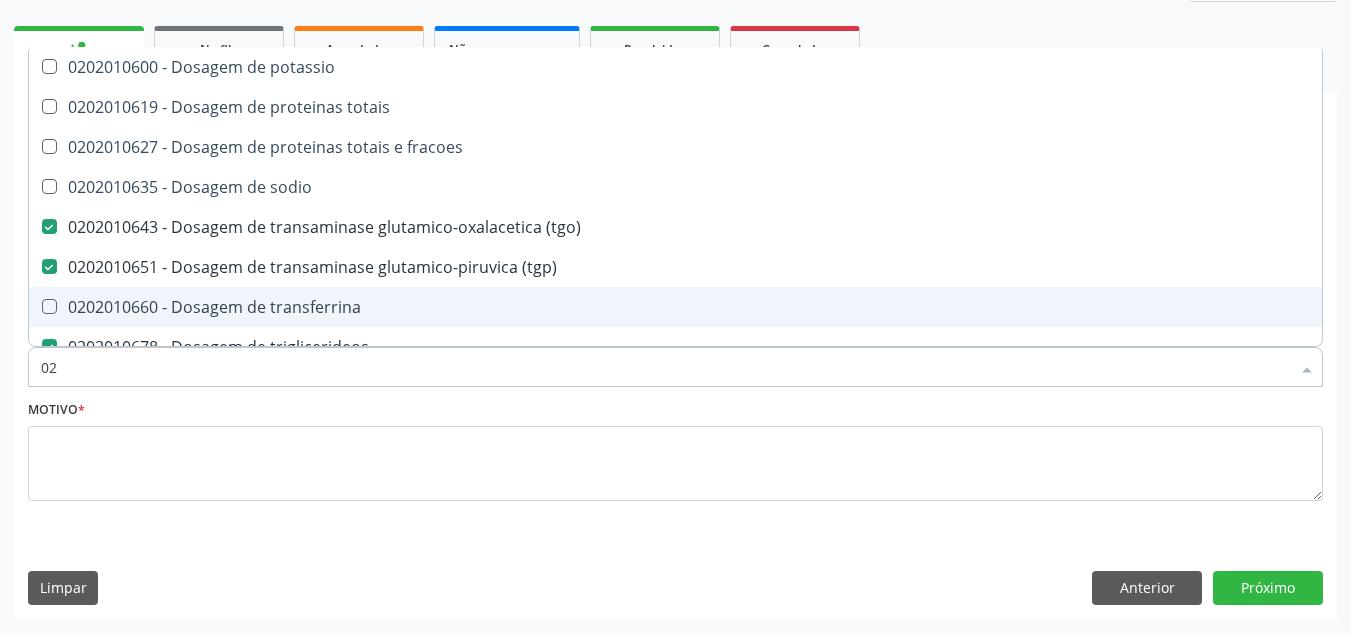 type on "0" 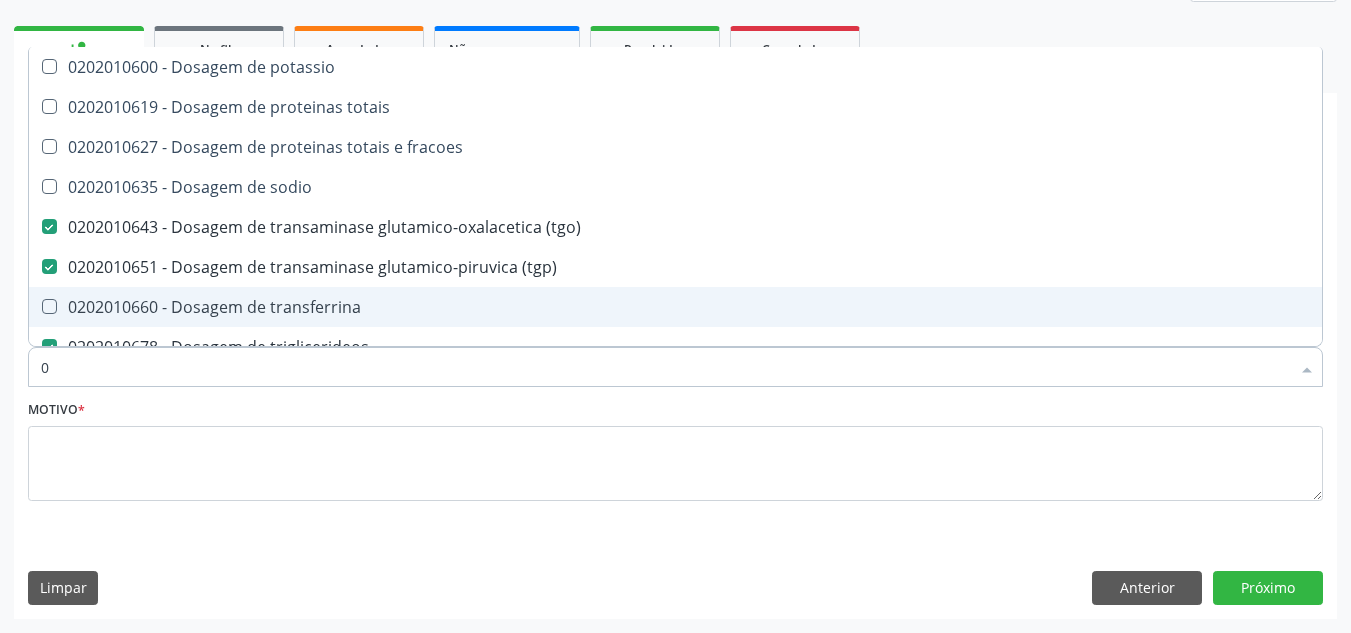 type 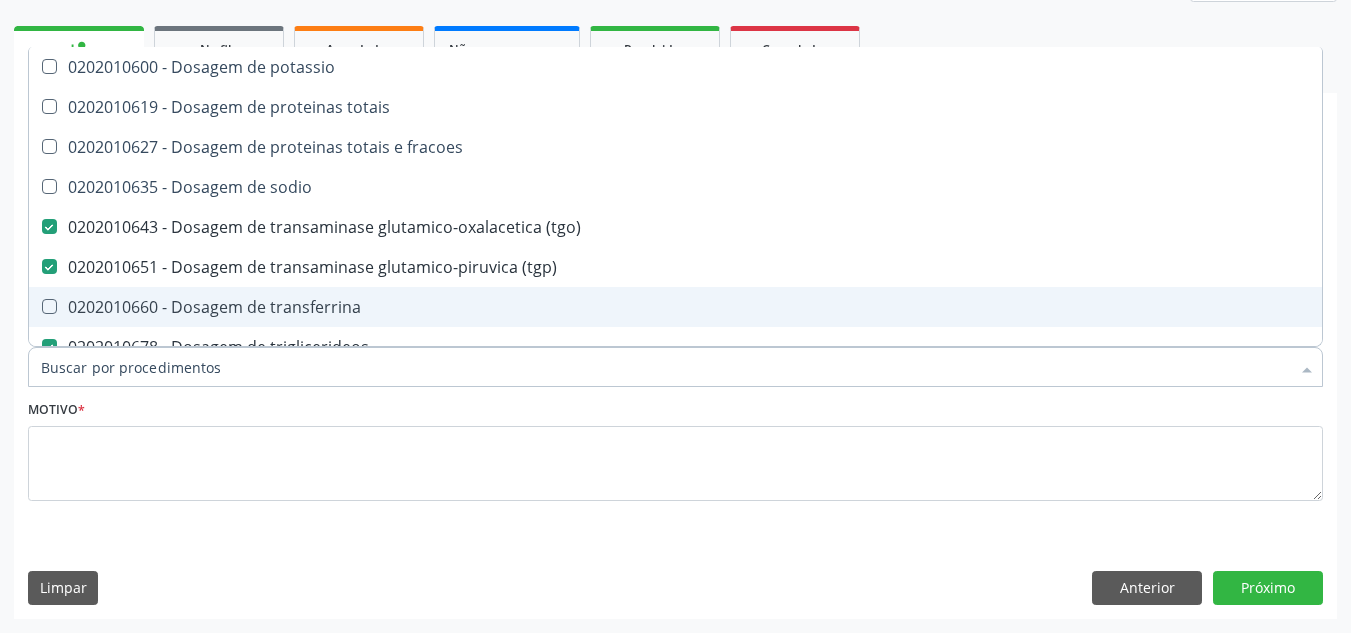 checkbox on "false" 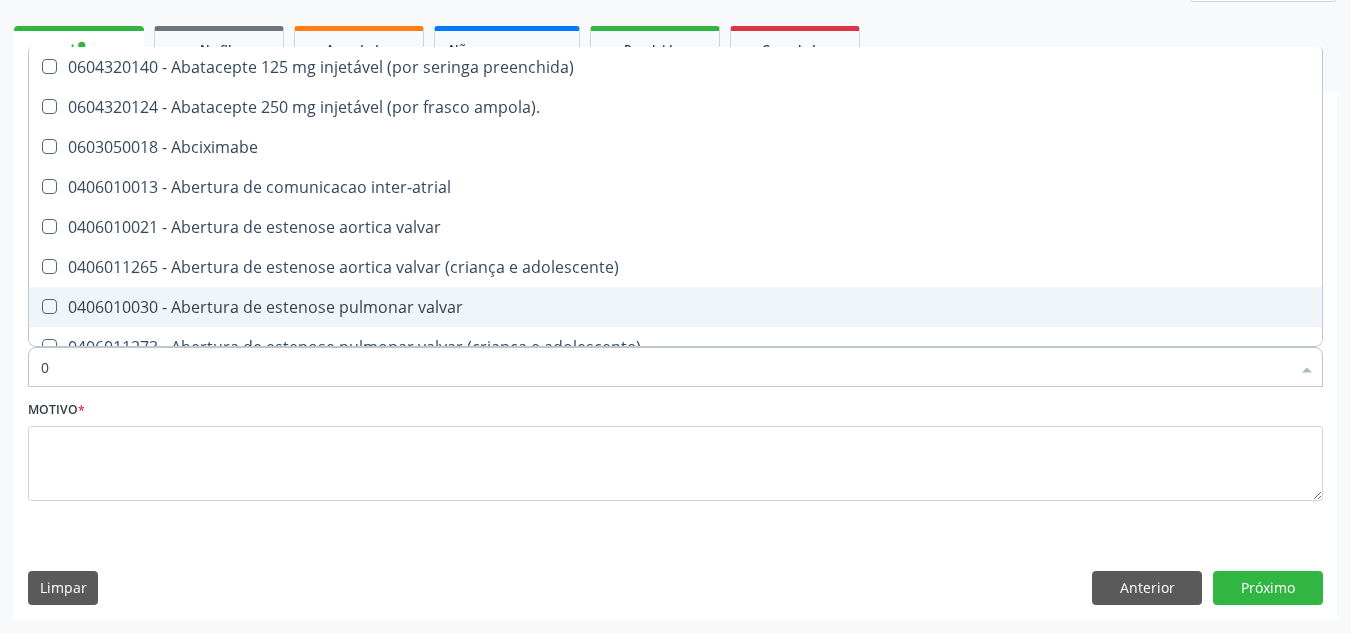 type on "02" 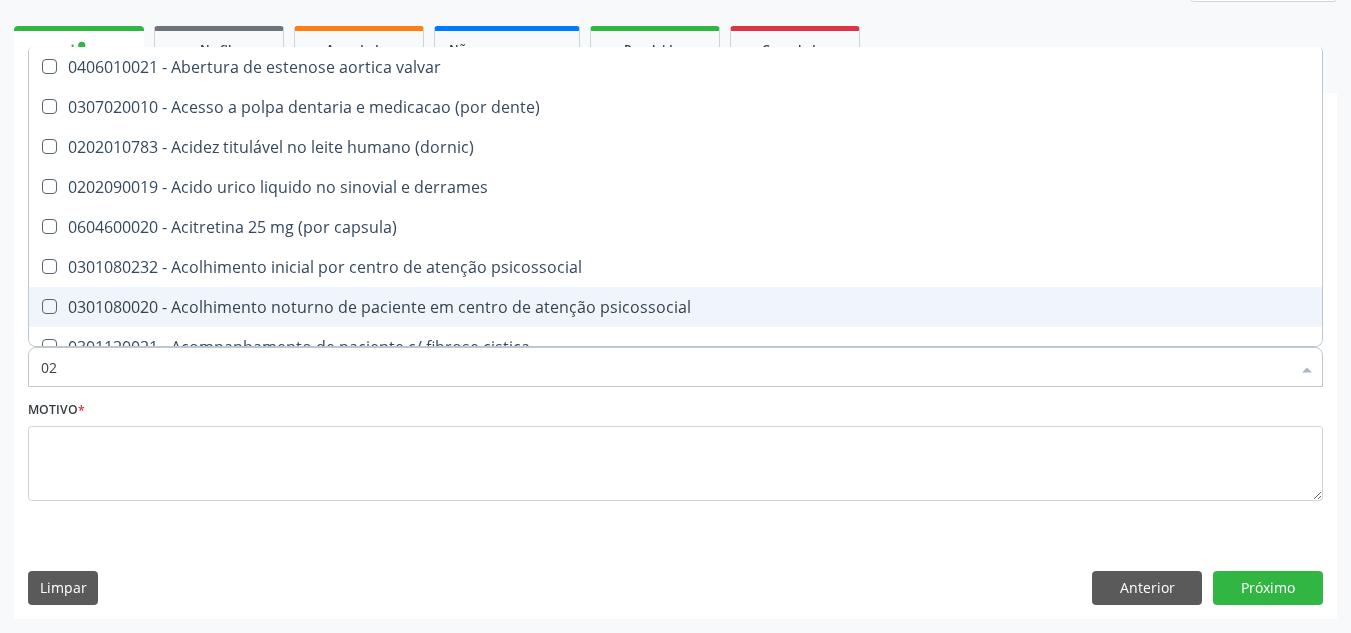 type on "020" 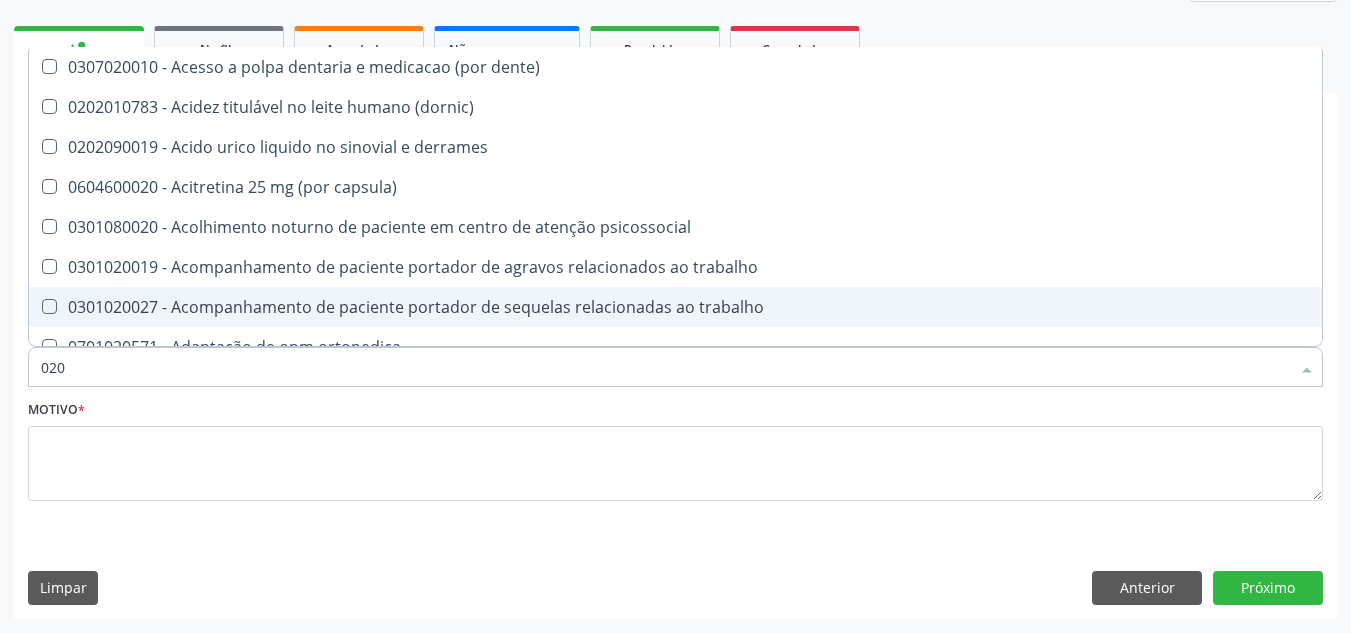 type on "0202" 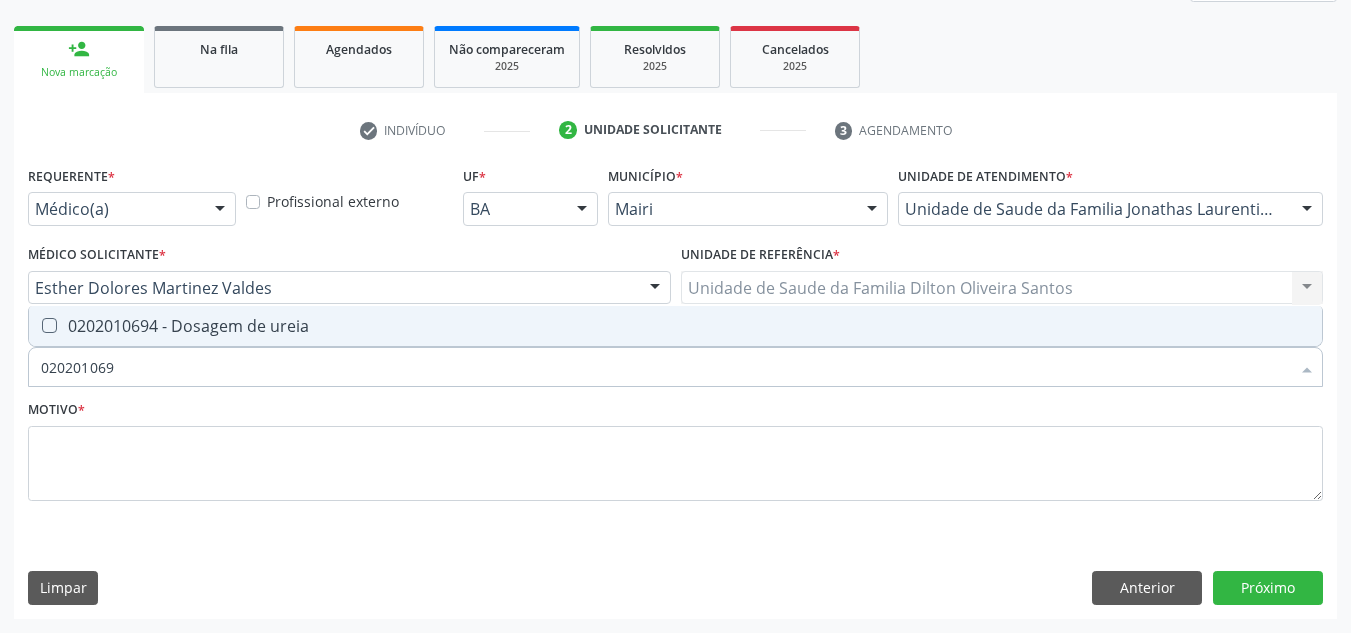 click on "0202010694 - Dosagem de ureia" at bounding box center [675, 326] 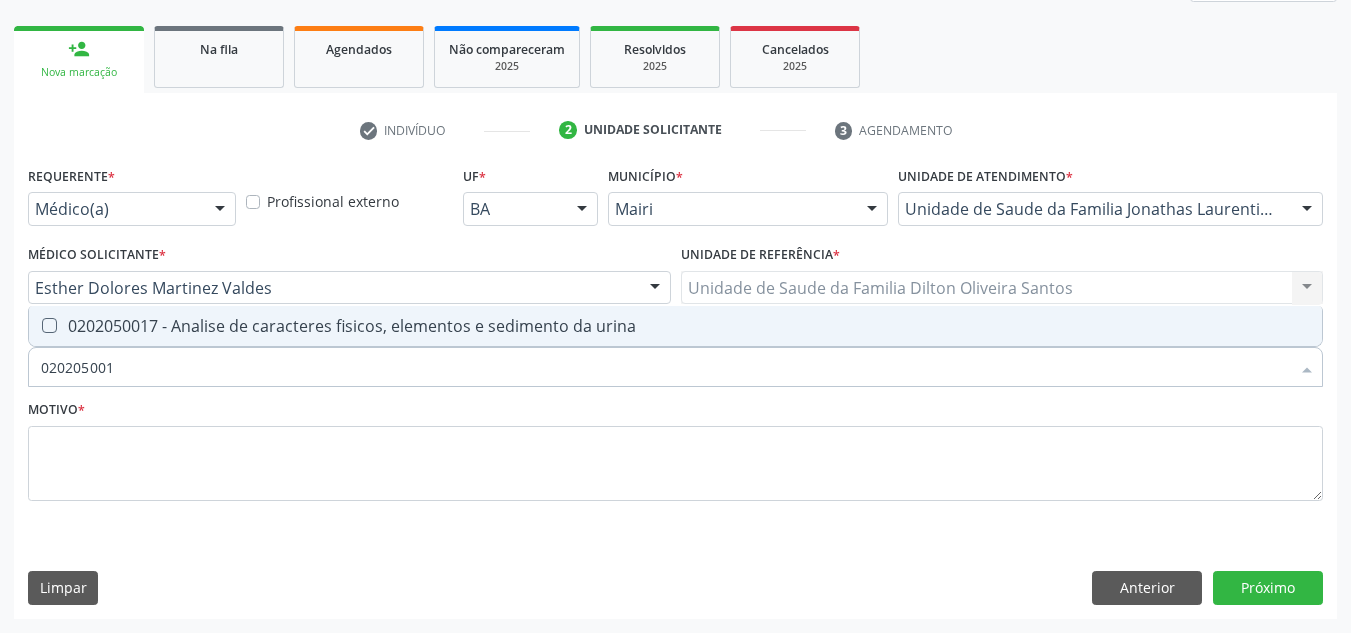click on "0202050017 - Analise de caracteres fisicos, elementos e sedimento da urina" at bounding box center [675, 326] 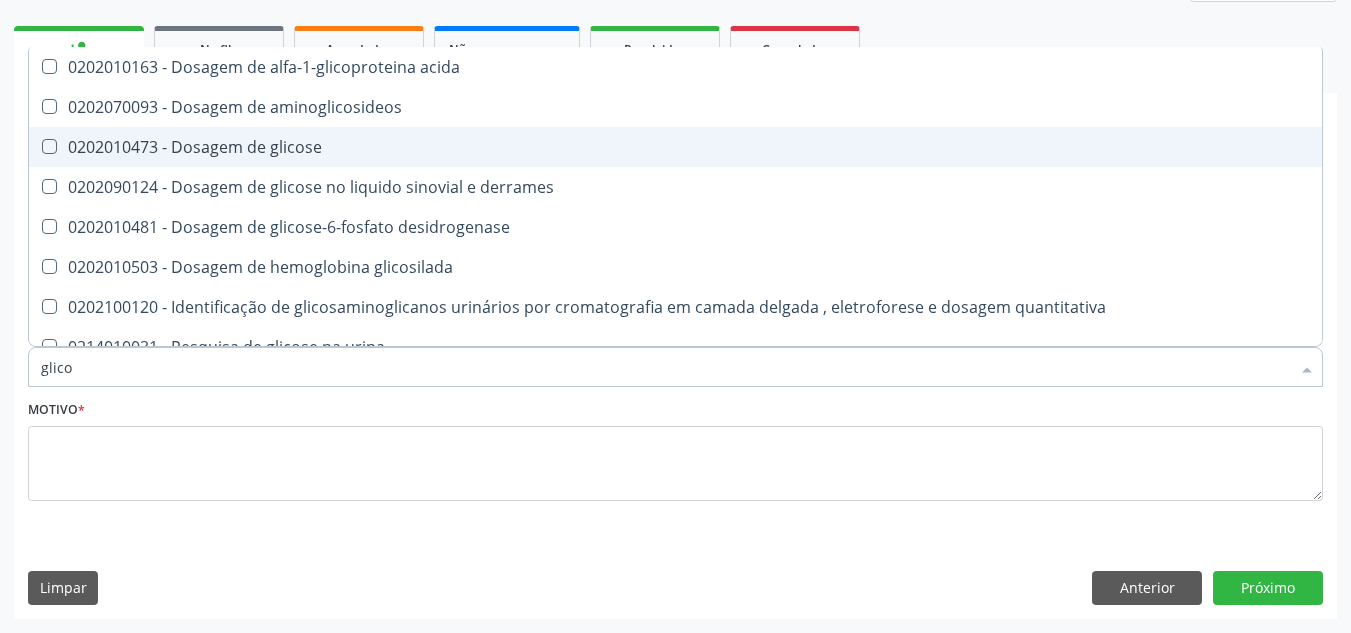 click on "0202010473 - Dosagem de glicose" at bounding box center (675, 147) 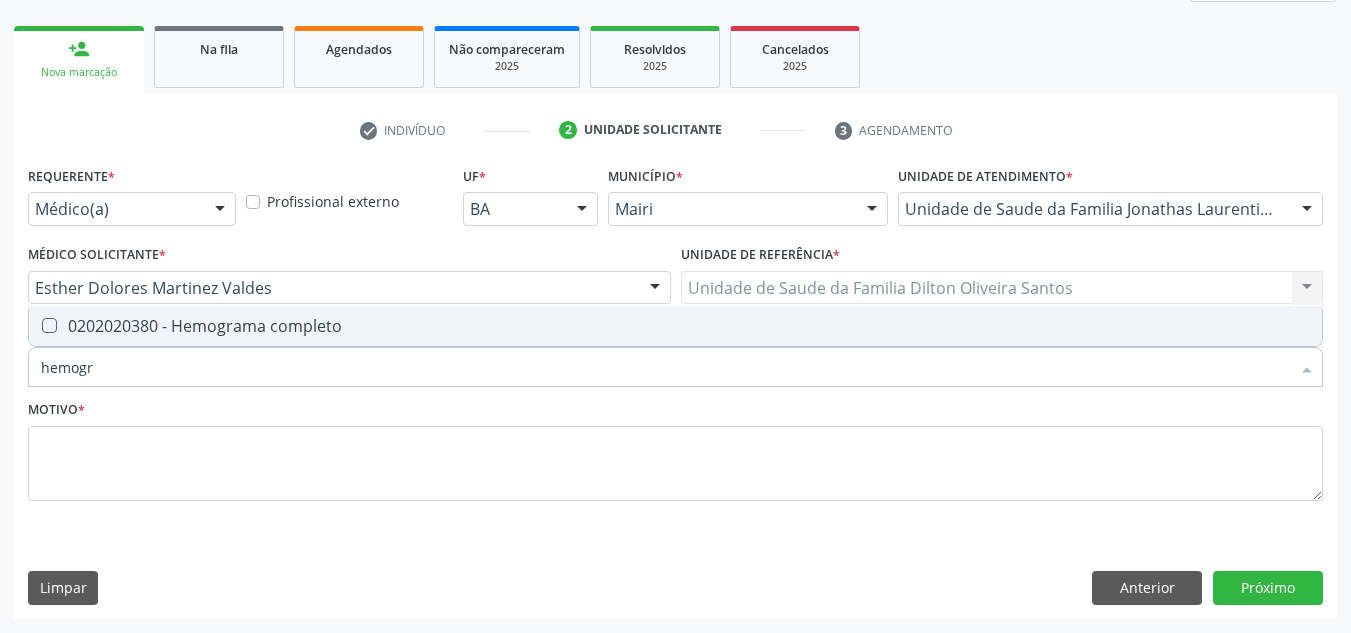 click on "0202020380 - Hemograma completo" at bounding box center (675, 326) 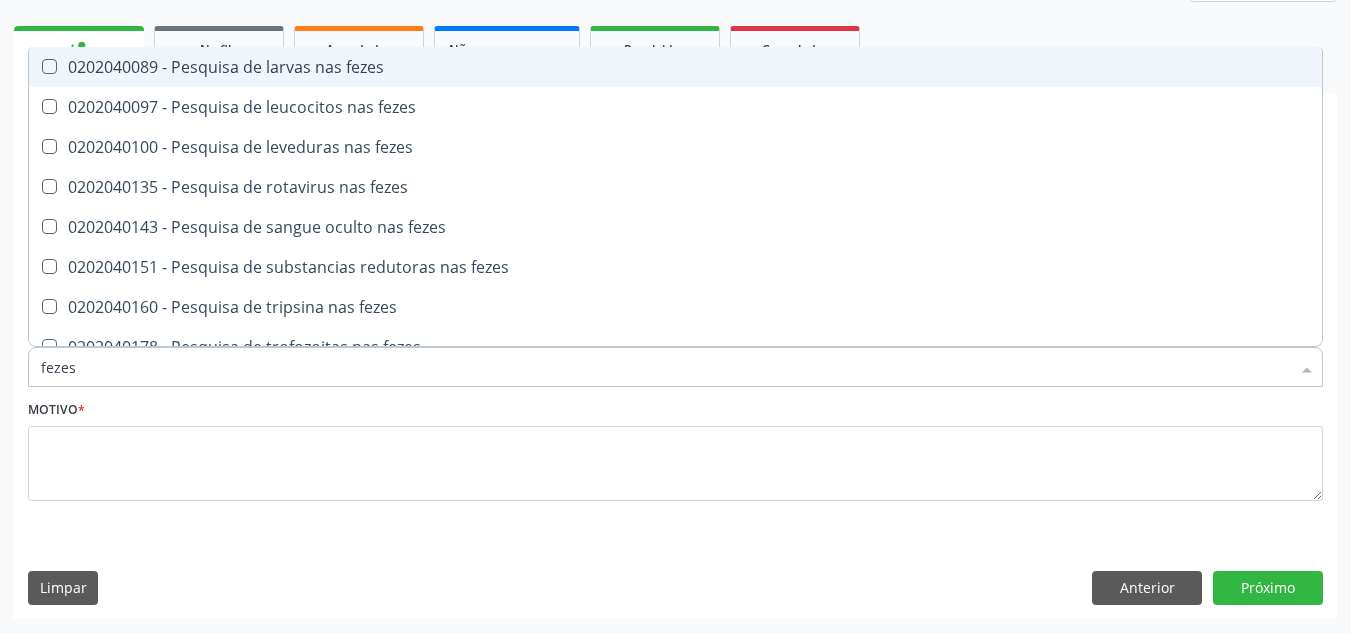 click on "0202040089 - Pesquisa de larvas nas fezes" at bounding box center (675, 67) 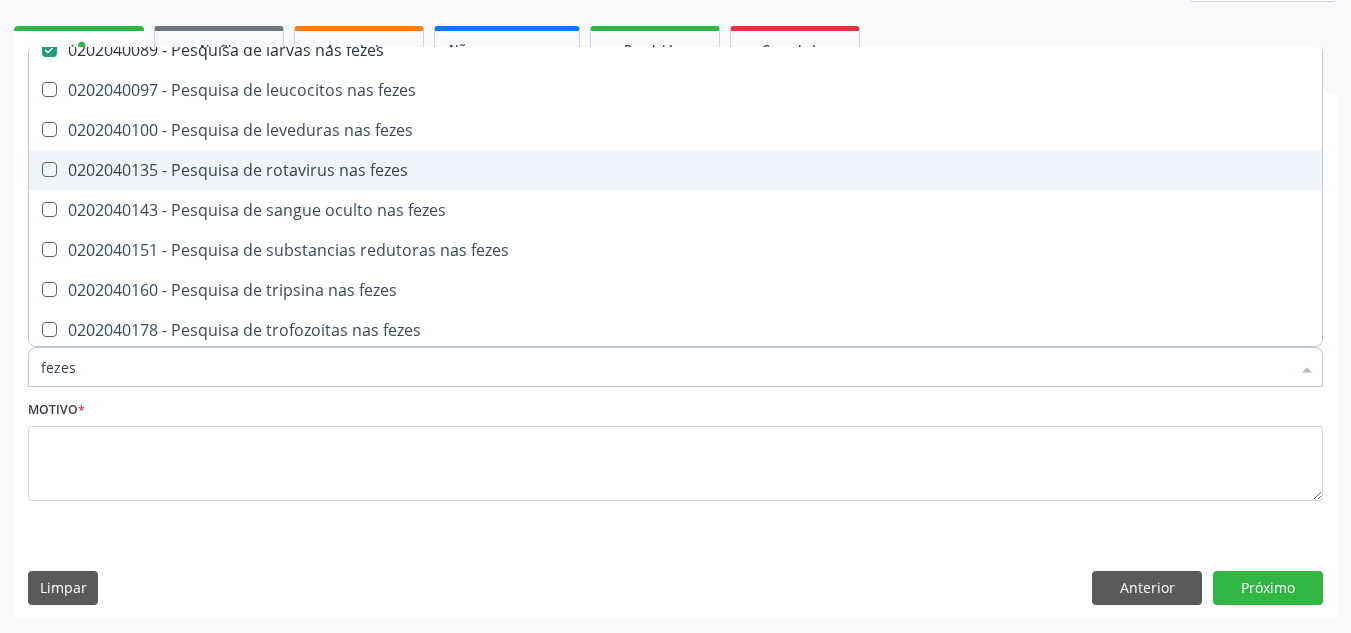 scroll, scrollTop: 21, scrollLeft: 0, axis: vertical 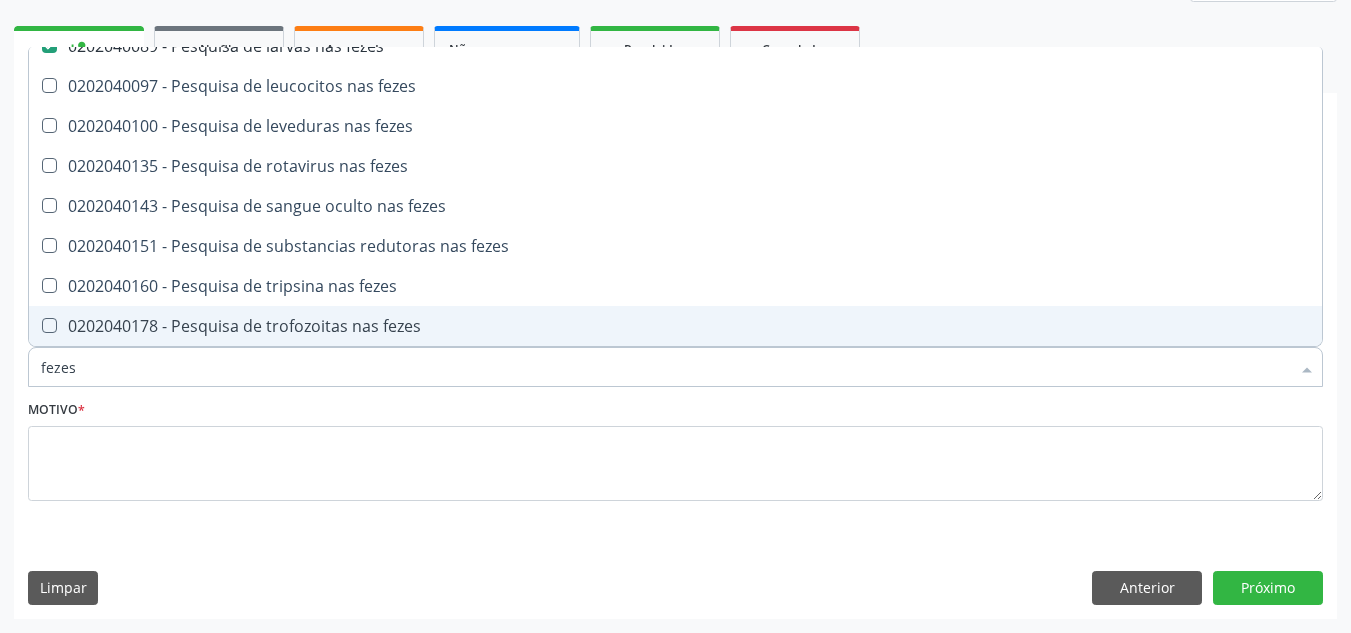 click on "0202040178 - Pesquisa de trofozoitas nas fezes" at bounding box center (675, 326) 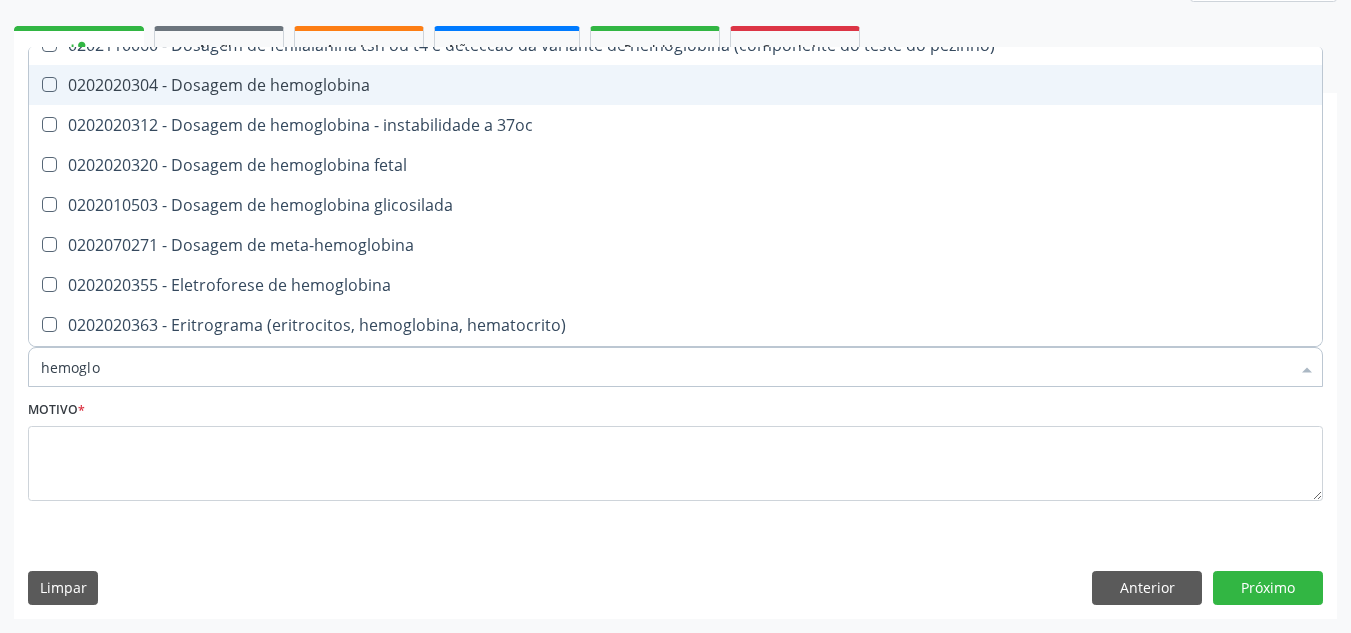 scroll, scrollTop: 261, scrollLeft: 0, axis: vertical 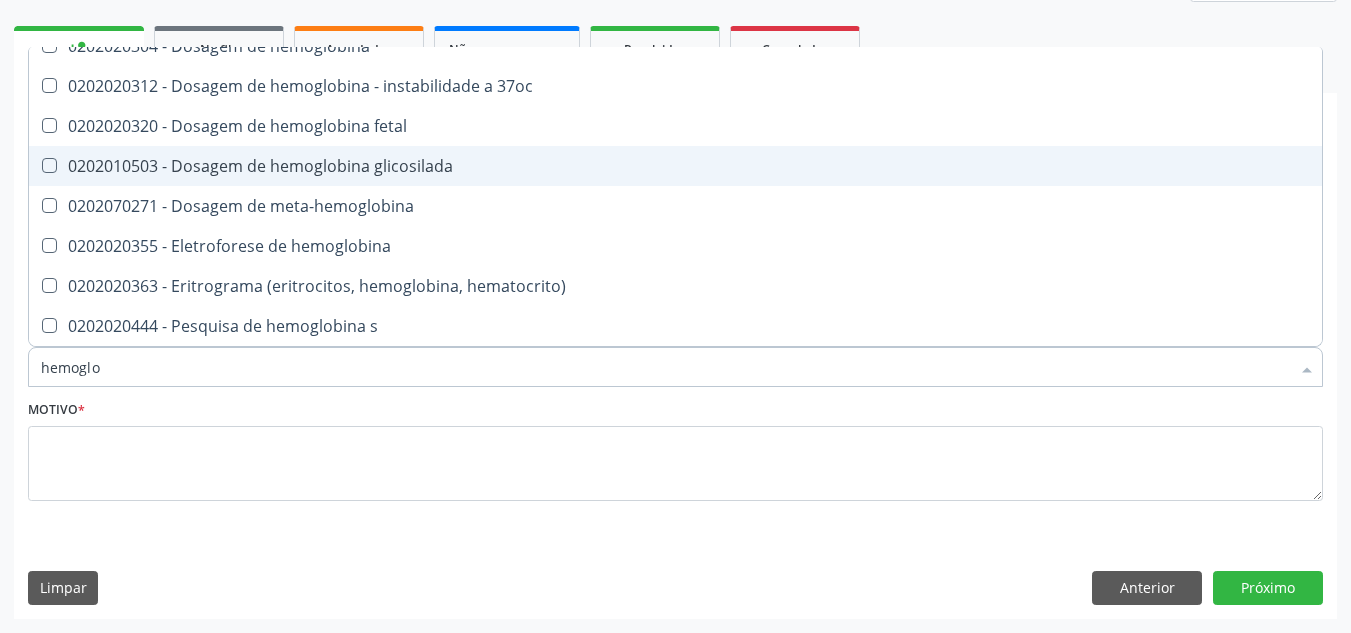 click on "0202010503 - Dosagem de hemoglobina glicosilada" at bounding box center [675, 166] 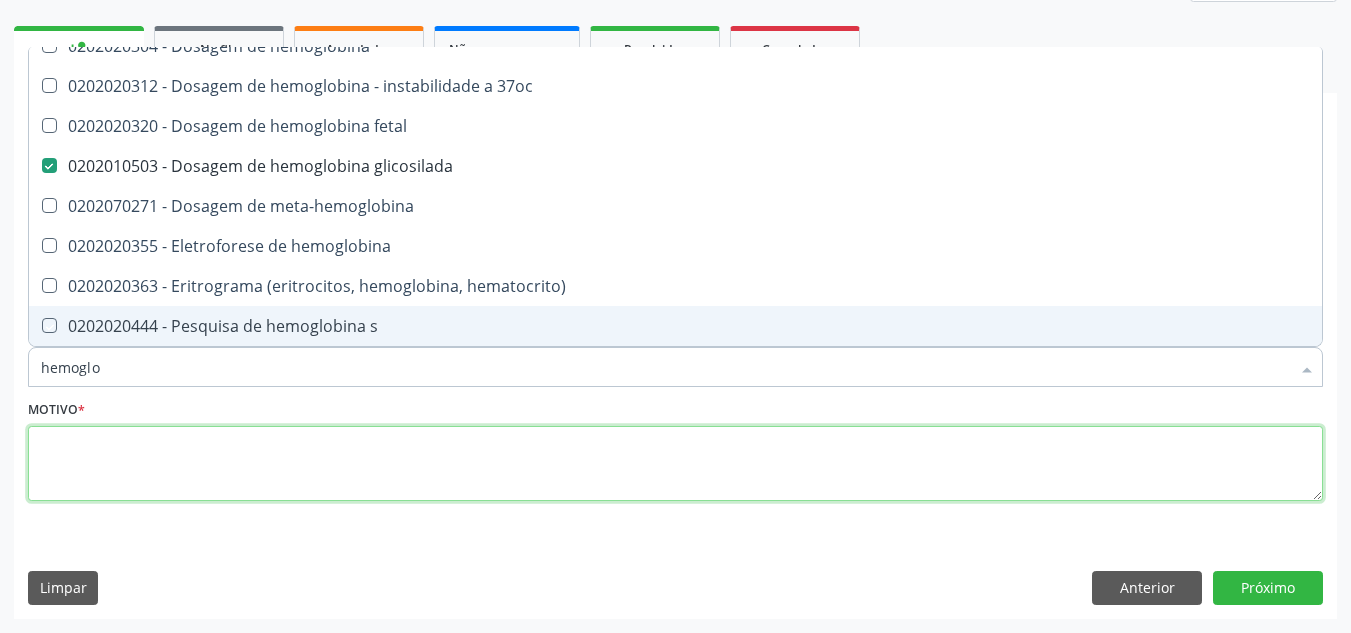 click at bounding box center (675, 464) 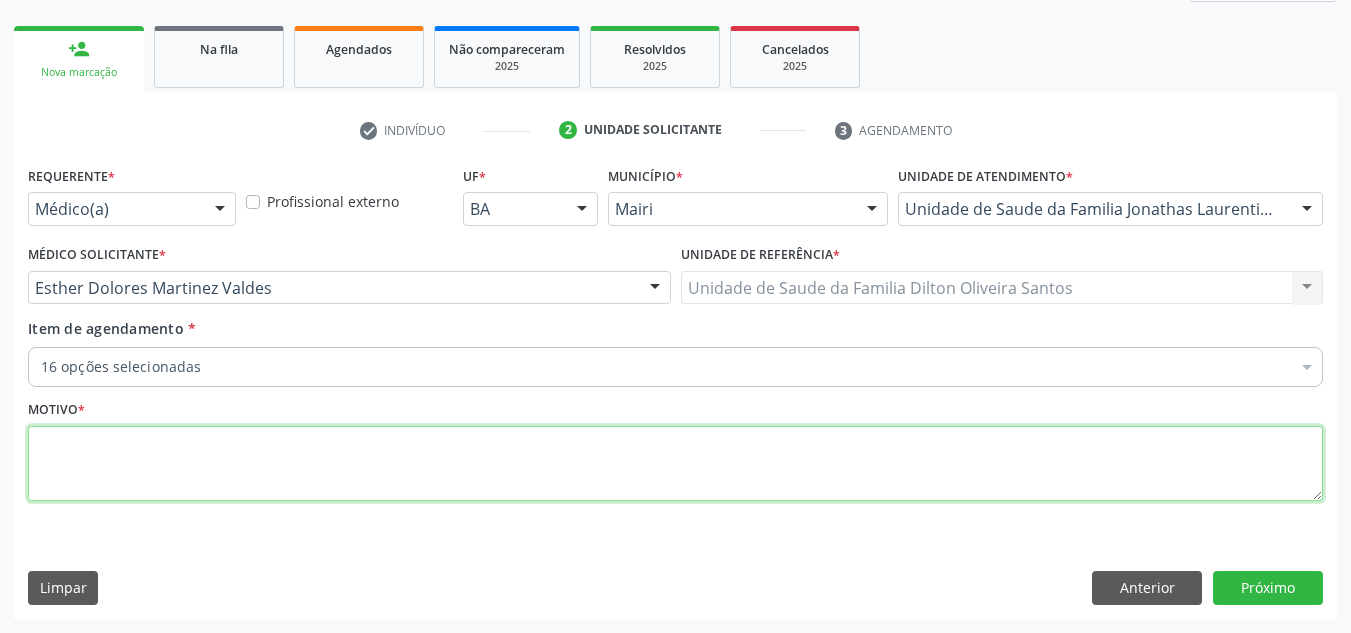 scroll, scrollTop: 0, scrollLeft: 0, axis: both 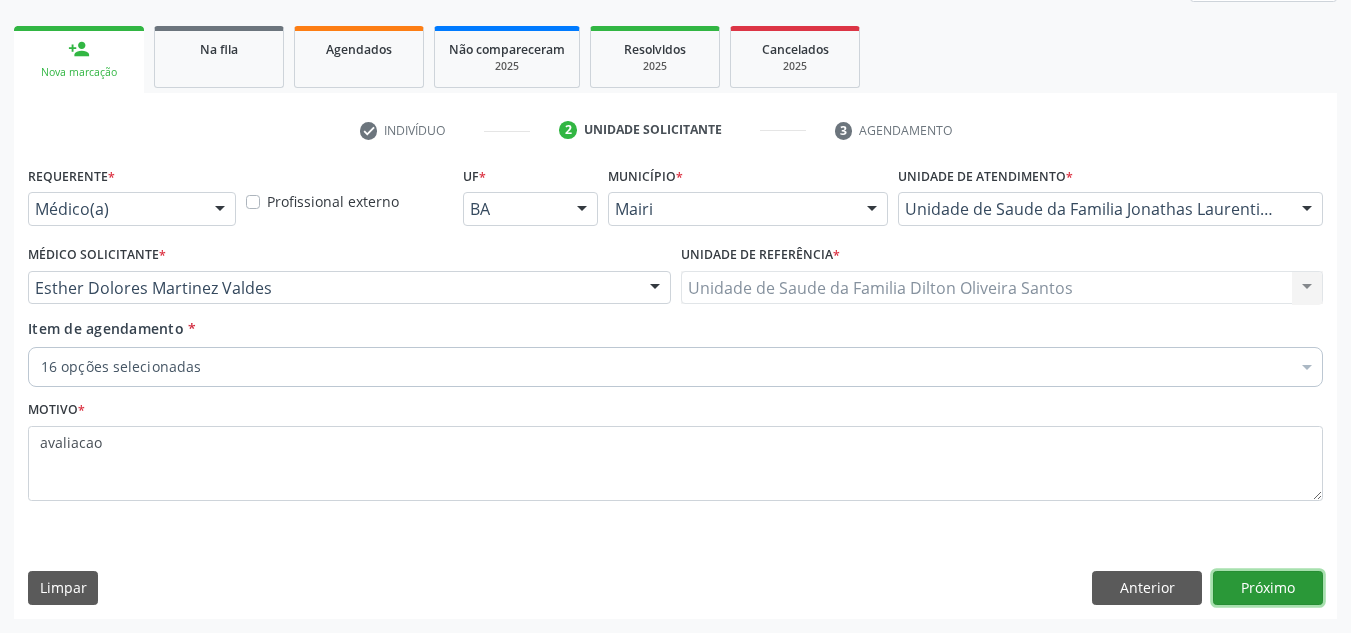 click on "Próximo" at bounding box center (1268, 588) 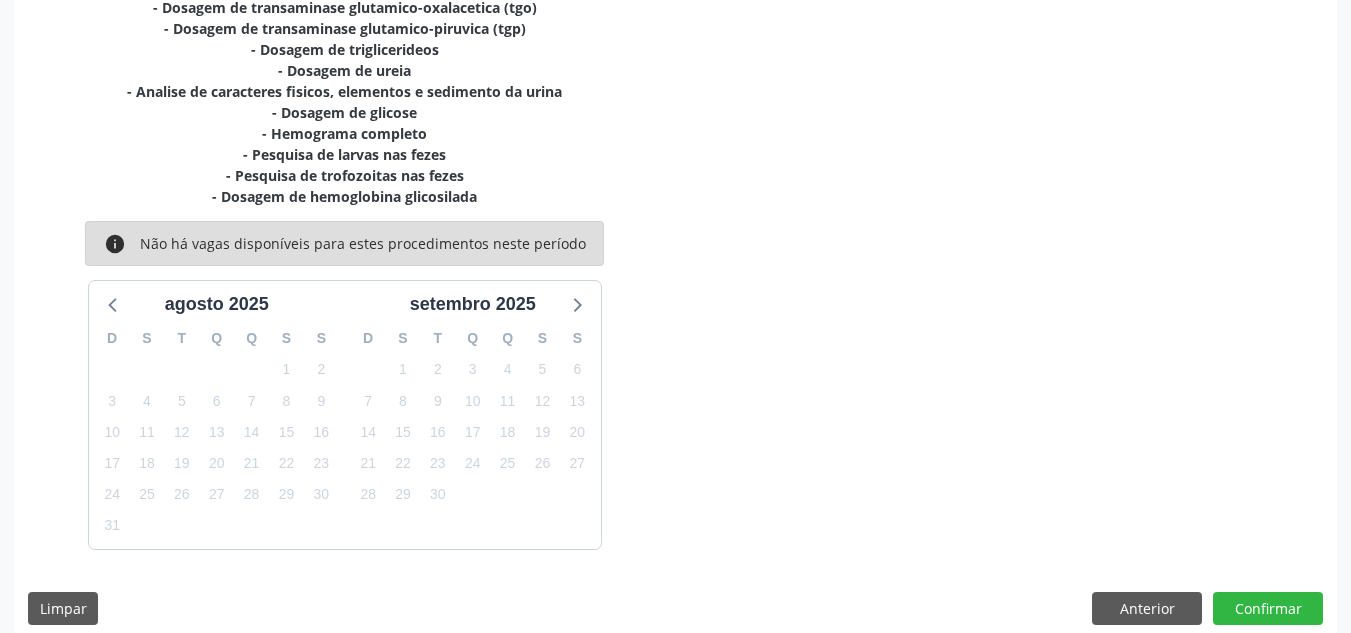 scroll, scrollTop: 611, scrollLeft: 0, axis: vertical 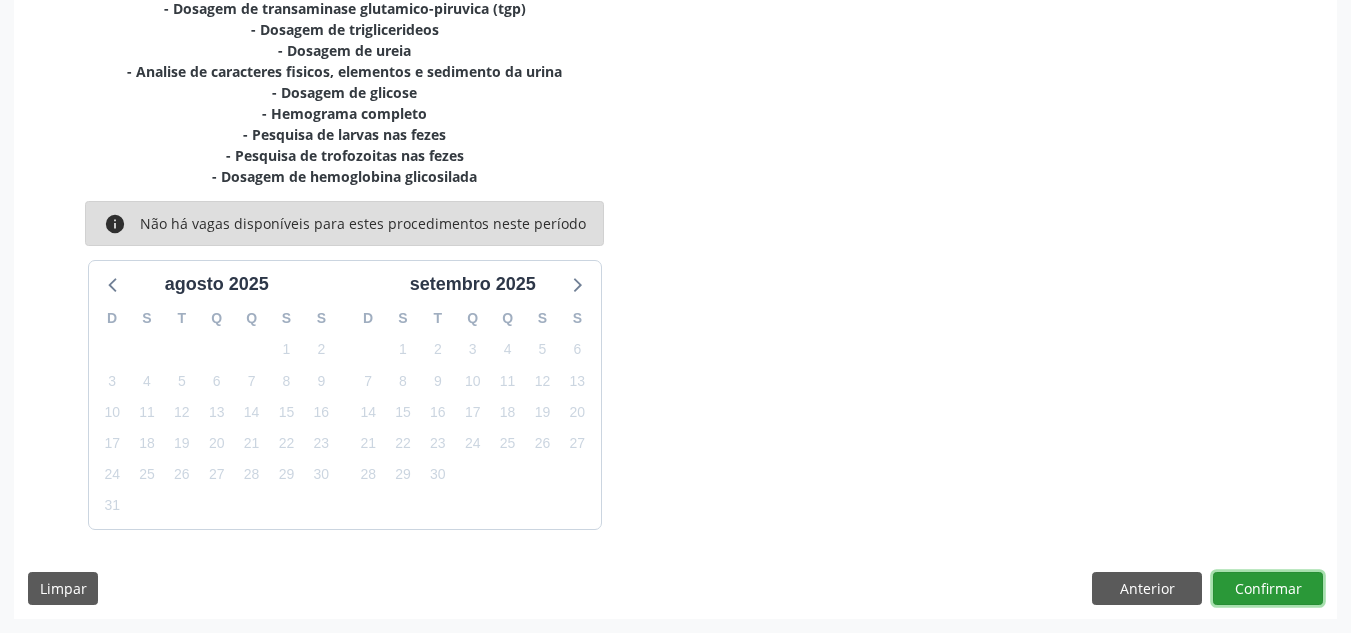 click on "Confirmar" at bounding box center (1268, 589) 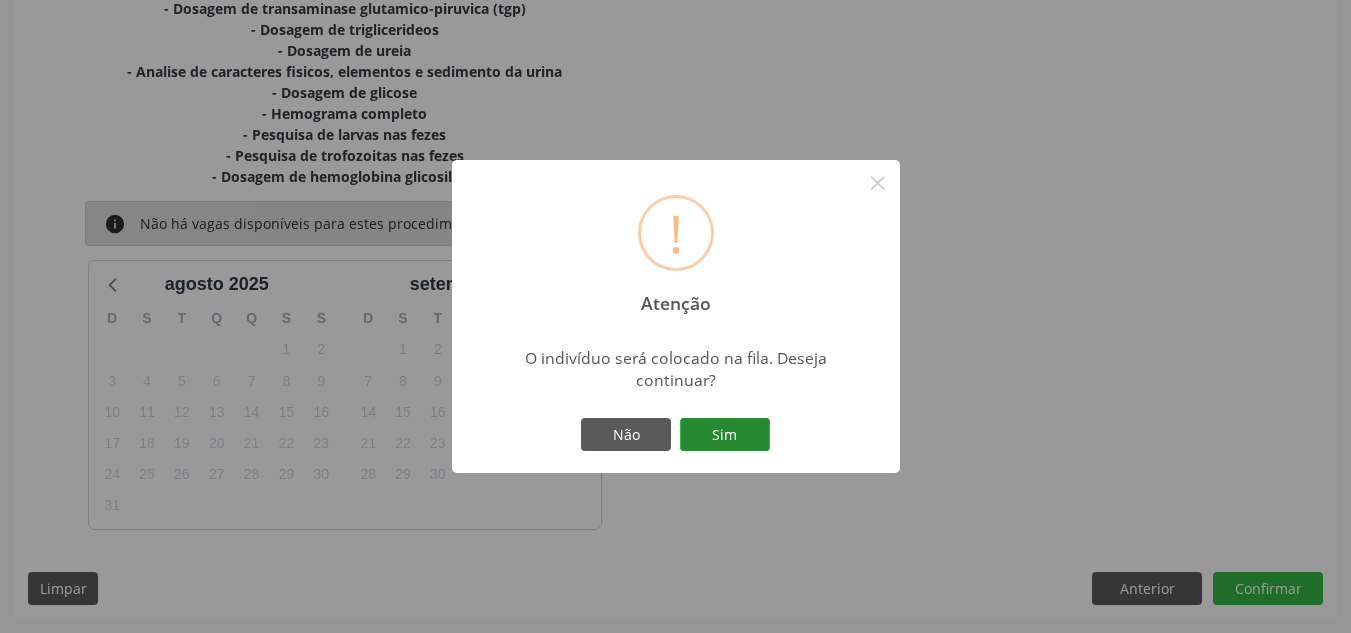 click on "Sim" at bounding box center [725, 435] 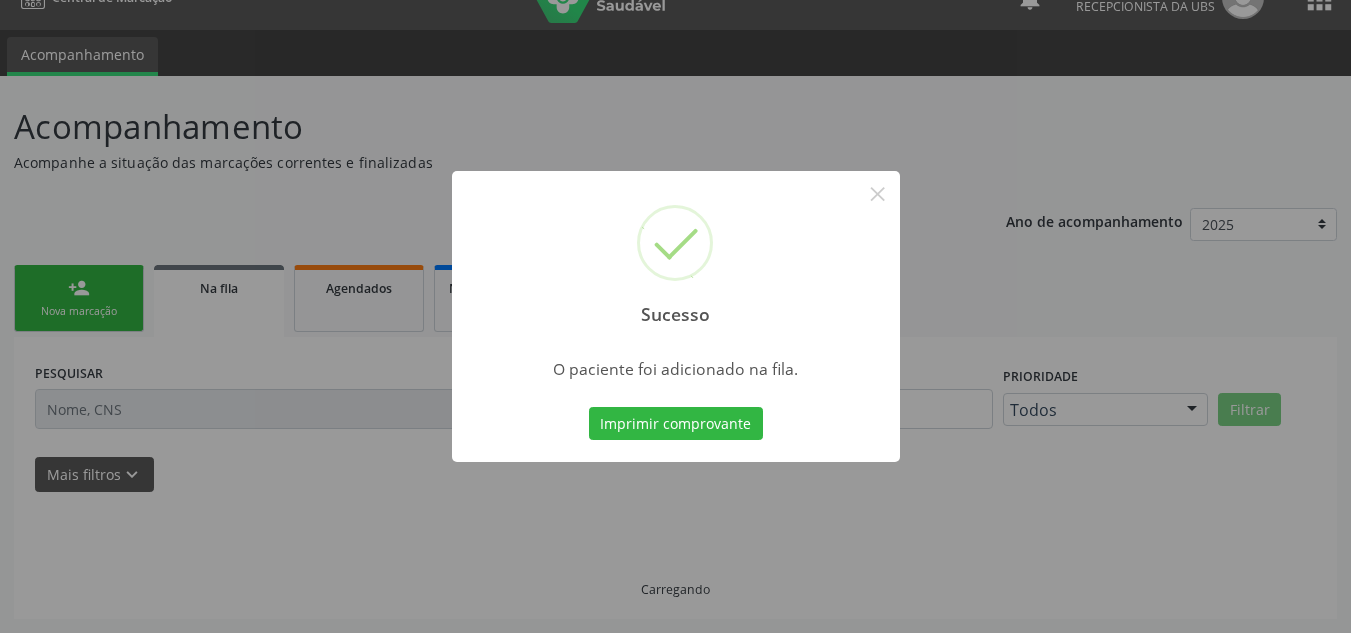 scroll, scrollTop: 34, scrollLeft: 0, axis: vertical 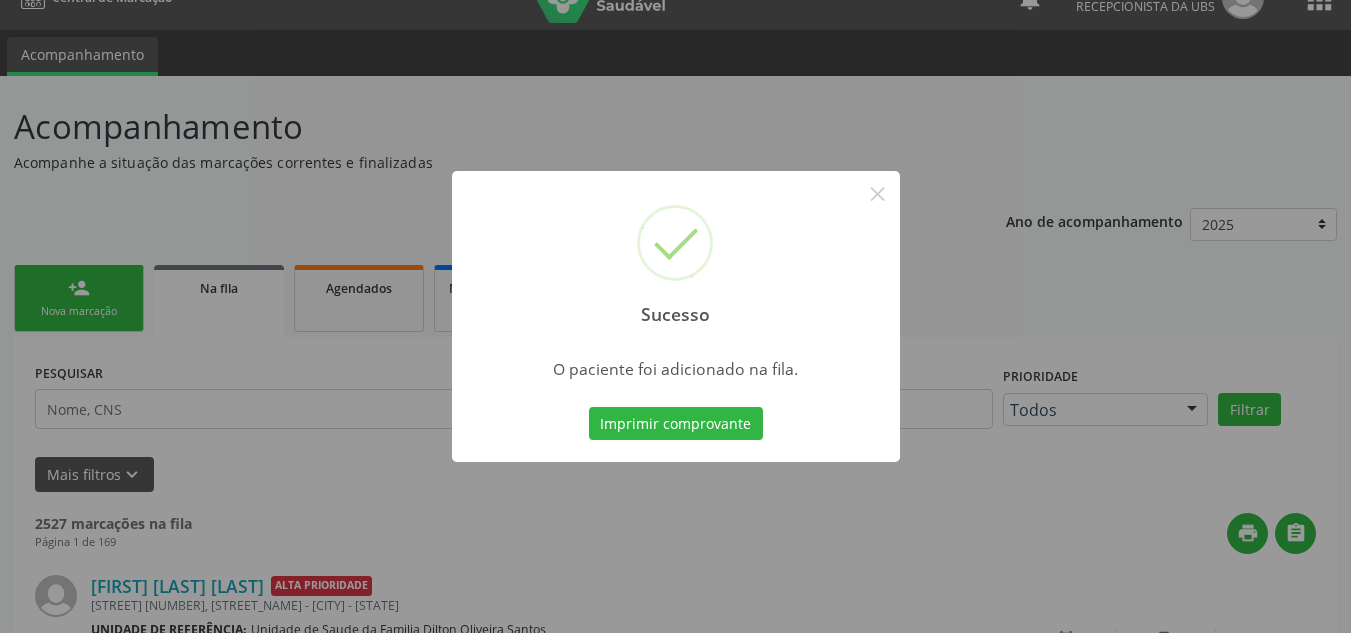 click on "Sucesso ×" at bounding box center (676, 257) 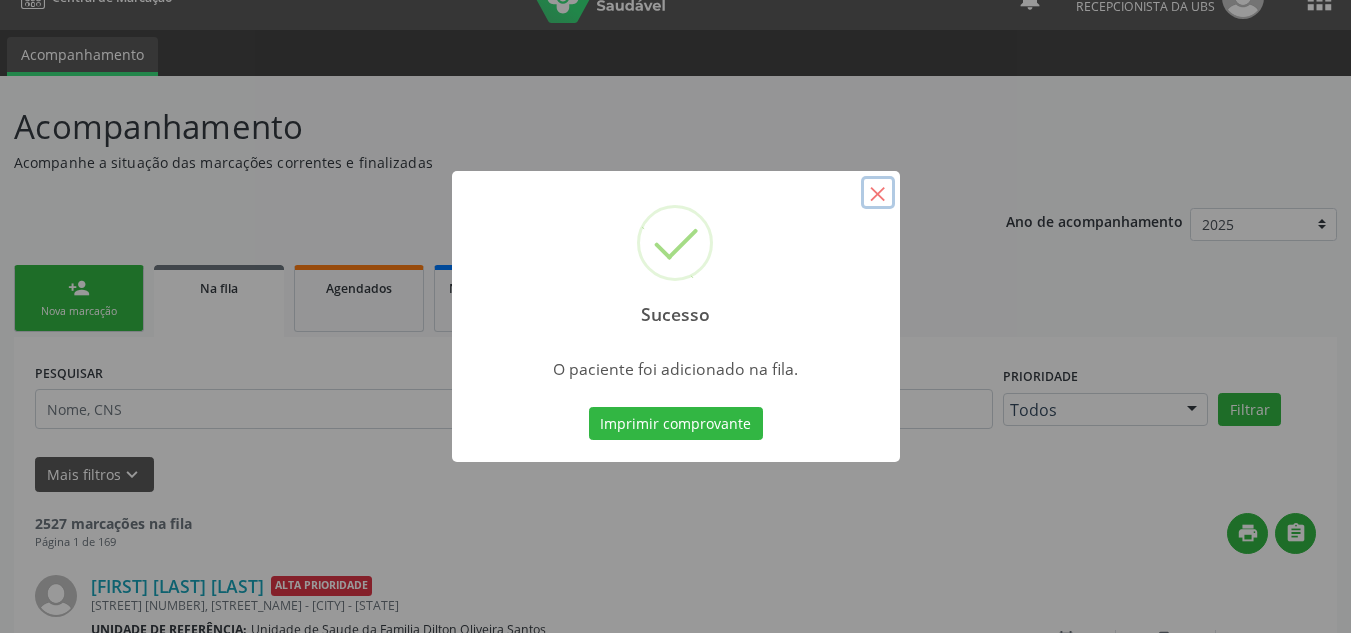 click on "×" at bounding box center (878, 193) 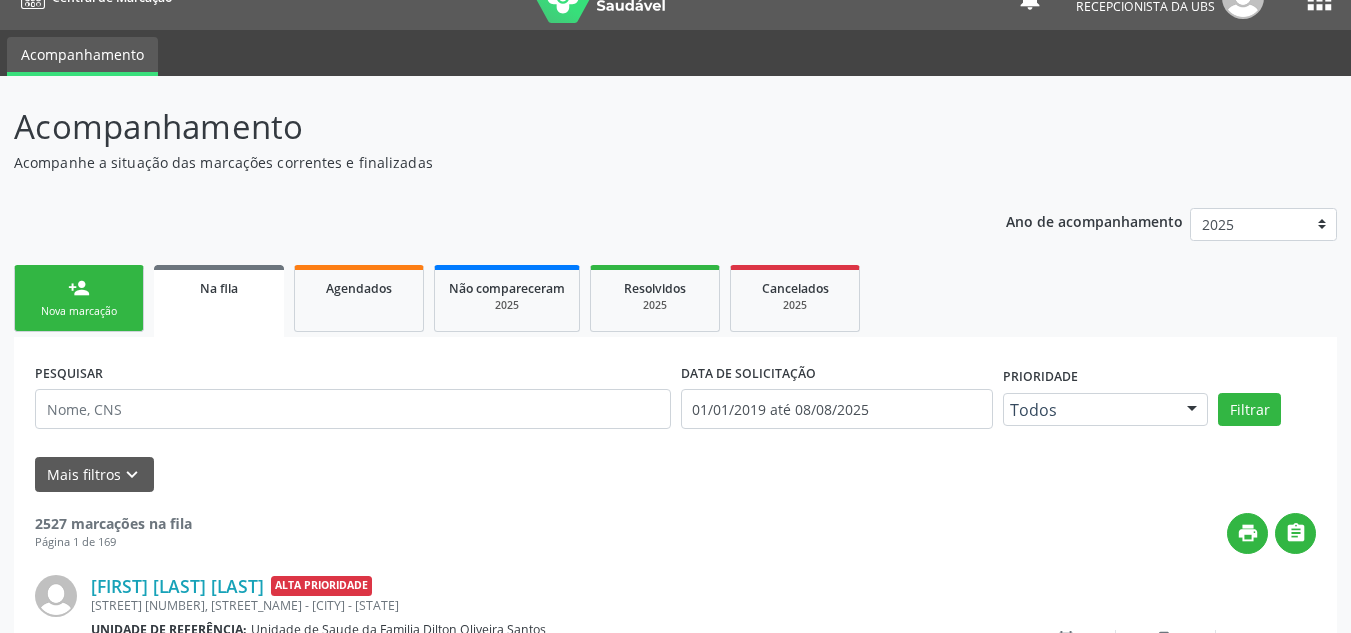 click on "person_add
Nova marcação" at bounding box center [79, 298] 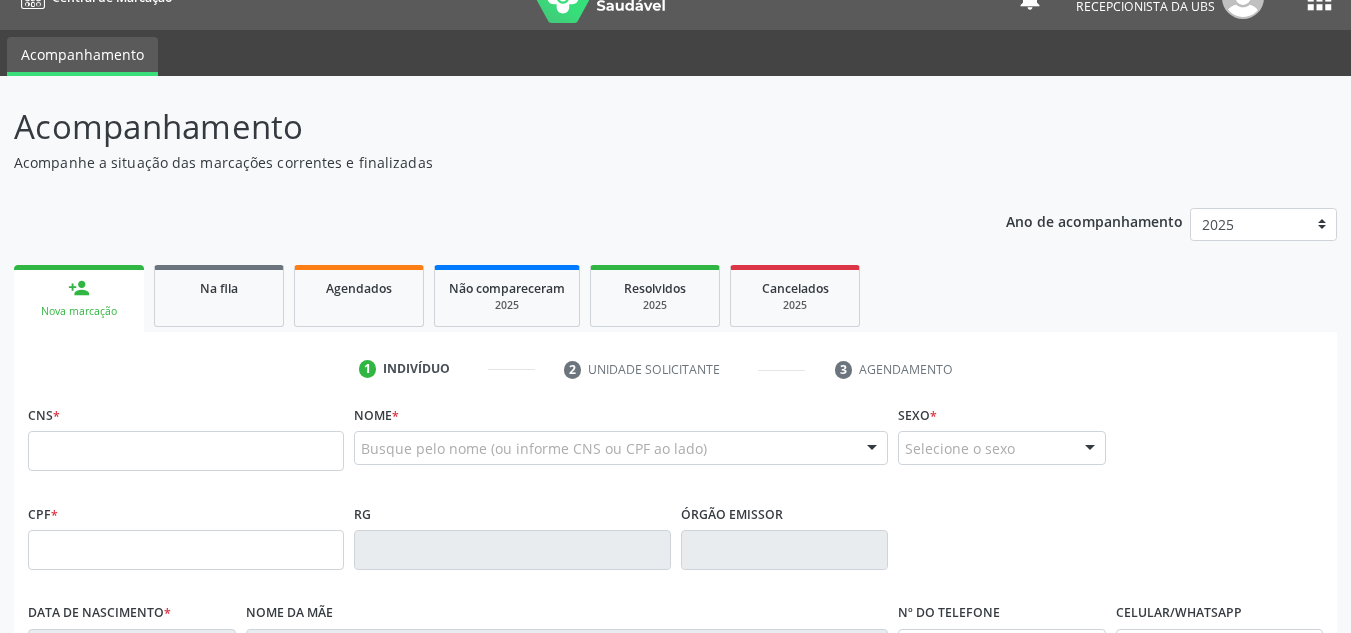 click on "person_add" at bounding box center (79, 288) 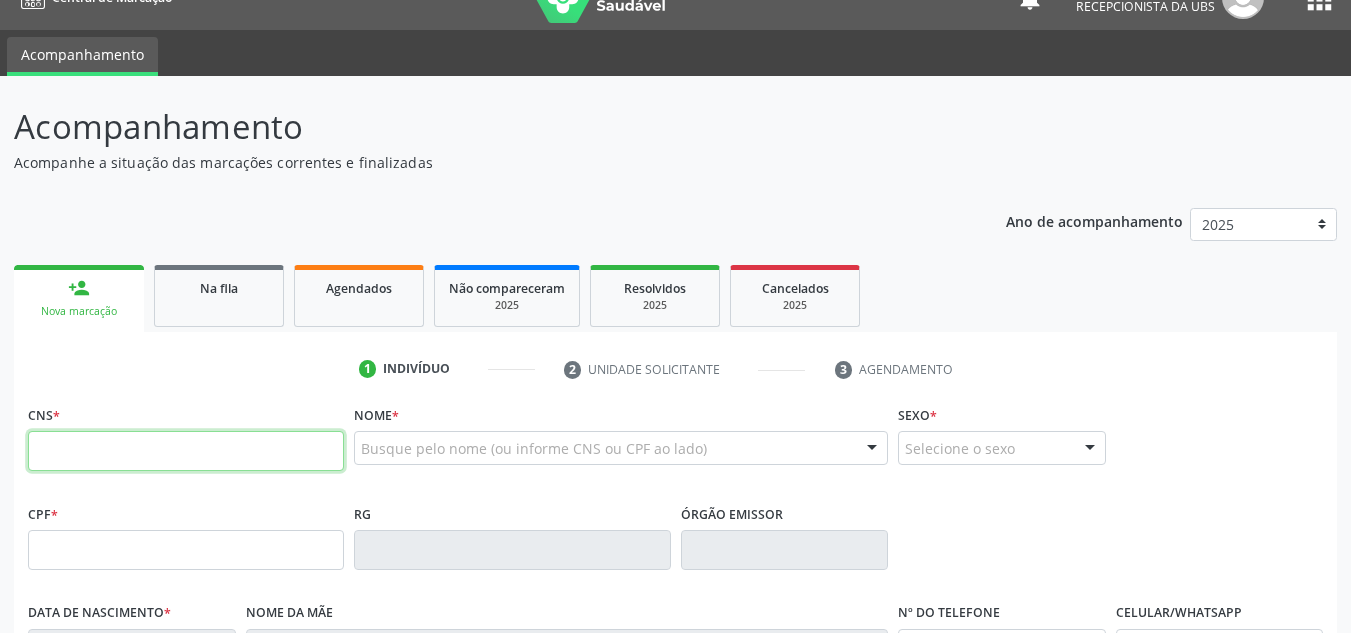 click at bounding box center [186, 451] 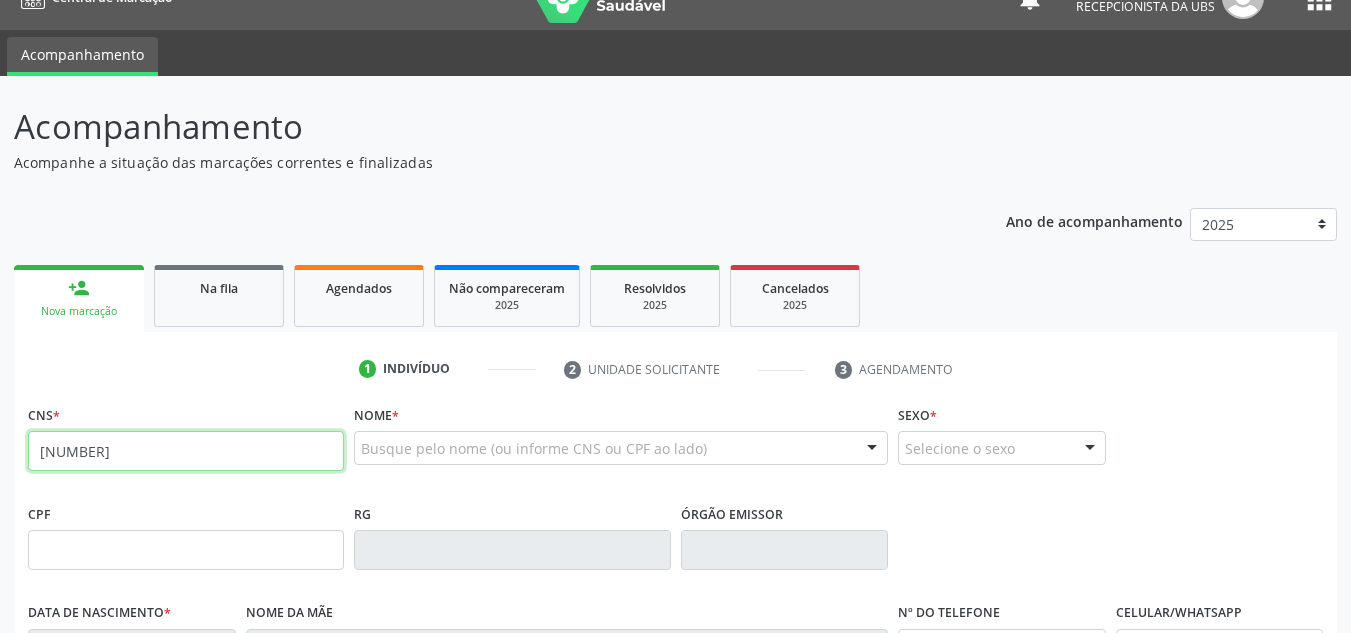 type on "700 6029 6521 3065" 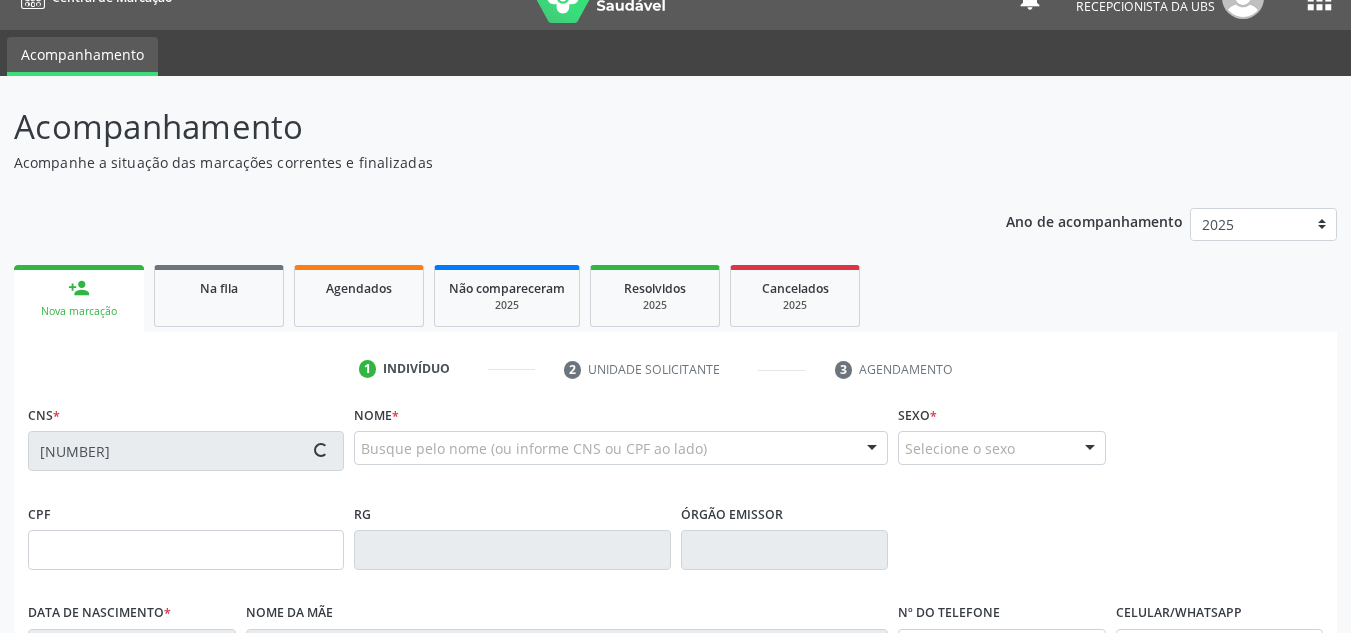 type on "13/04/1977" 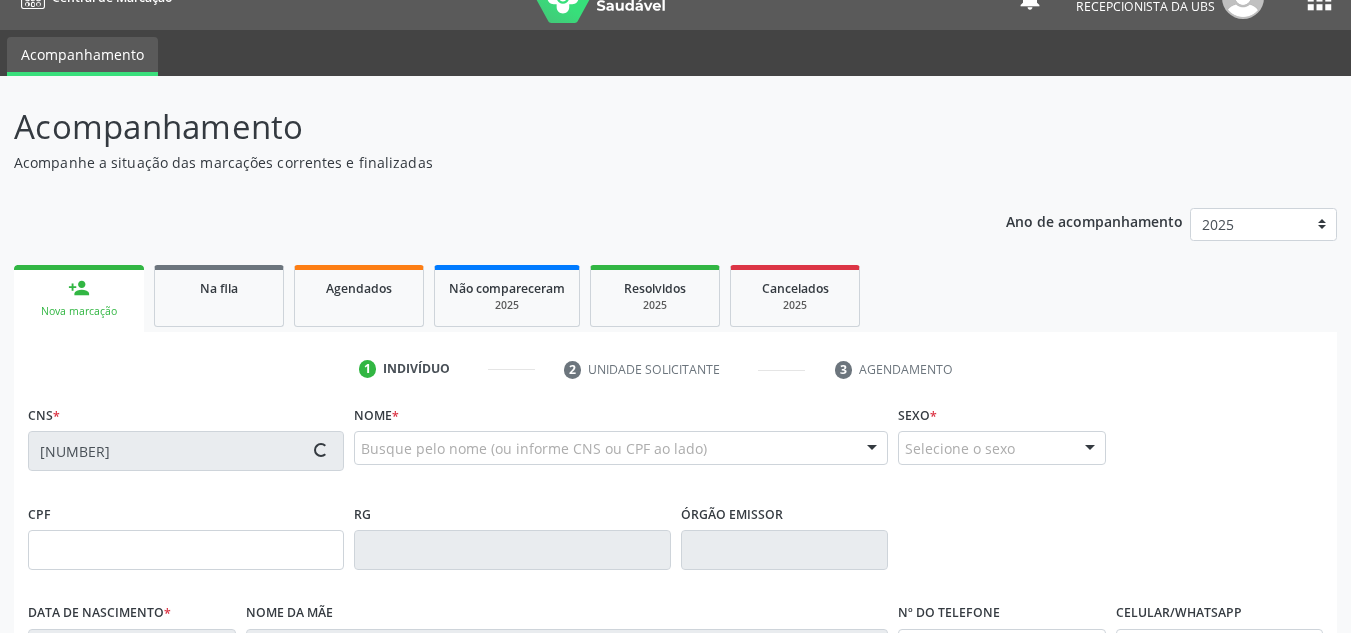 type on "Maria Lima da Silva" 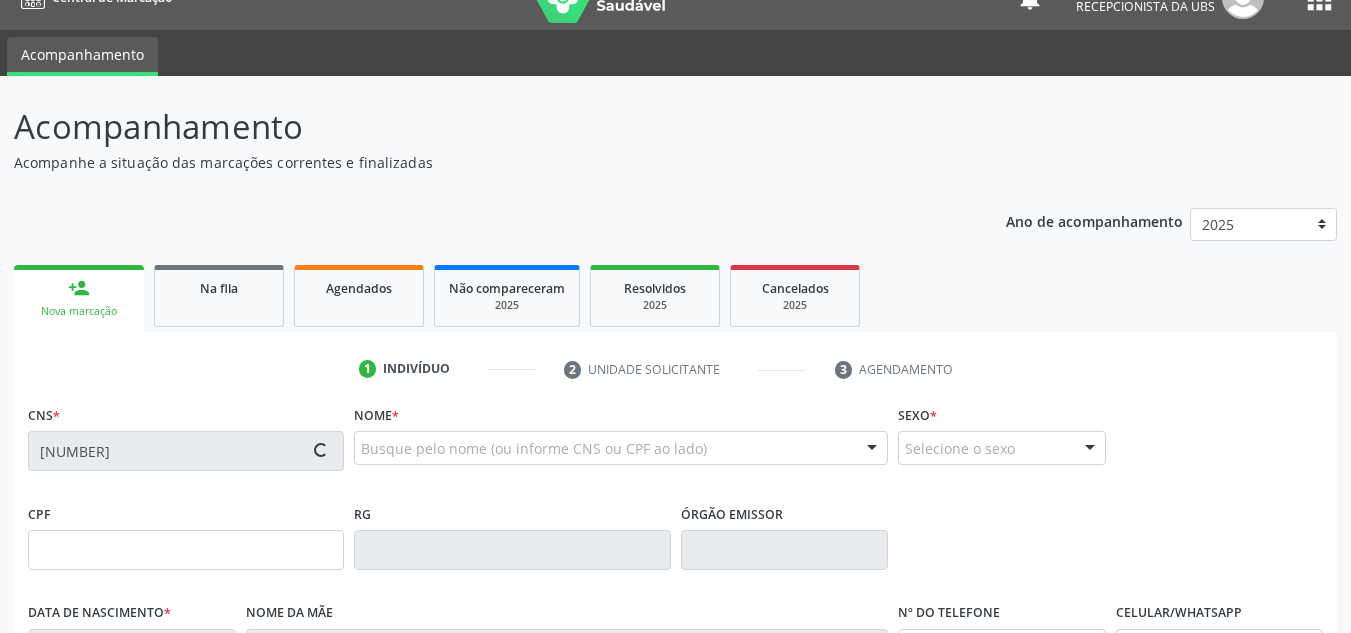 type on "(74) 99999-9999" 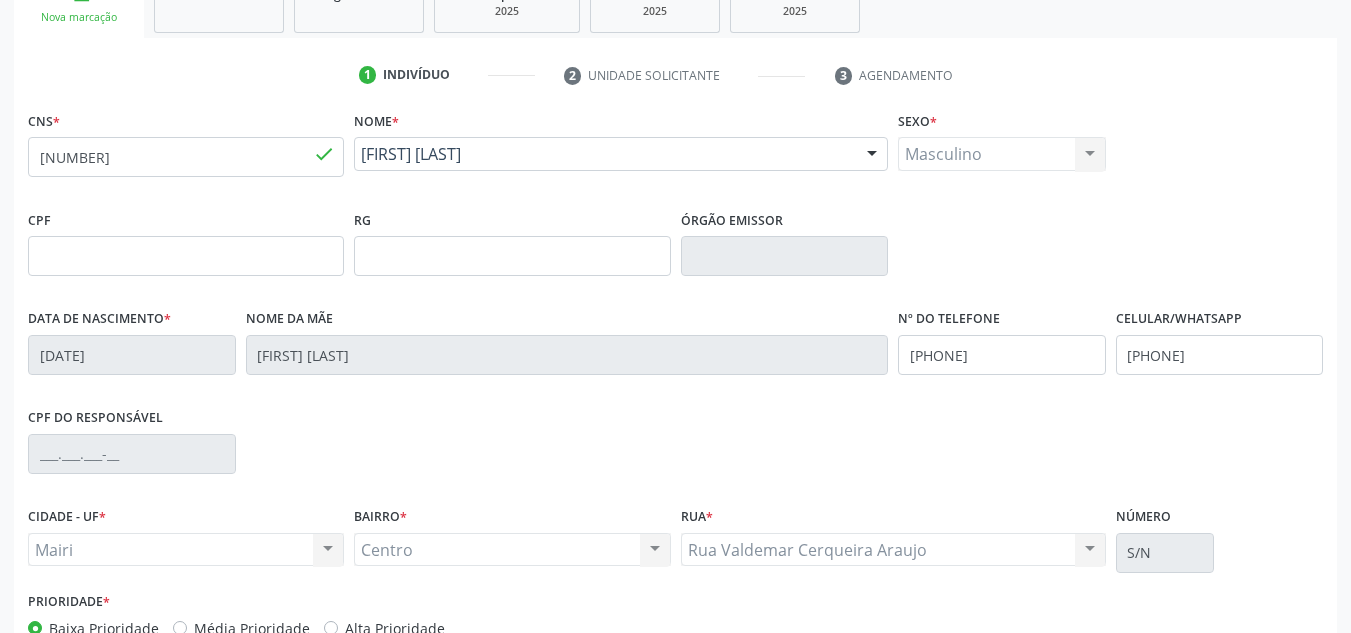 scroll, scrollTop: 451, scrollLeft: 0, axis: vertical 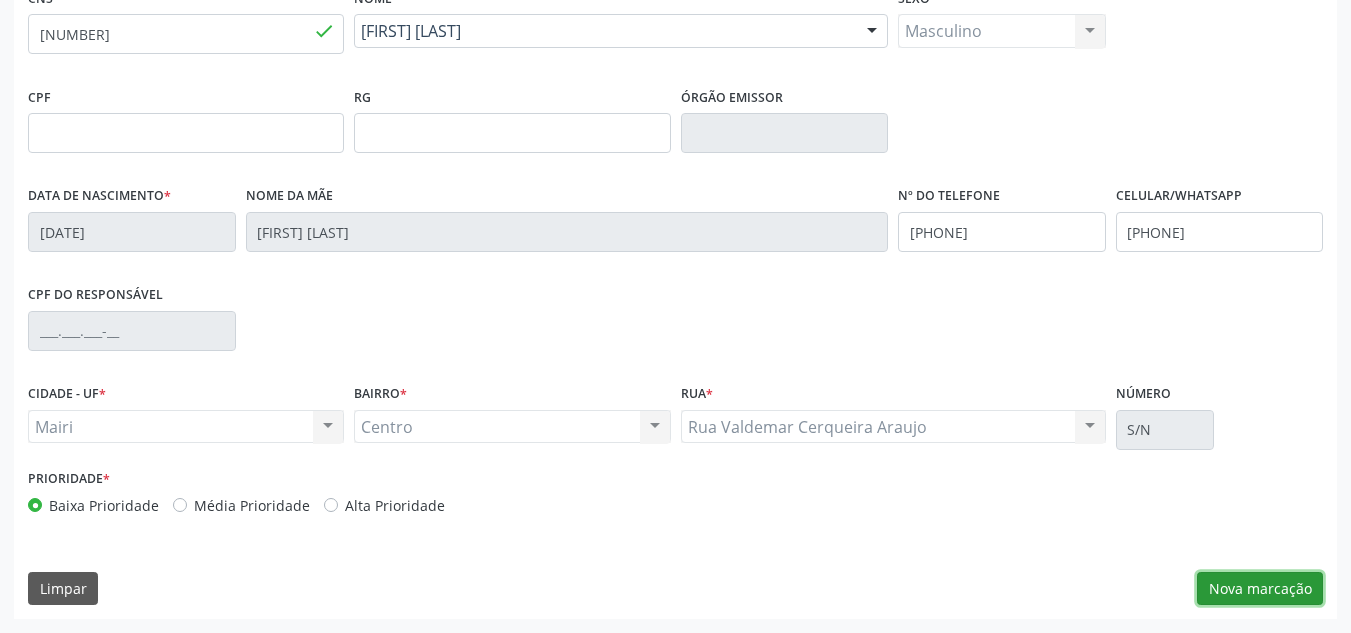 click on "Nova marcação" at bounding box center (1260, 589) 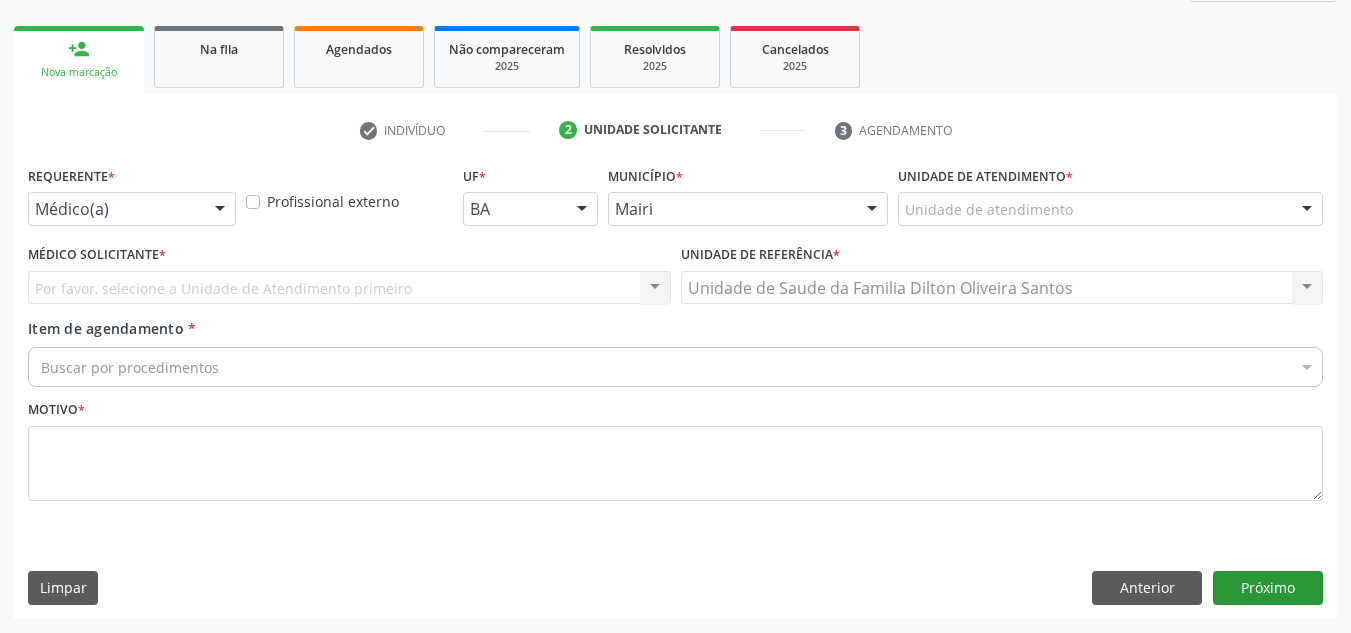 scroll, scrollTop: 273, scrollLeft: 0, axis: vertical 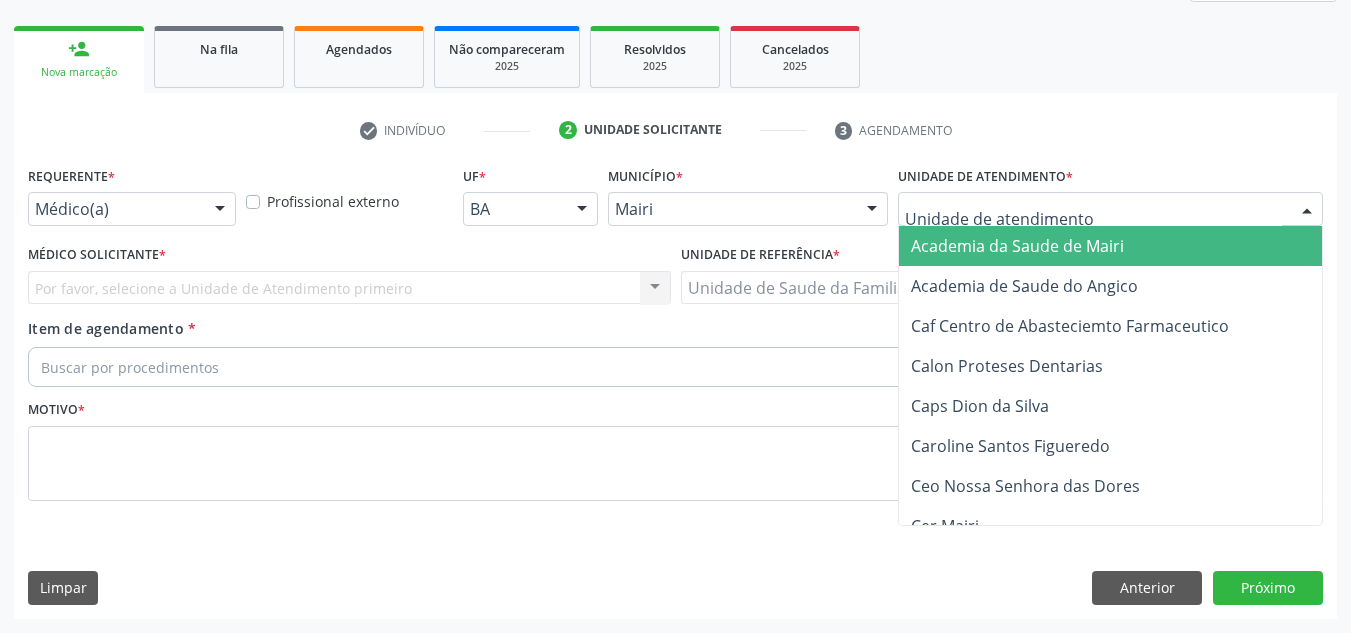 type on "j" 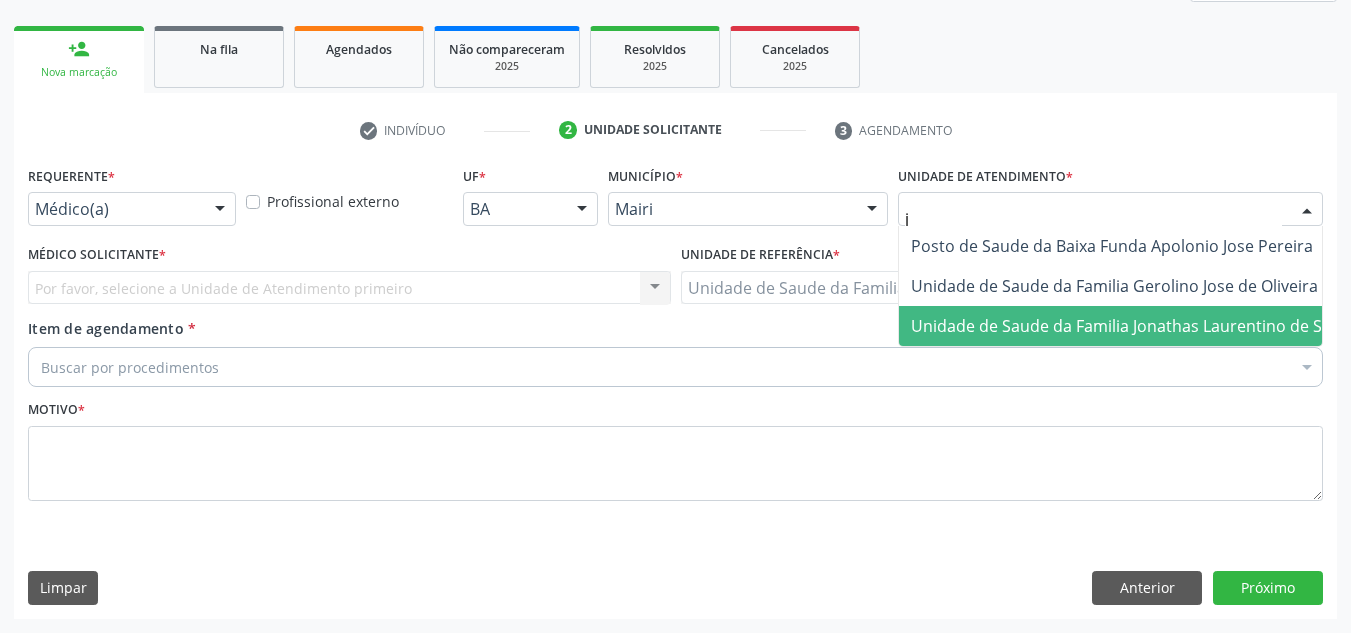 click on "Unidade de Saude da Familia Jonathas Laurentino de Santana" at bounding box center (1143, 326) 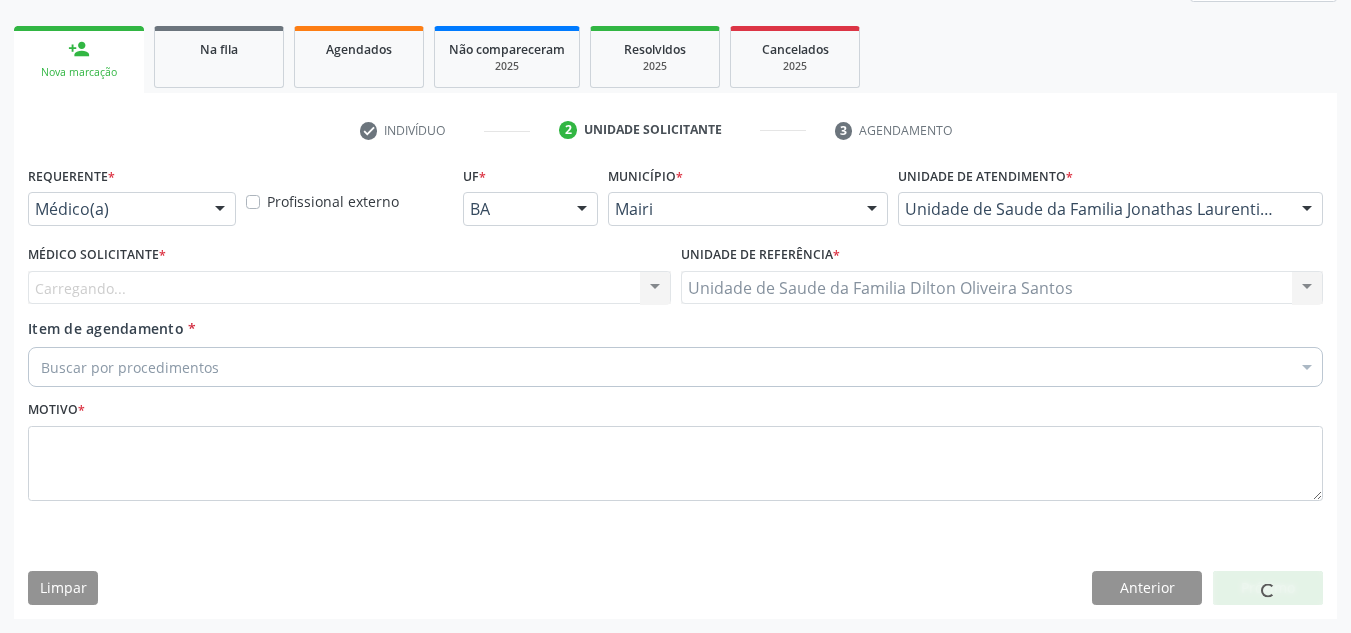 click on "Carregando...
Nenhum resultado encontrado para: "   "
Não há nenhuma opção para ser exibida." at bounding box center (349, 288) 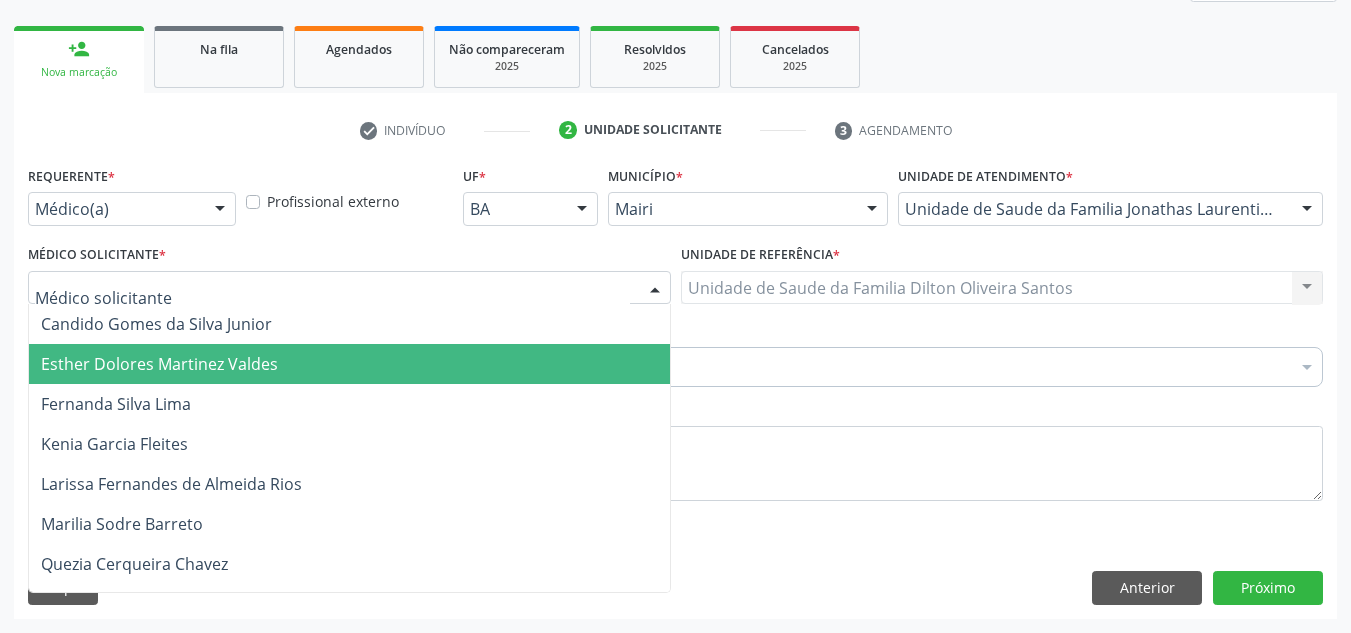 click on "Esther Dolores Martinez Valdes" at bounding box center [159, 364] 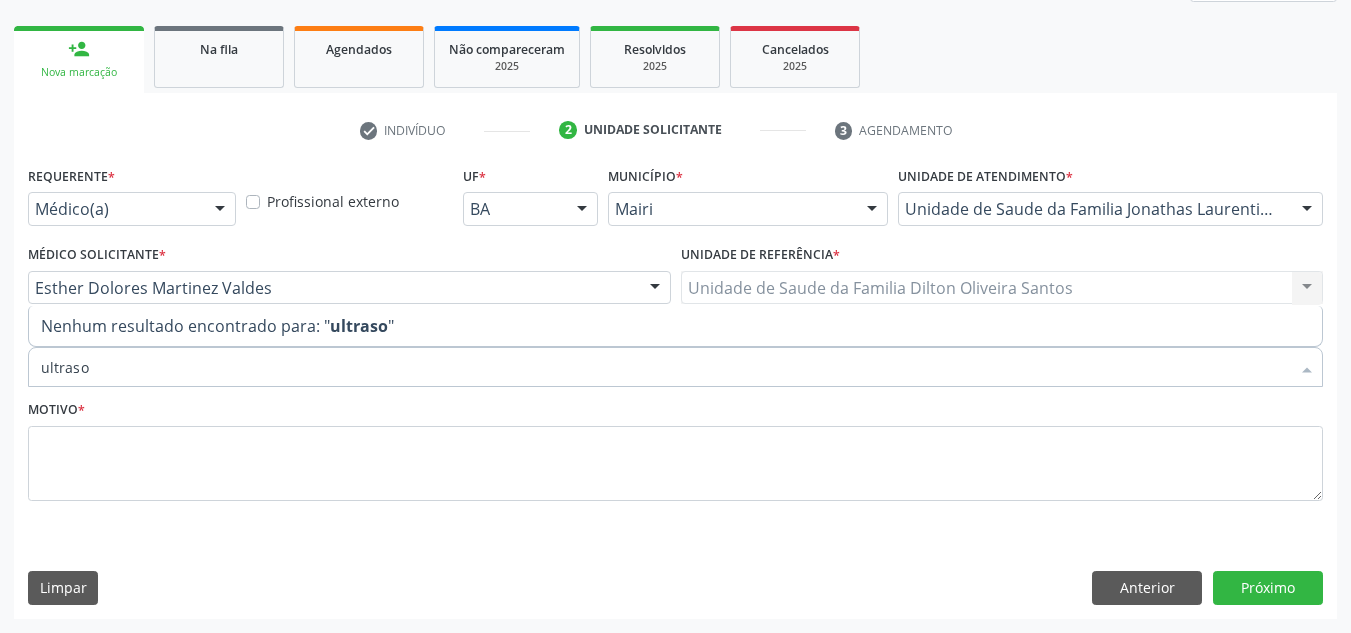 type on "ultras" 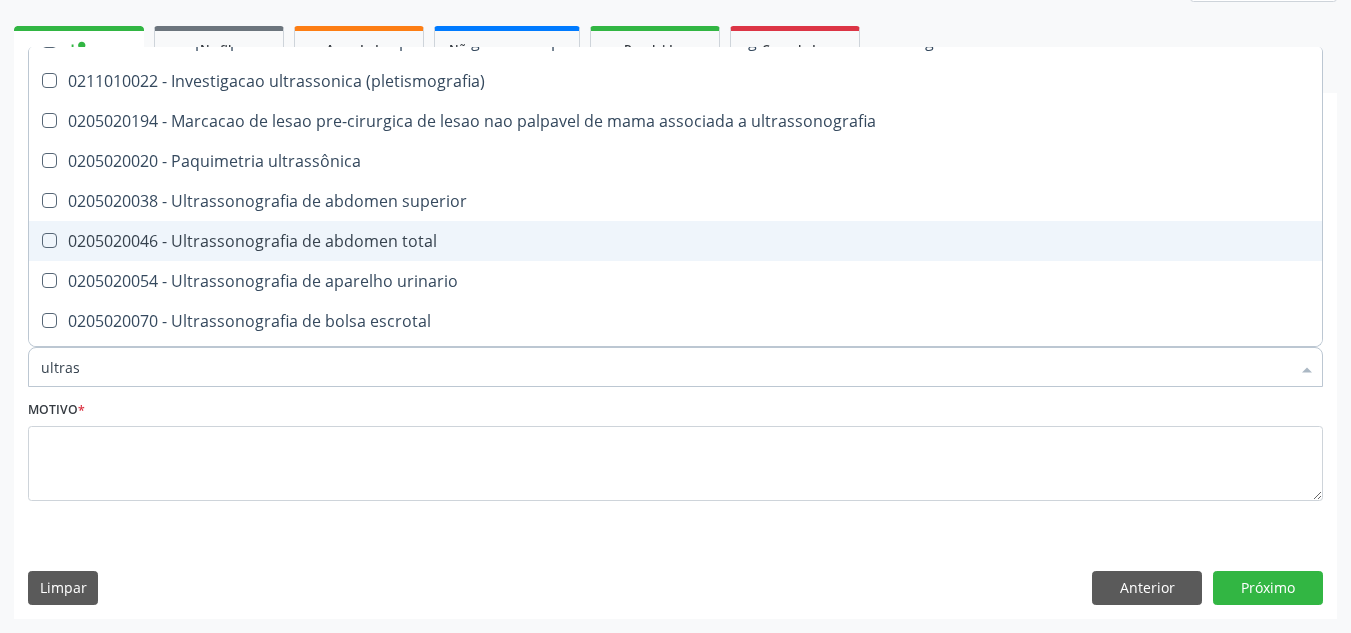 scroll, scrollTop: 100, scrollLeft: 0, axis: vertical 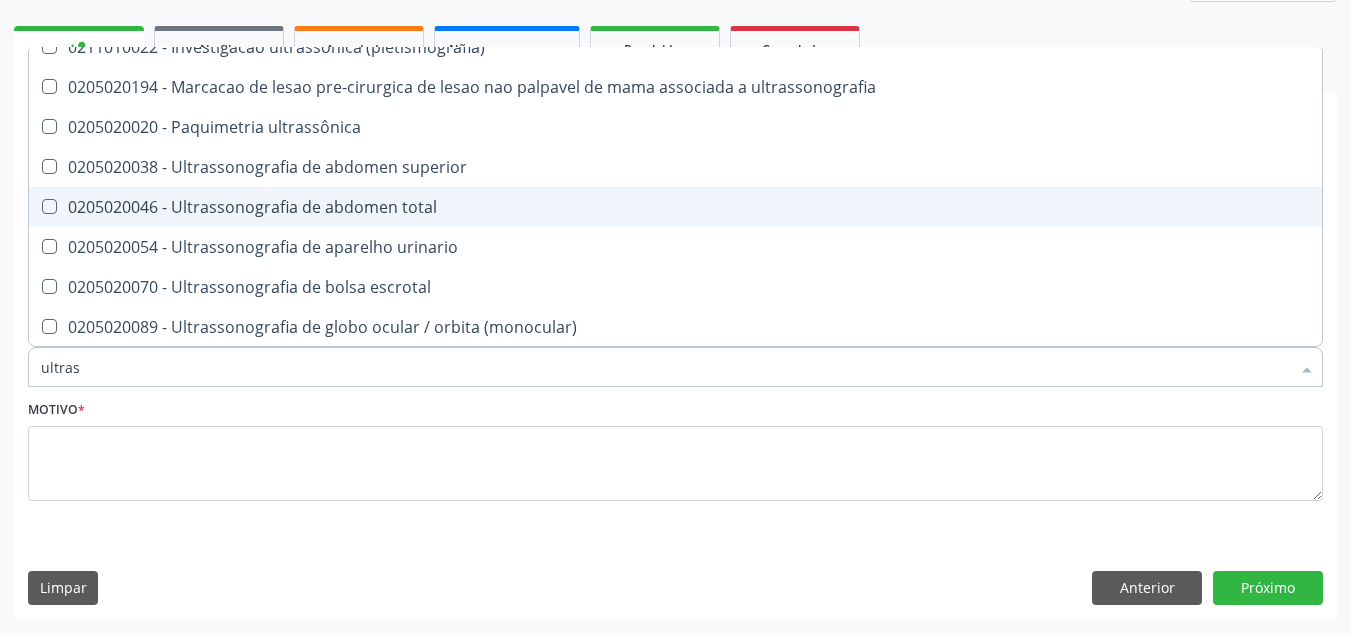 click on "0205020046 - Ultrassonografia de abdomen total" at bounding box center [675, 207] 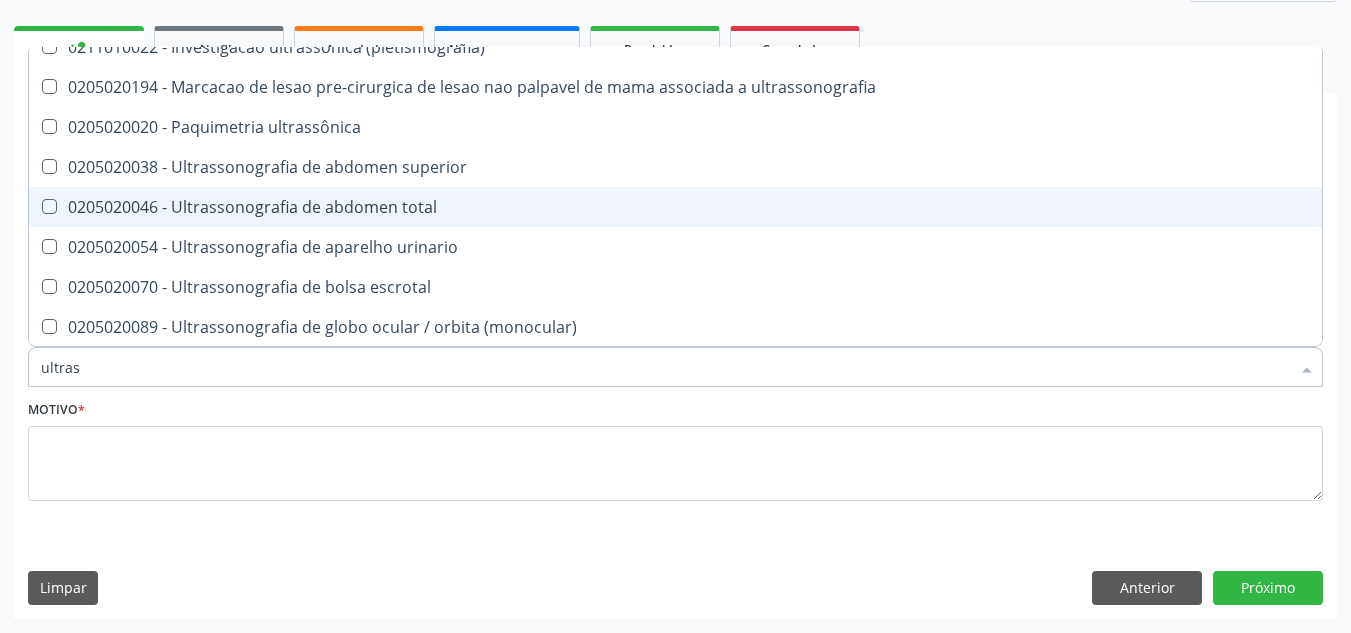 checkbox on "true" 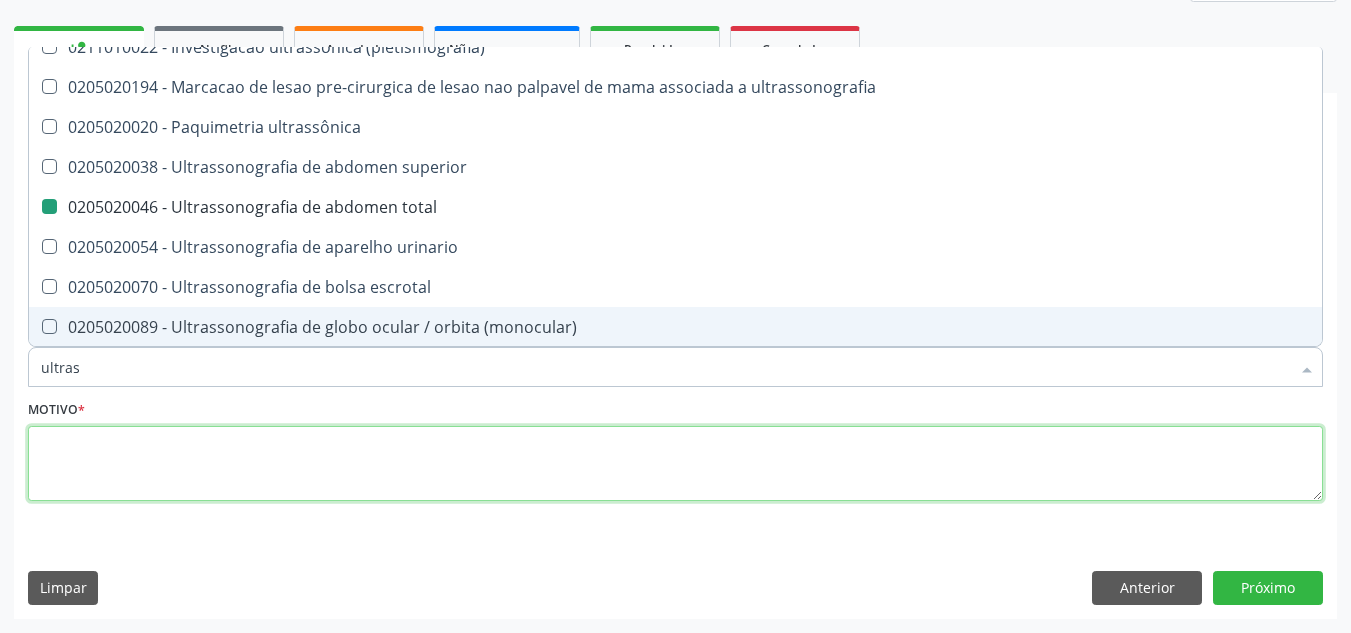 click at bounding box center [675, 464] 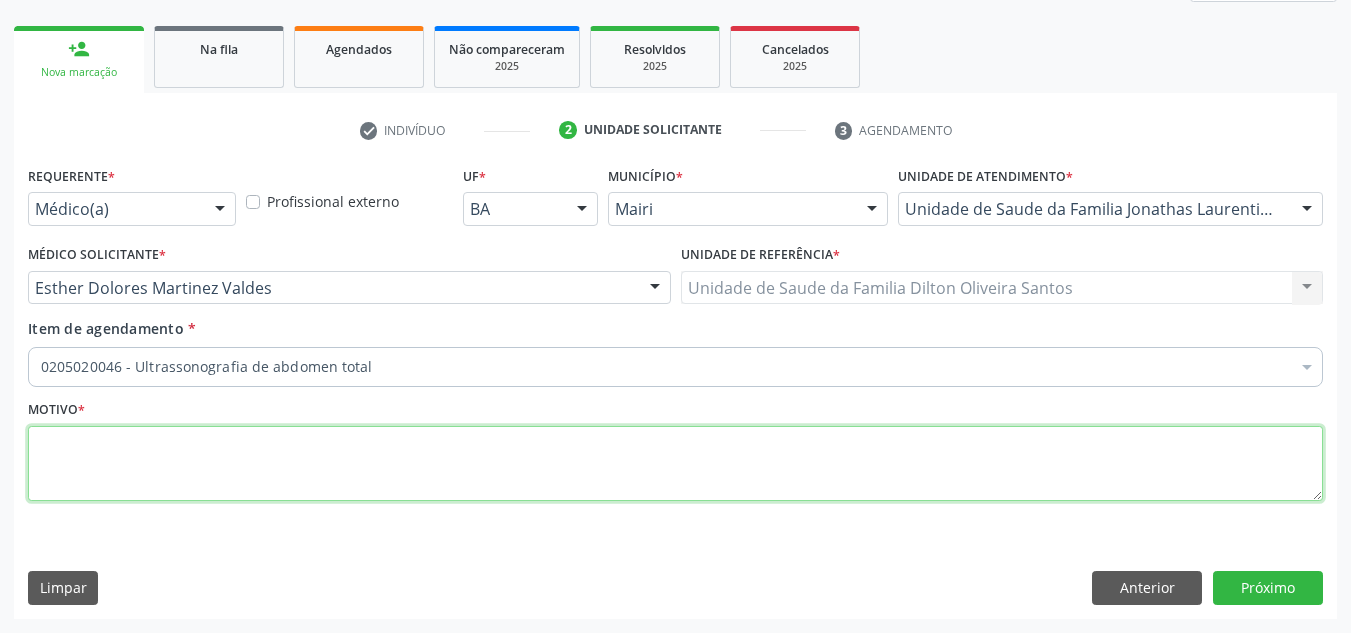 scroll, scrollTop: 0, scrollLeft: 0, axis: both 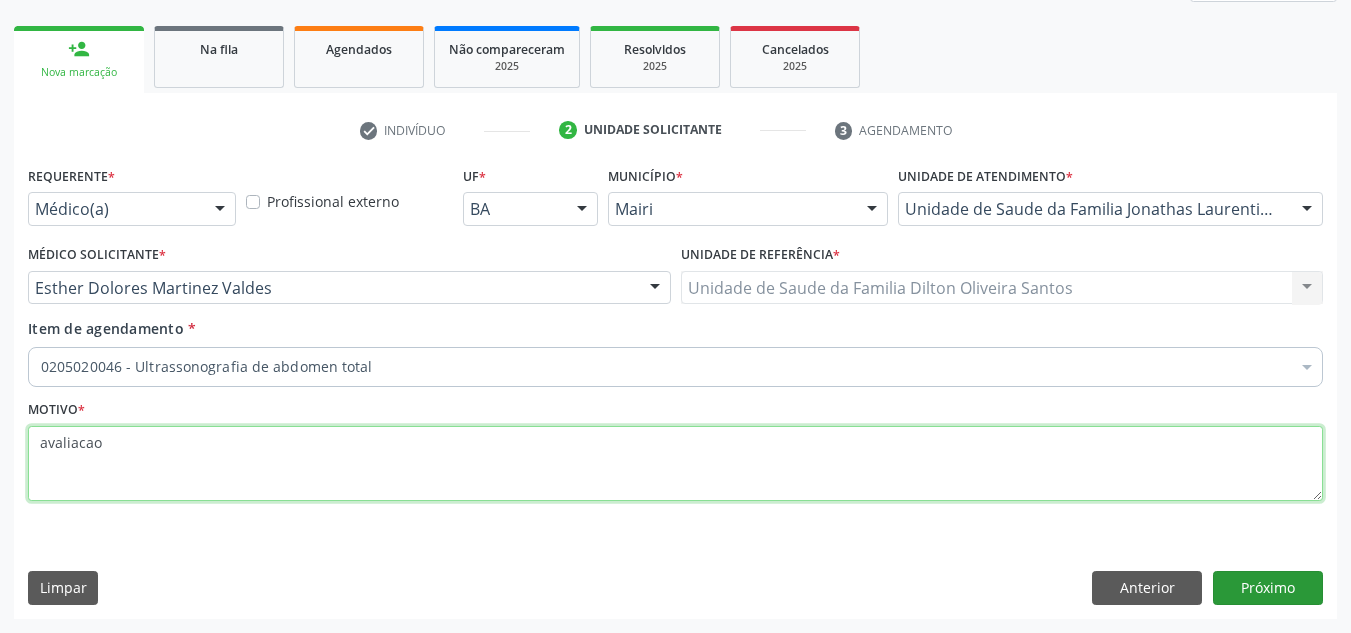 type on "avaliacao" 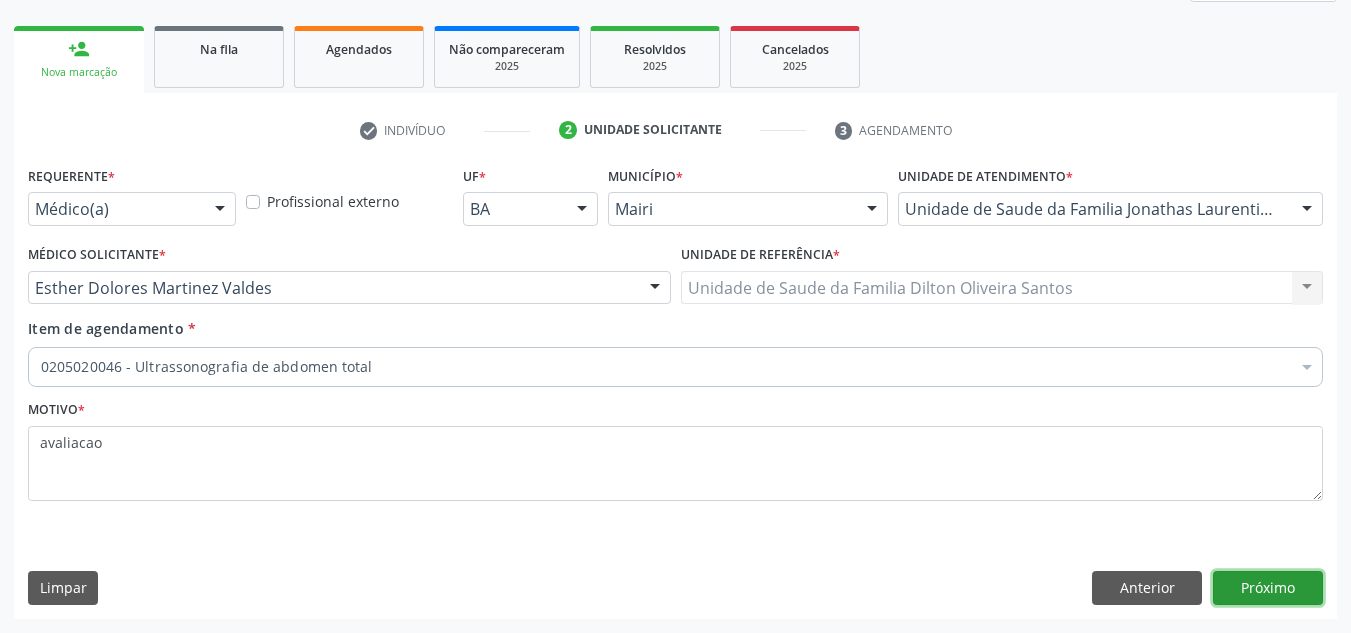 click on "Próximo" at bounding box center (1268, 588) 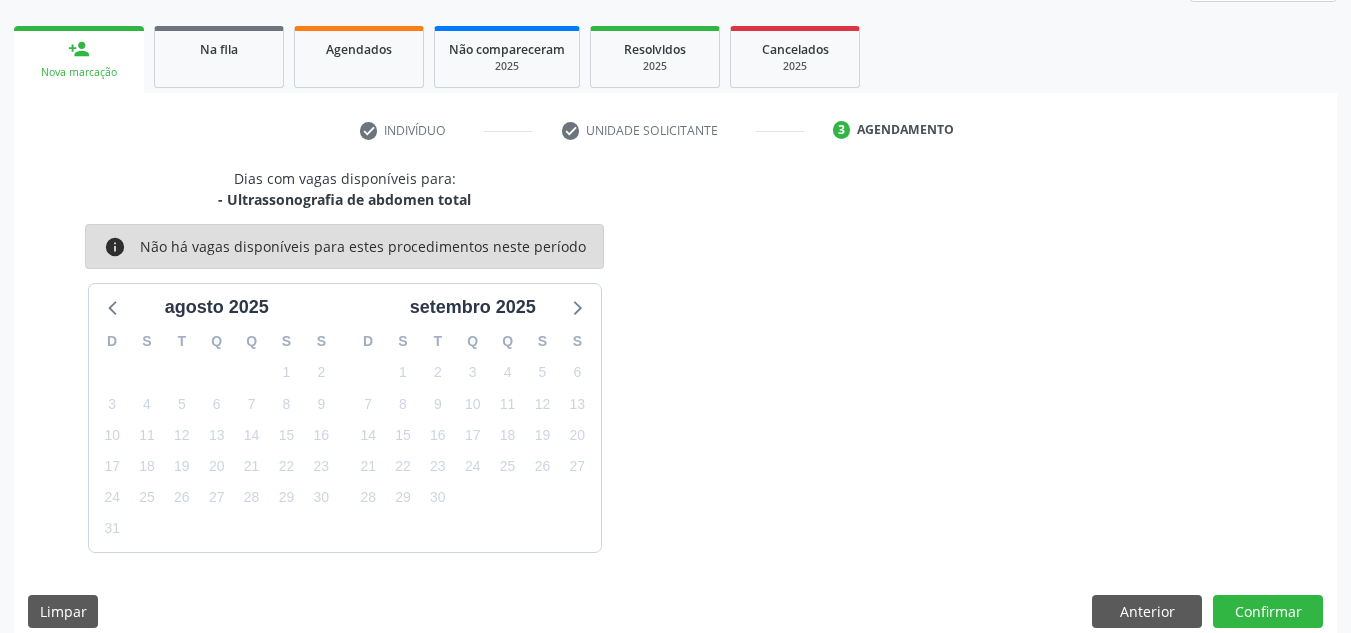 scroll, scrollTop: 296, scrollLeft: 0, axis: vertical 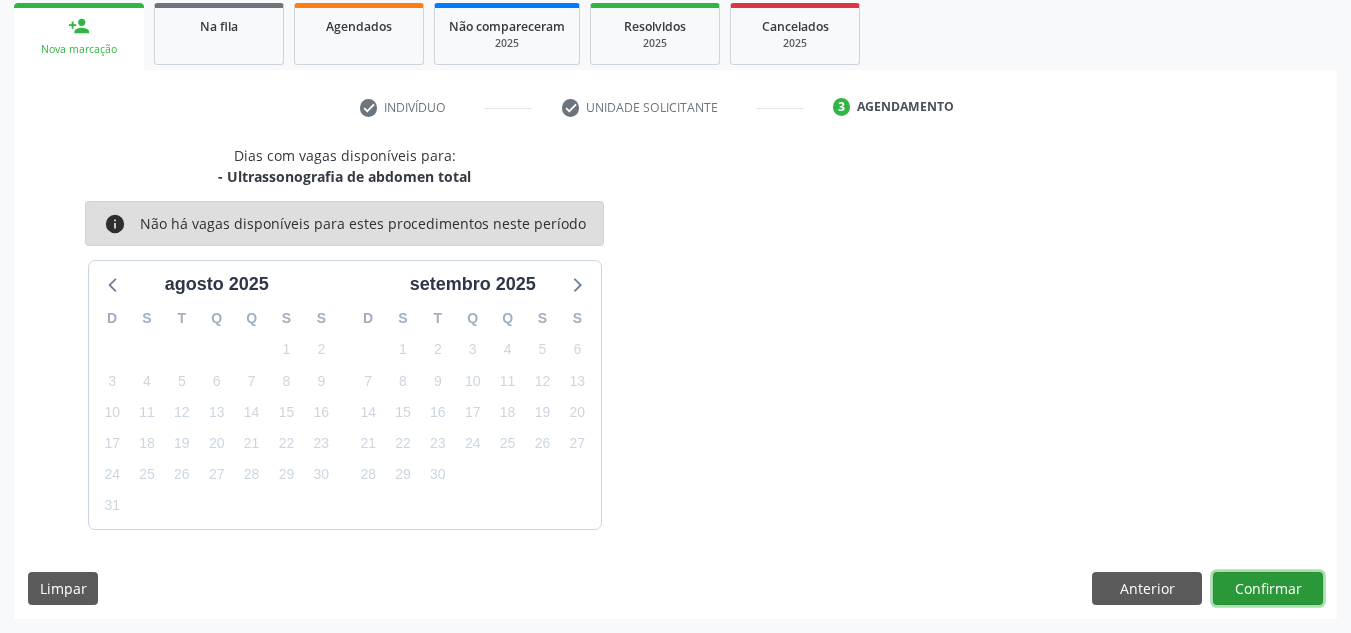 click on "Confirmar" at bounding box center [1268, 589] 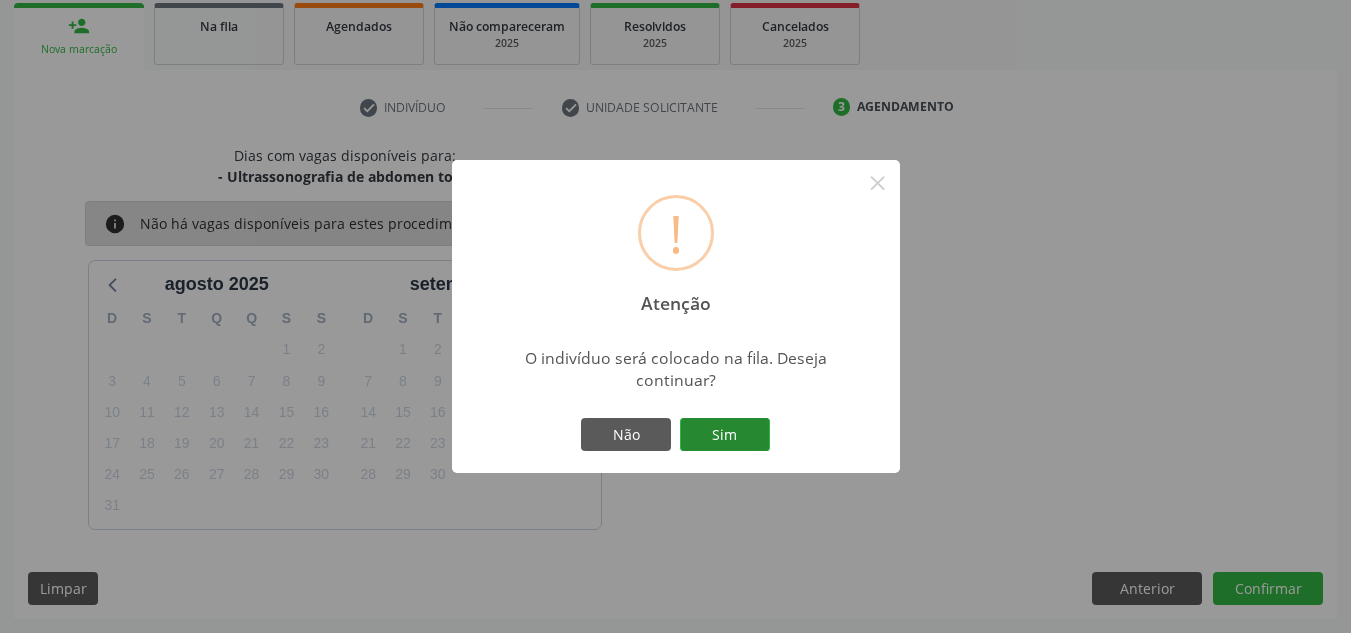 click on "Sim" at bounding box center [725, 435] 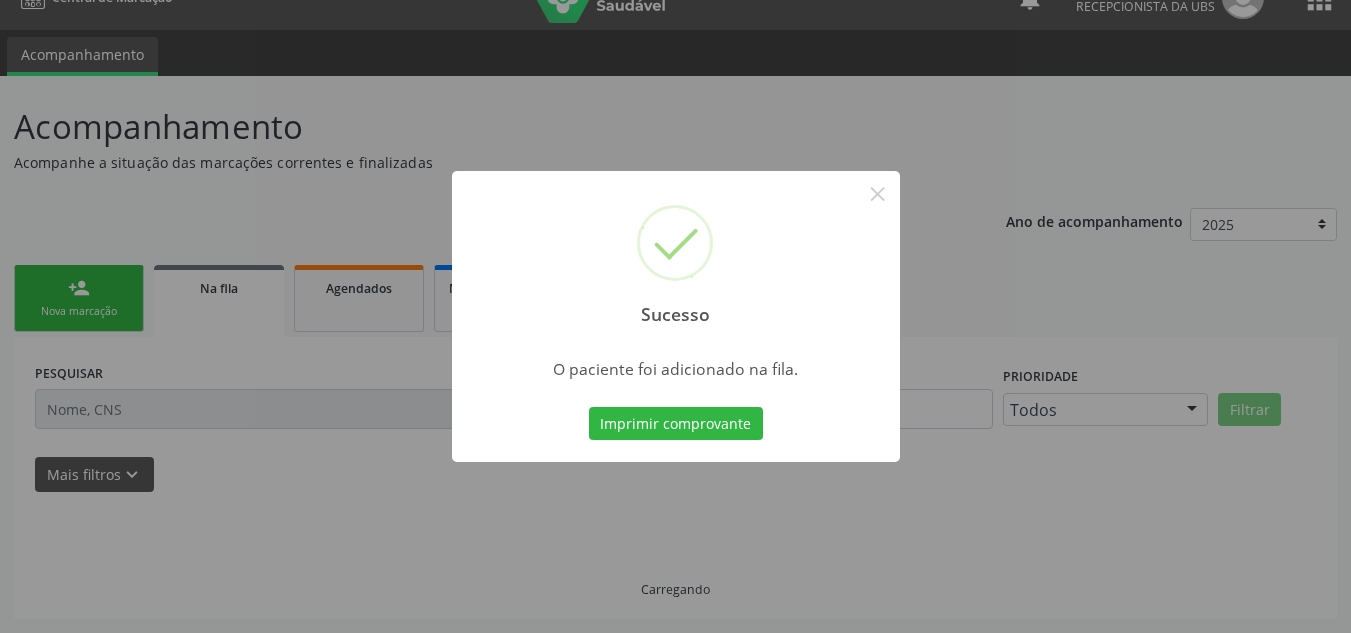 scroll, scrollTop: 34, scrollLeft: 0, axis: vertical 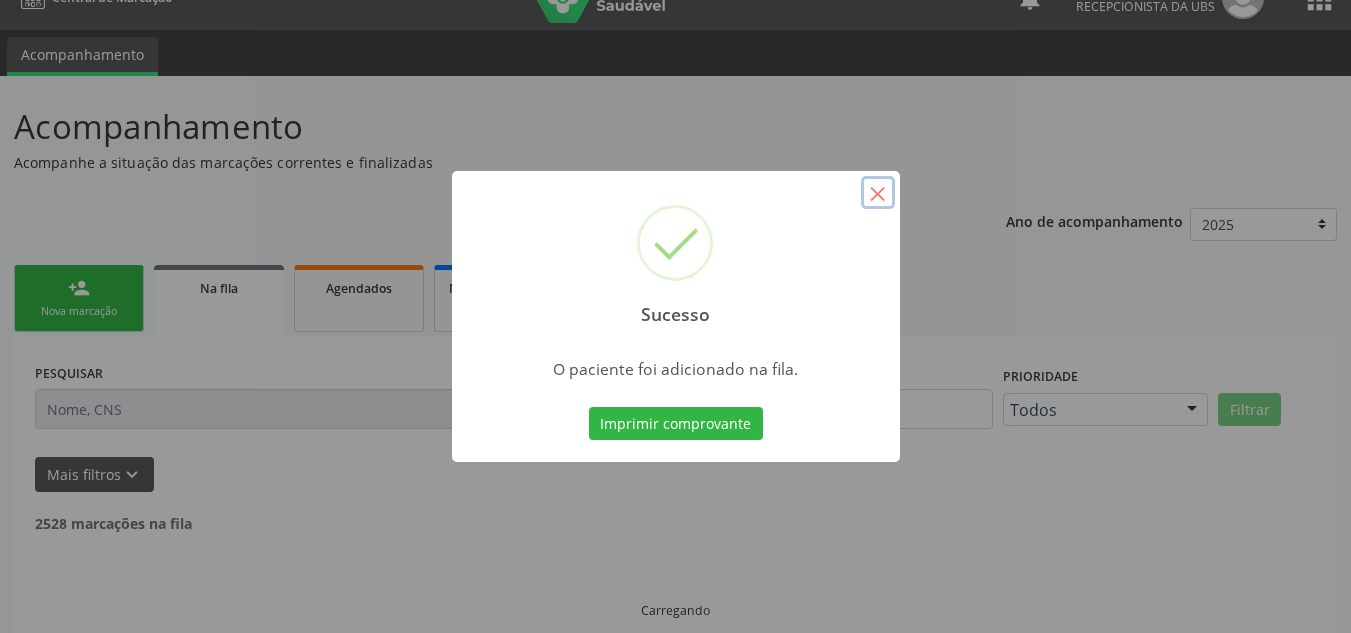 drag, startPoint x: 868, startPoint y: 188, endPoint x: 624, endPoint y: 139, distance: 248.87146 